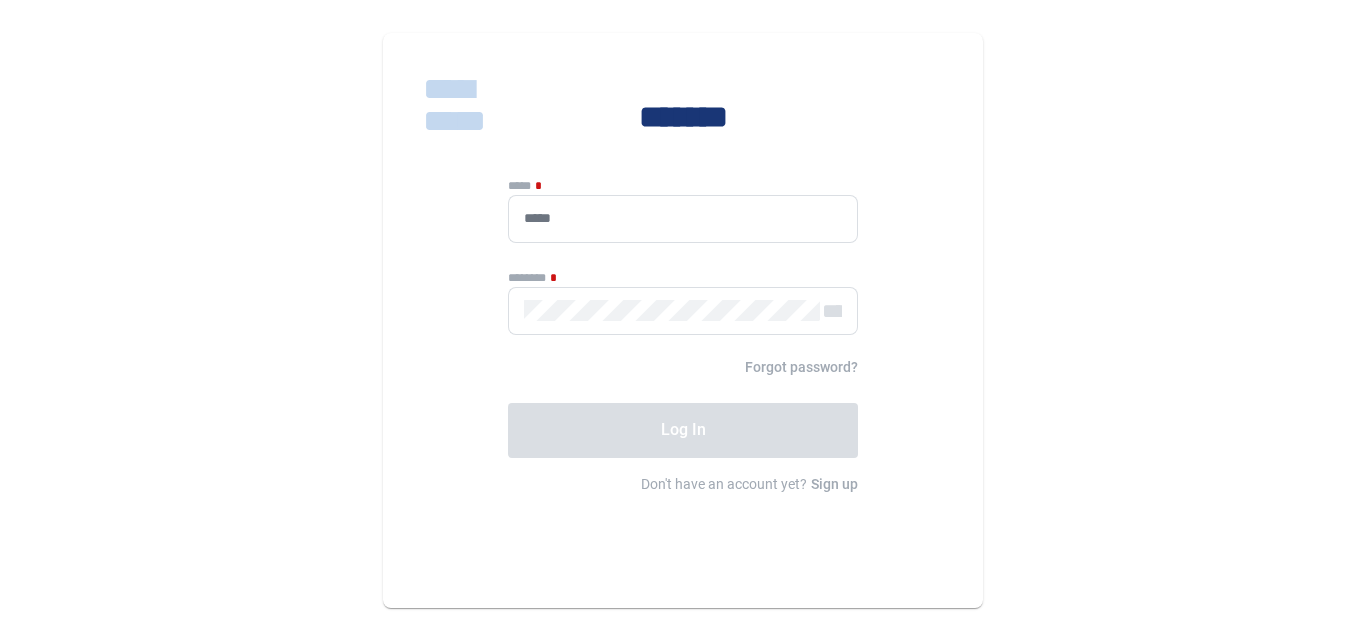 scroll, scrollTop: 0, scrollLeft: 0, axis: both 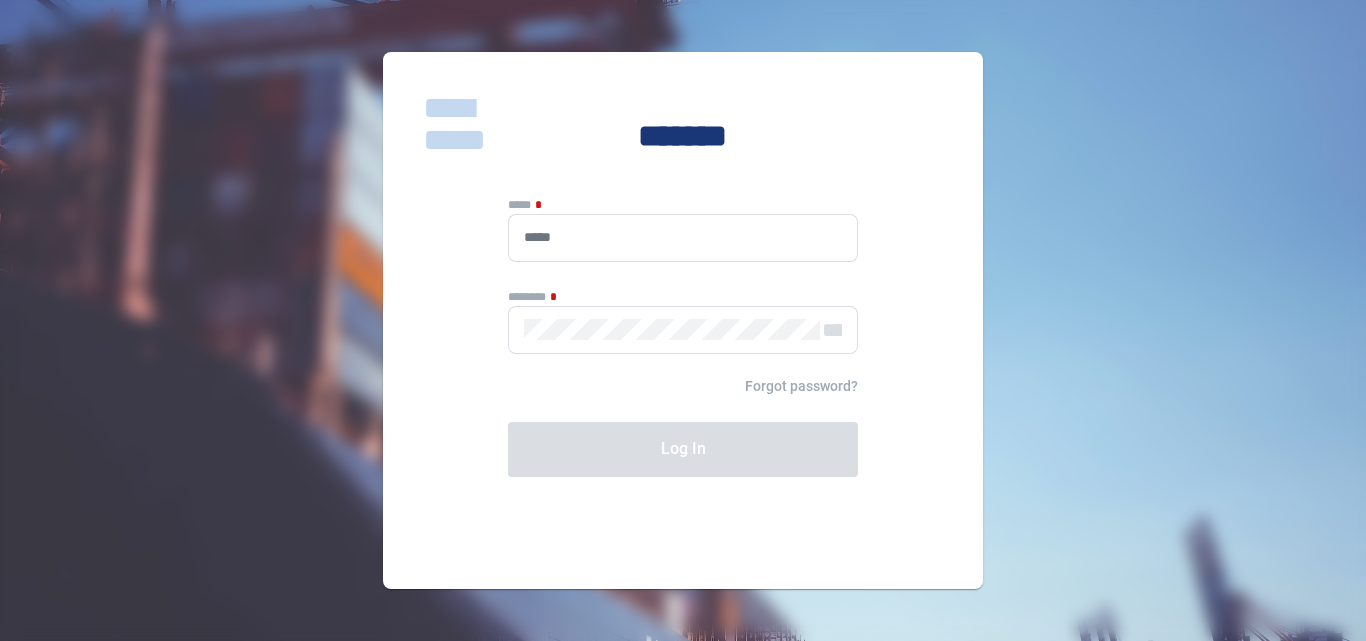 type on "**********" 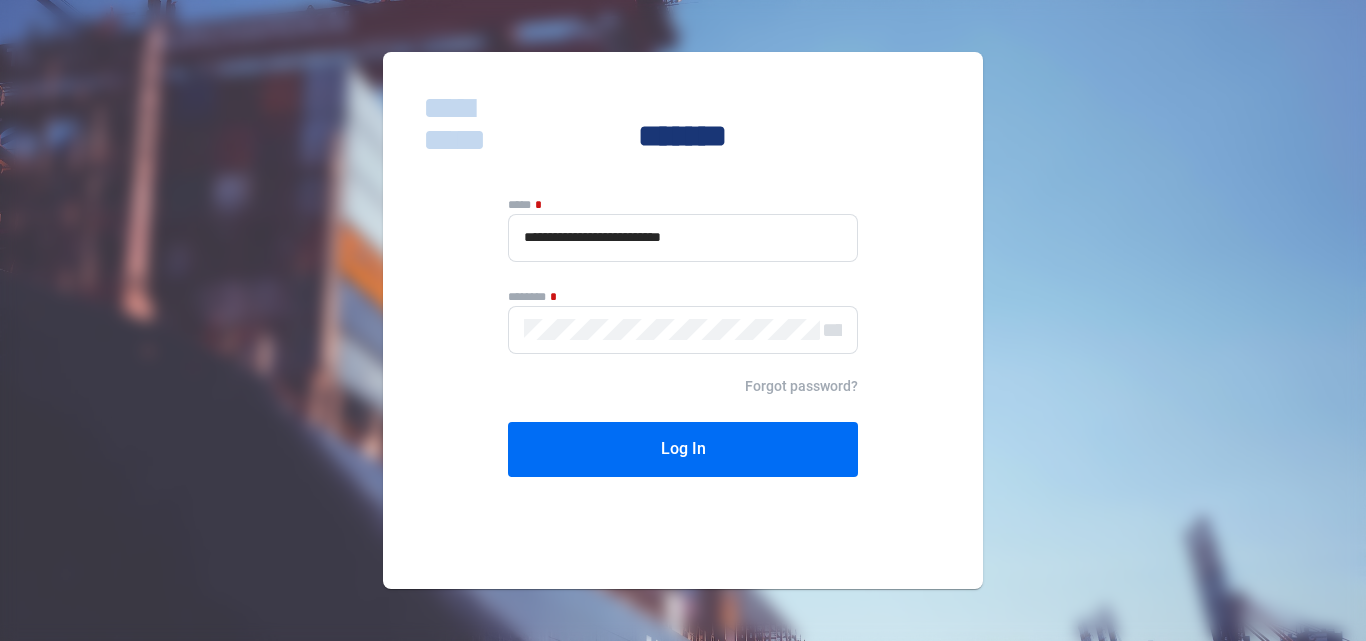 click on "**********" 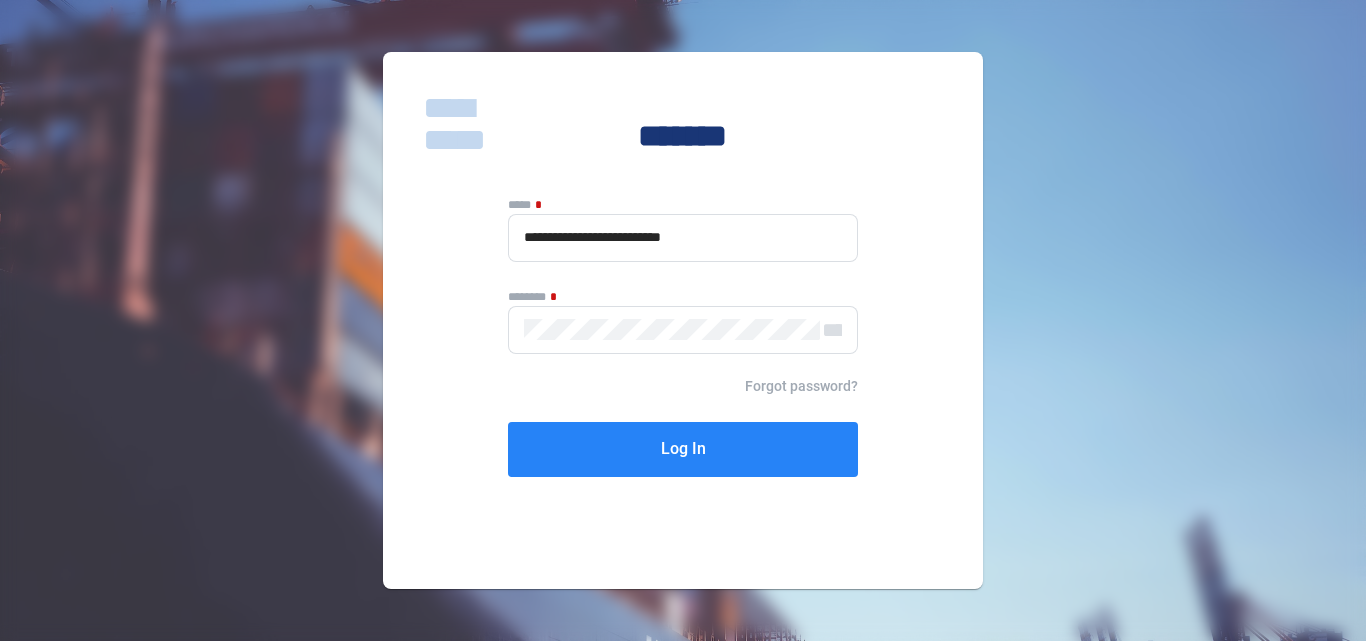 click on "Log In" 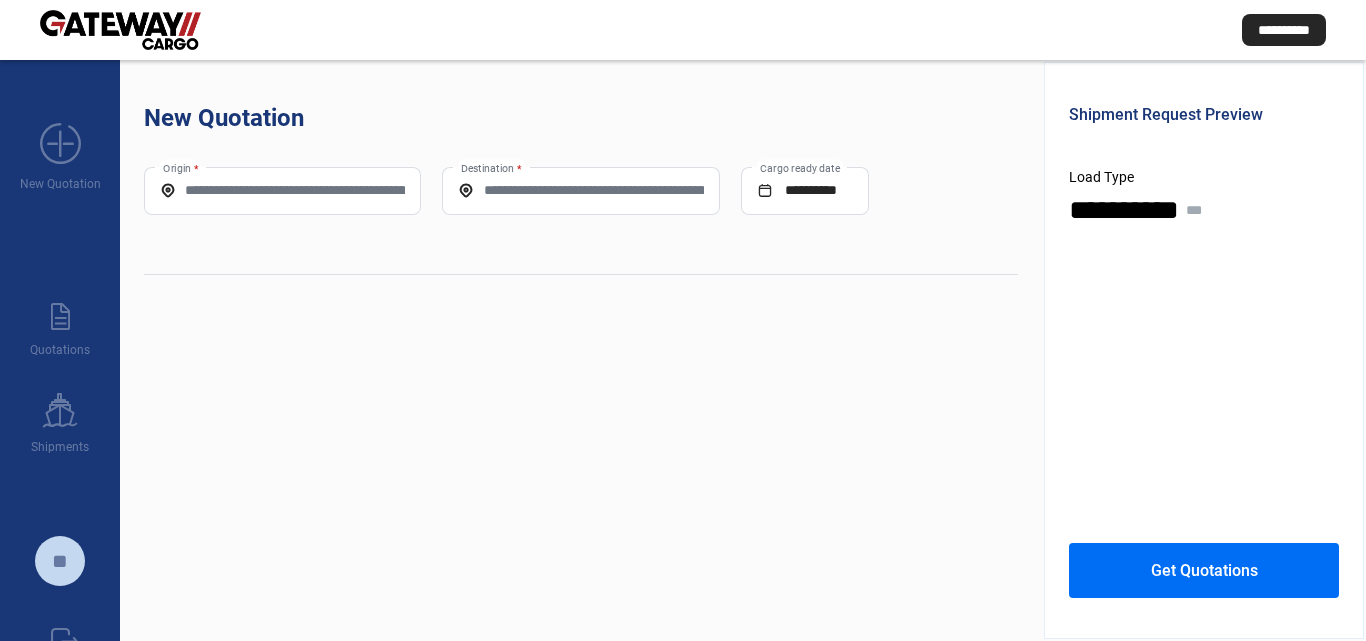 click on "Origin *" 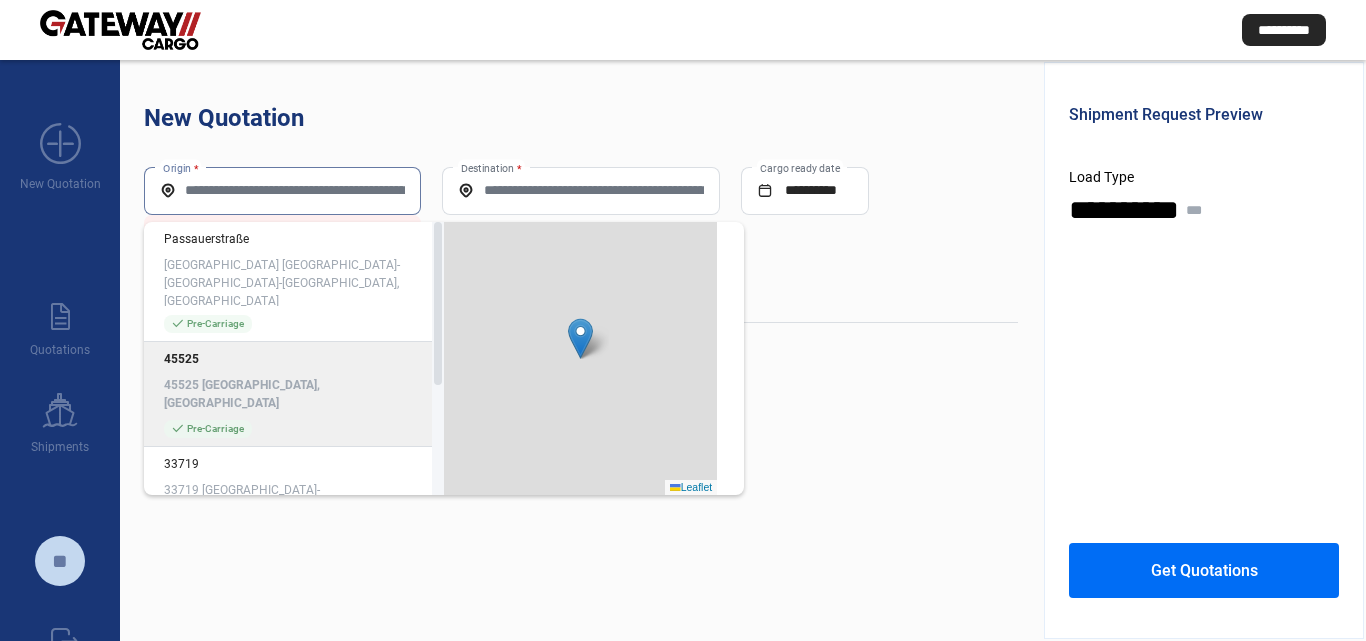paste on "*****" 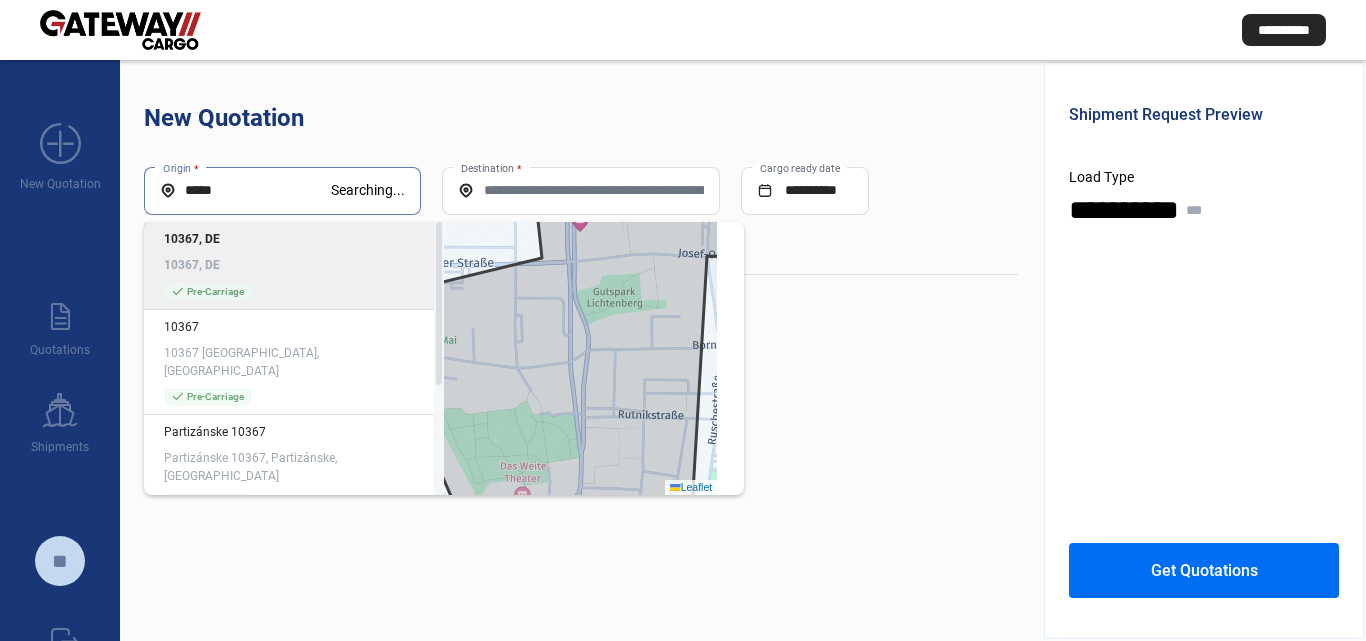 click on "*****  Origin *" 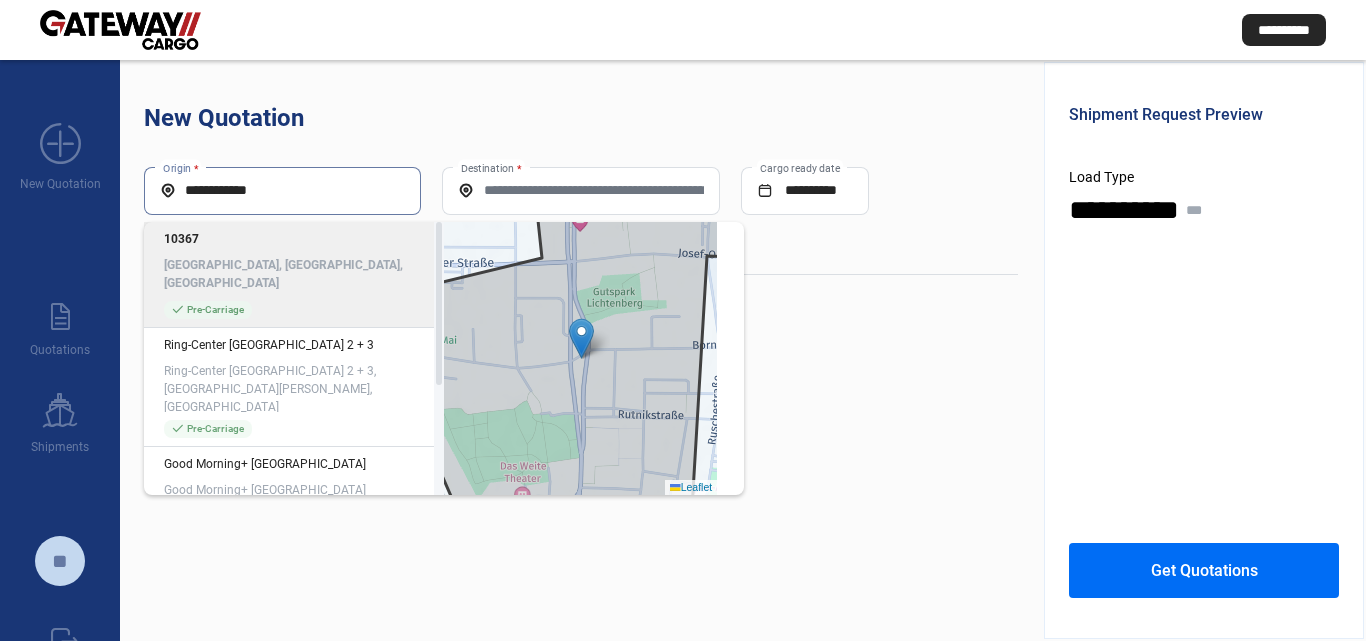 click on "10367 10367 [GEOGRAPHIC_DATA], [GEOGRAPHIC_DATA], [GEOGRAPHIC_DATA]" 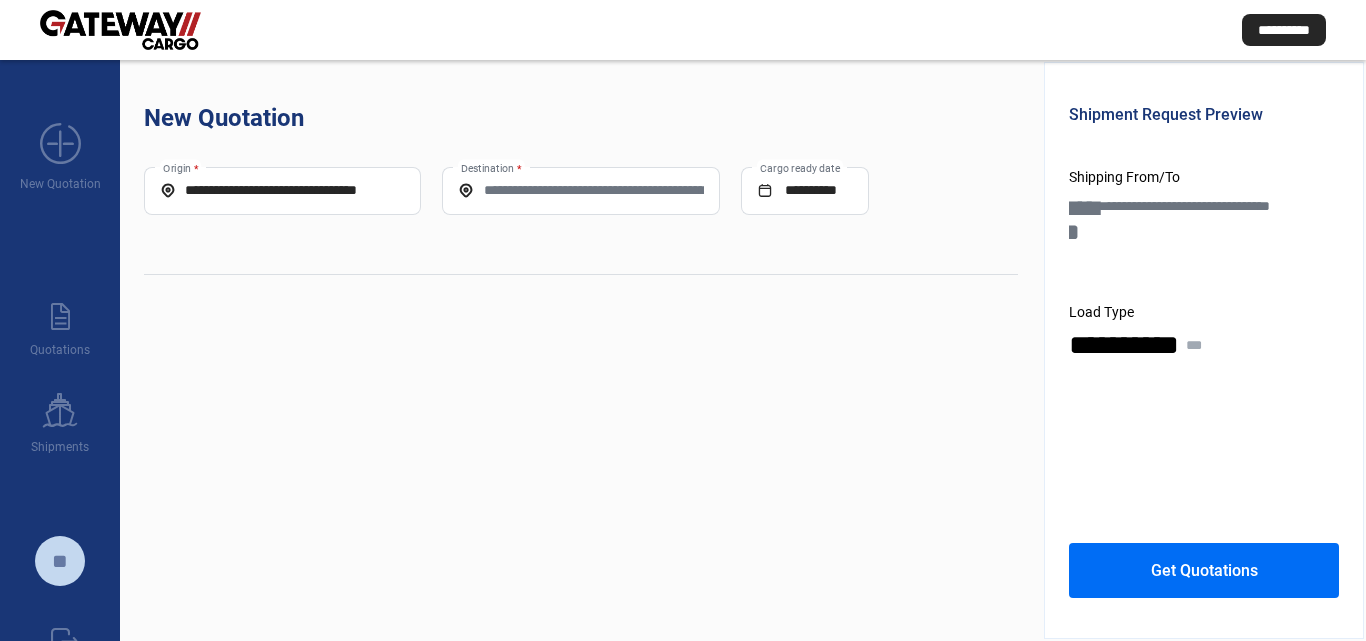 click on "Destination *" at bounding box center [580, 190] 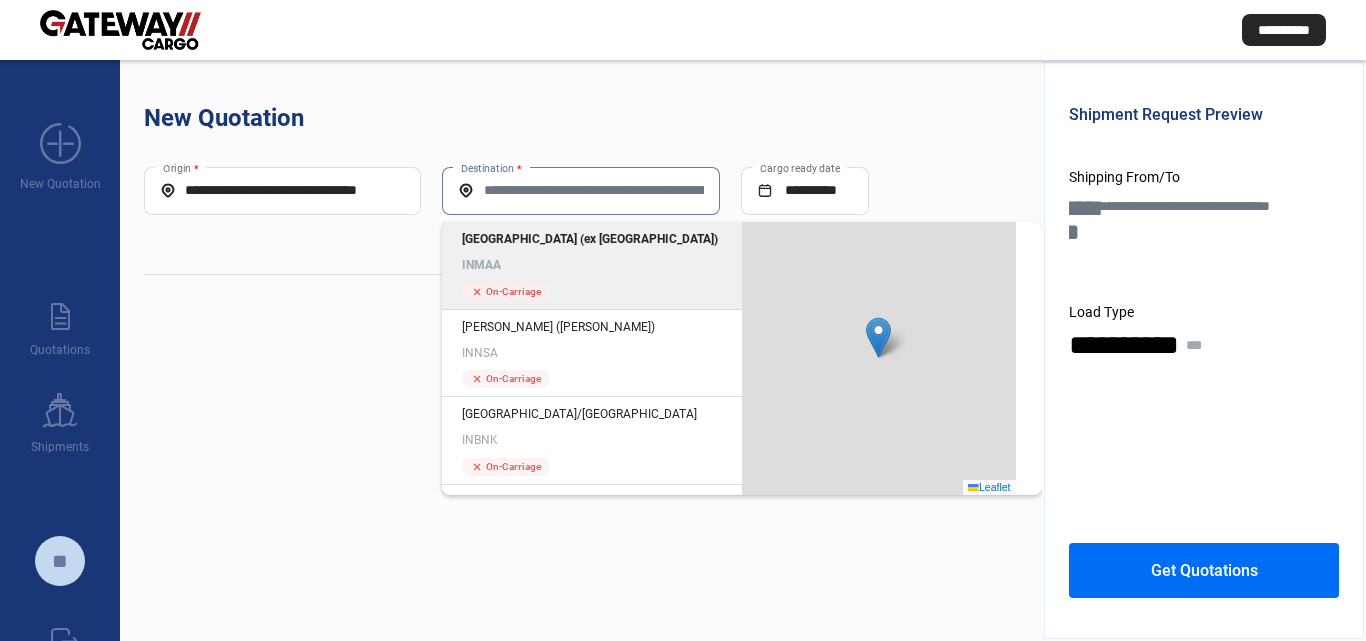 click on "INMAA" 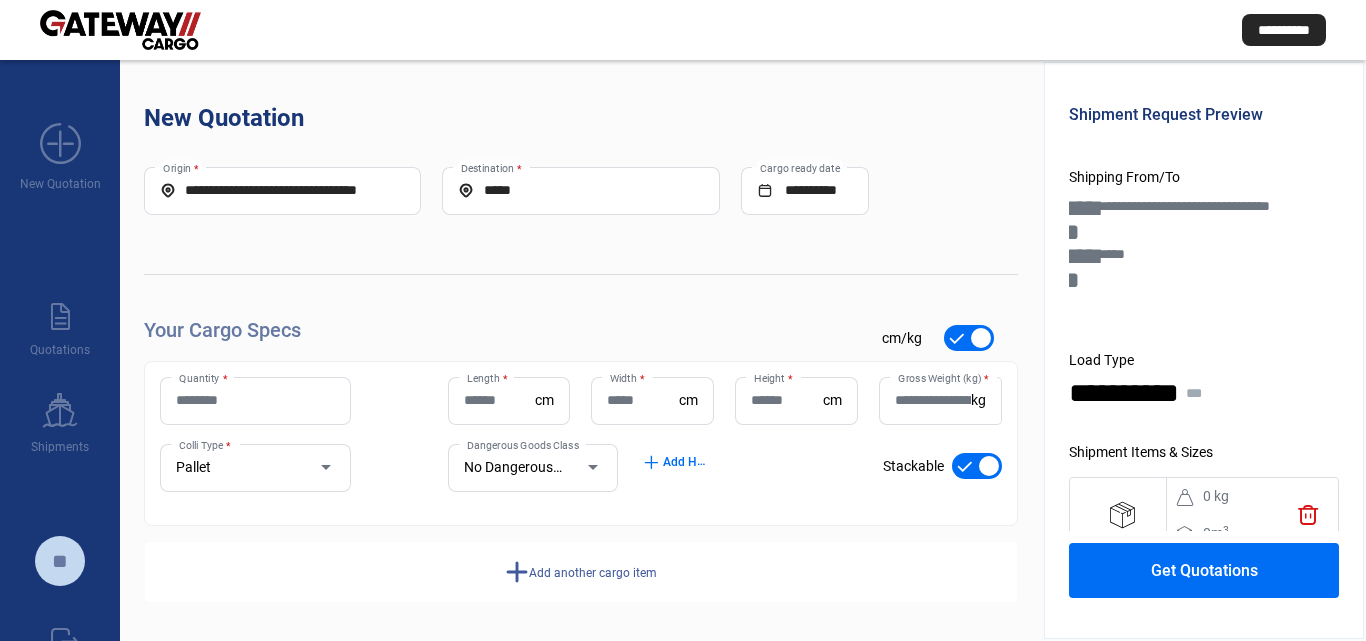 click on "Quantity *" 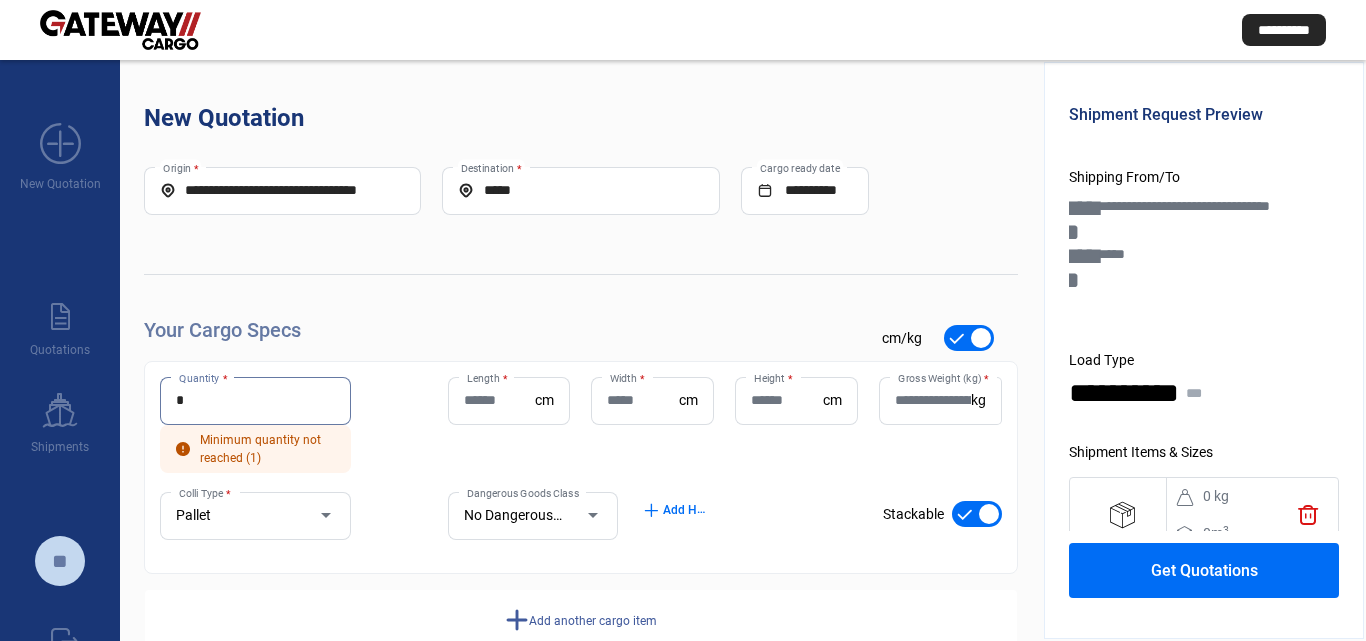 type on "*" 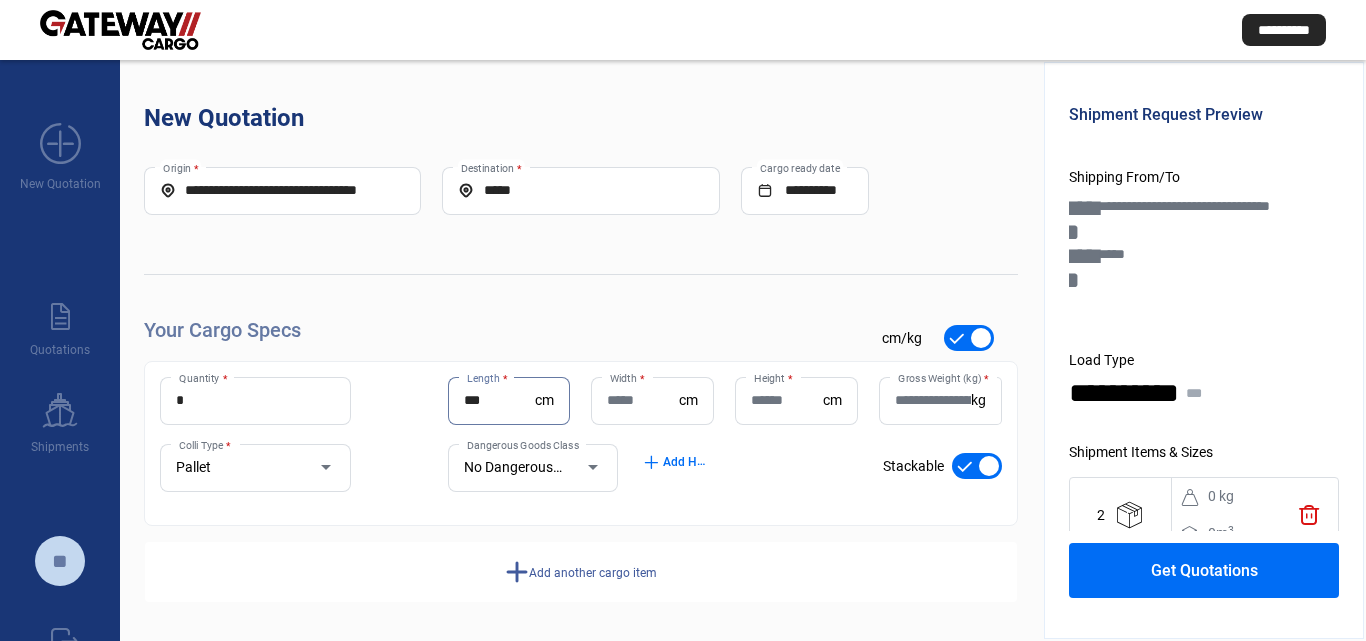 type on "***" 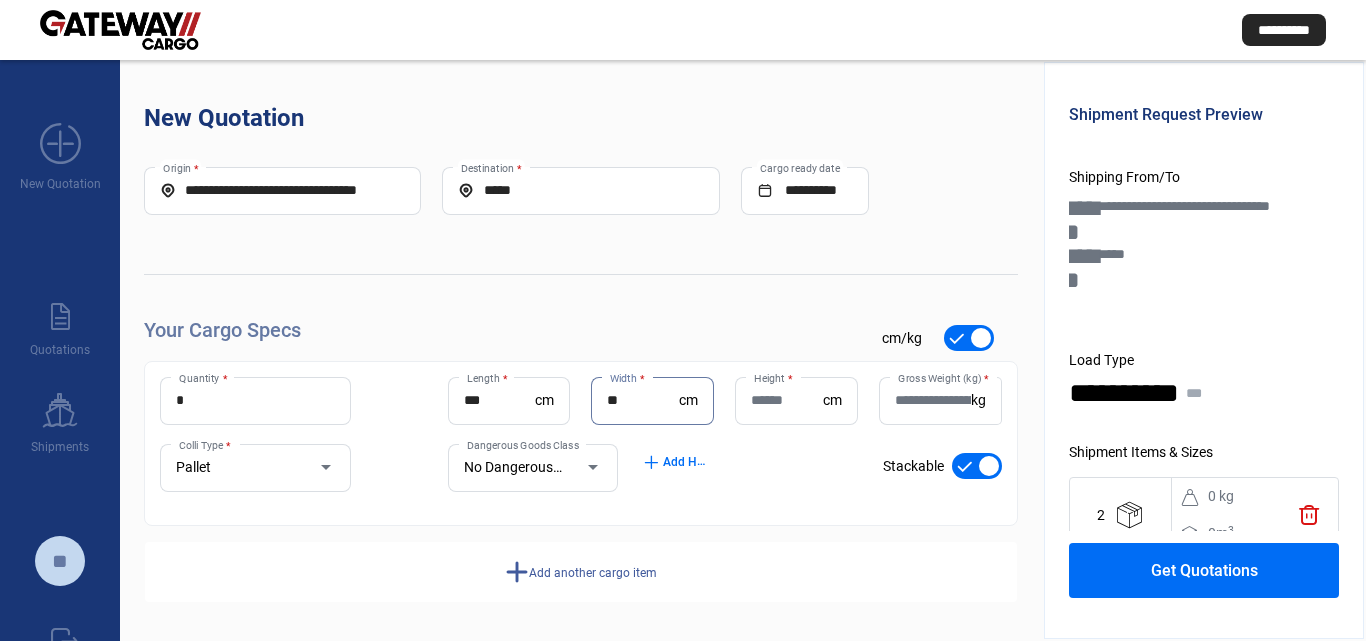 type on "**" 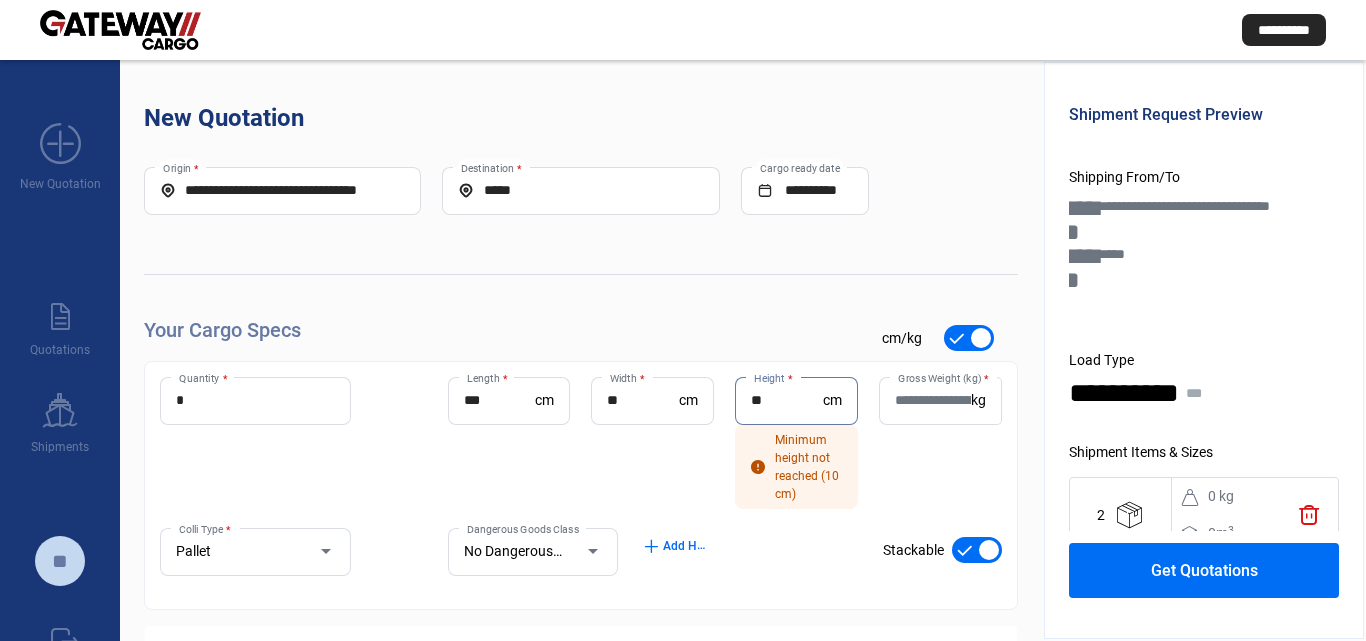 type on "**" 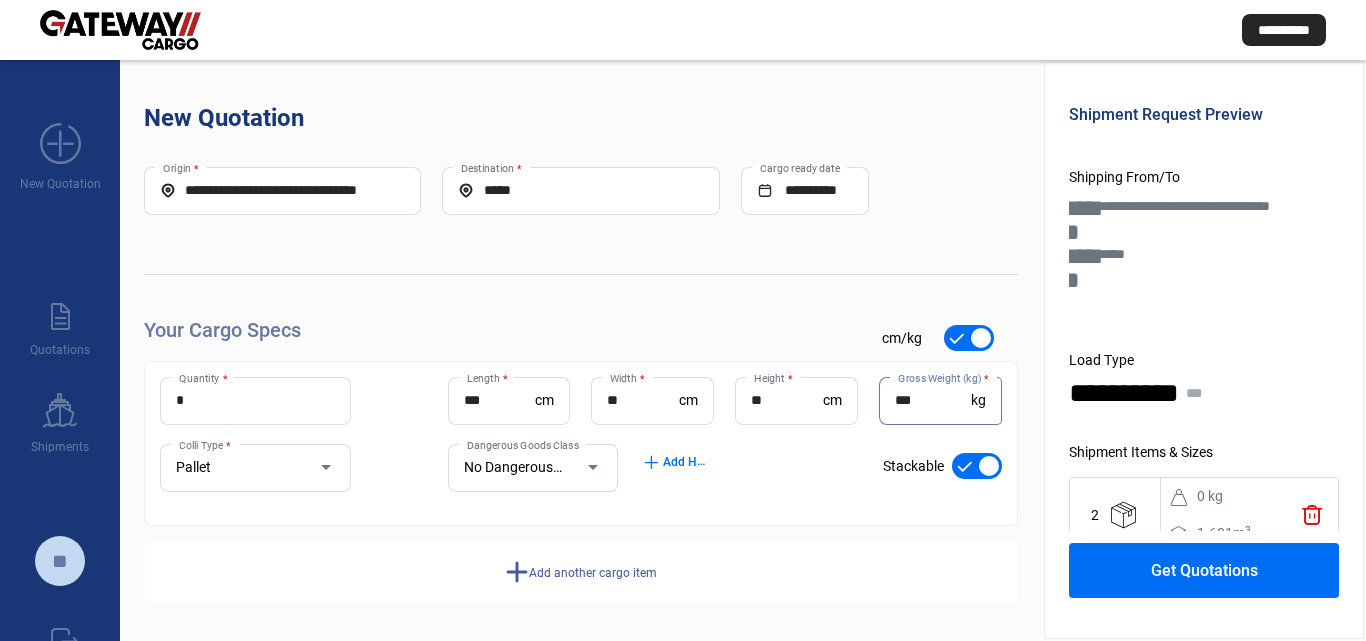 type on "***" 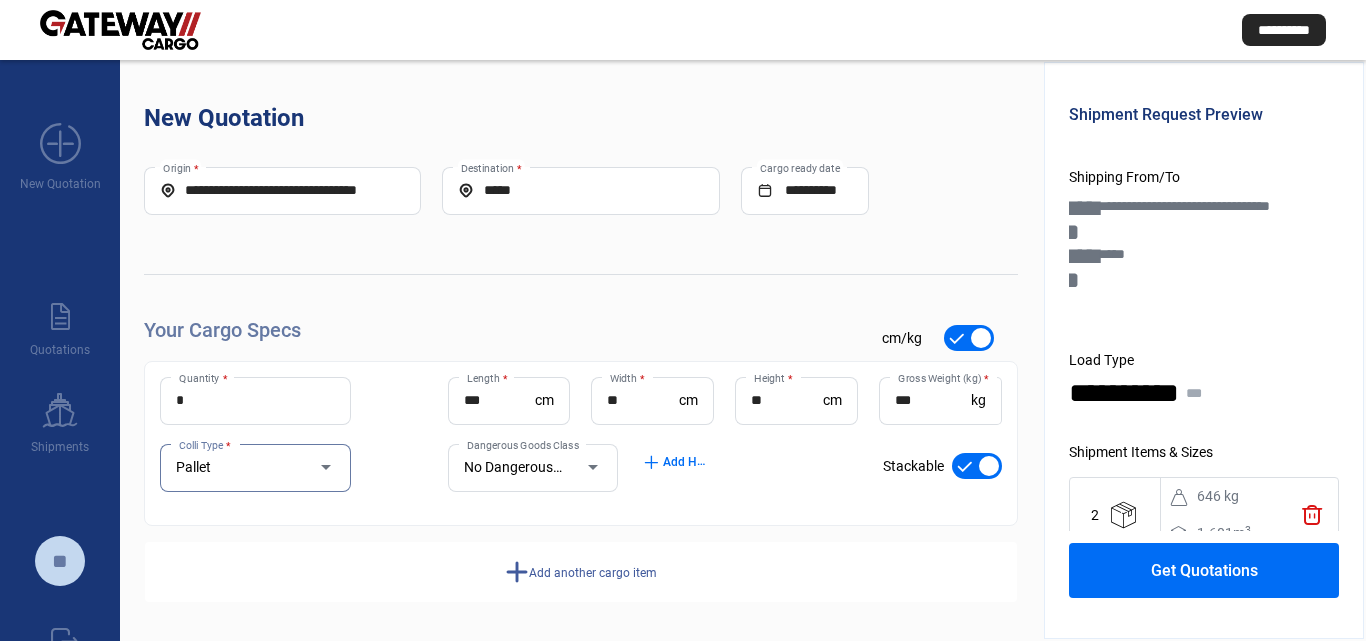 click on "Add another cargo item" 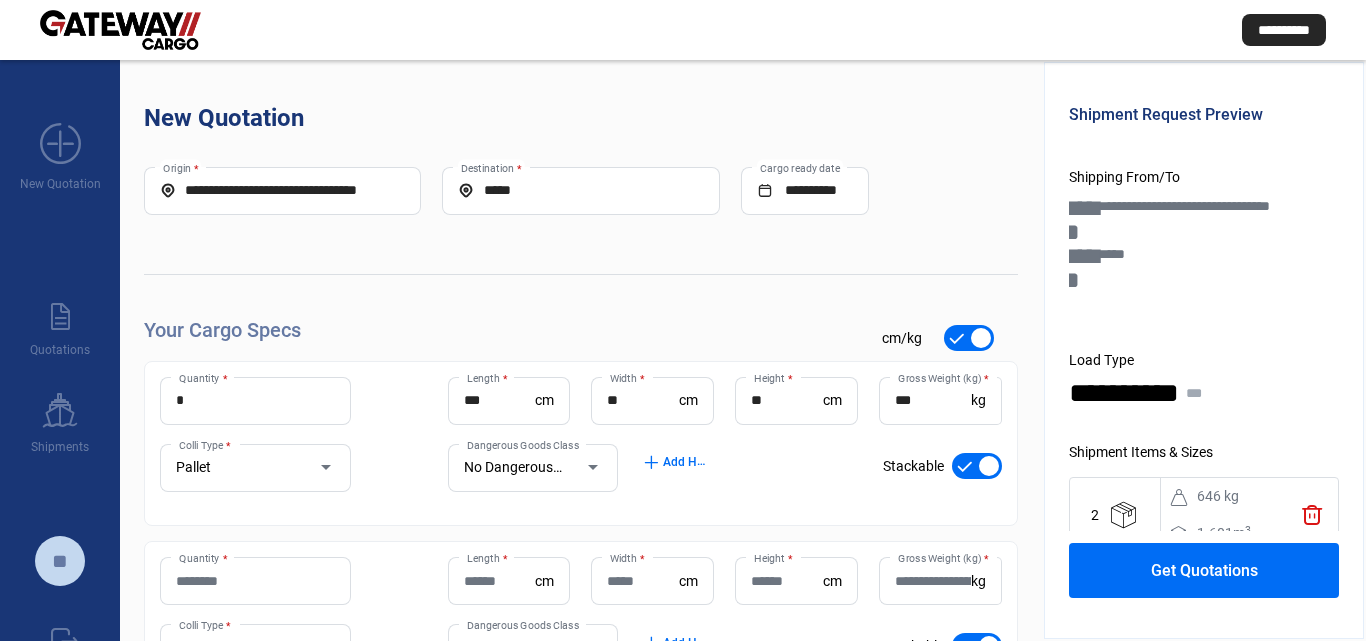 click on "Quantity *" 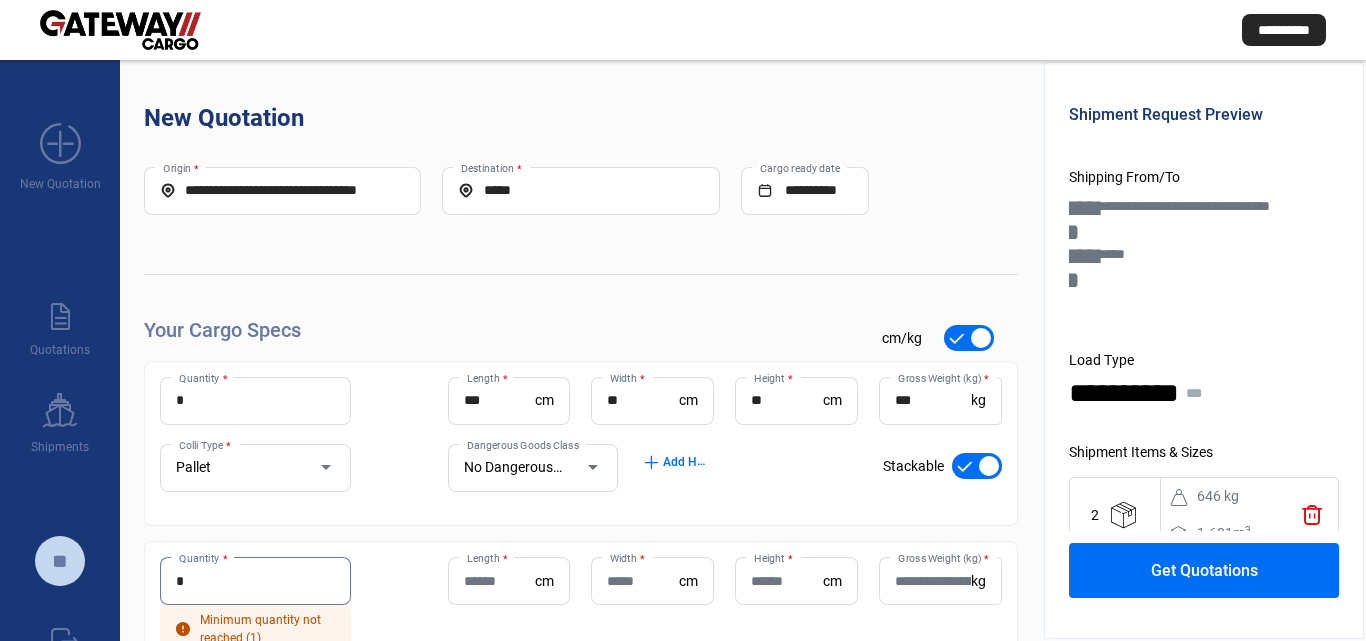 type on "*" 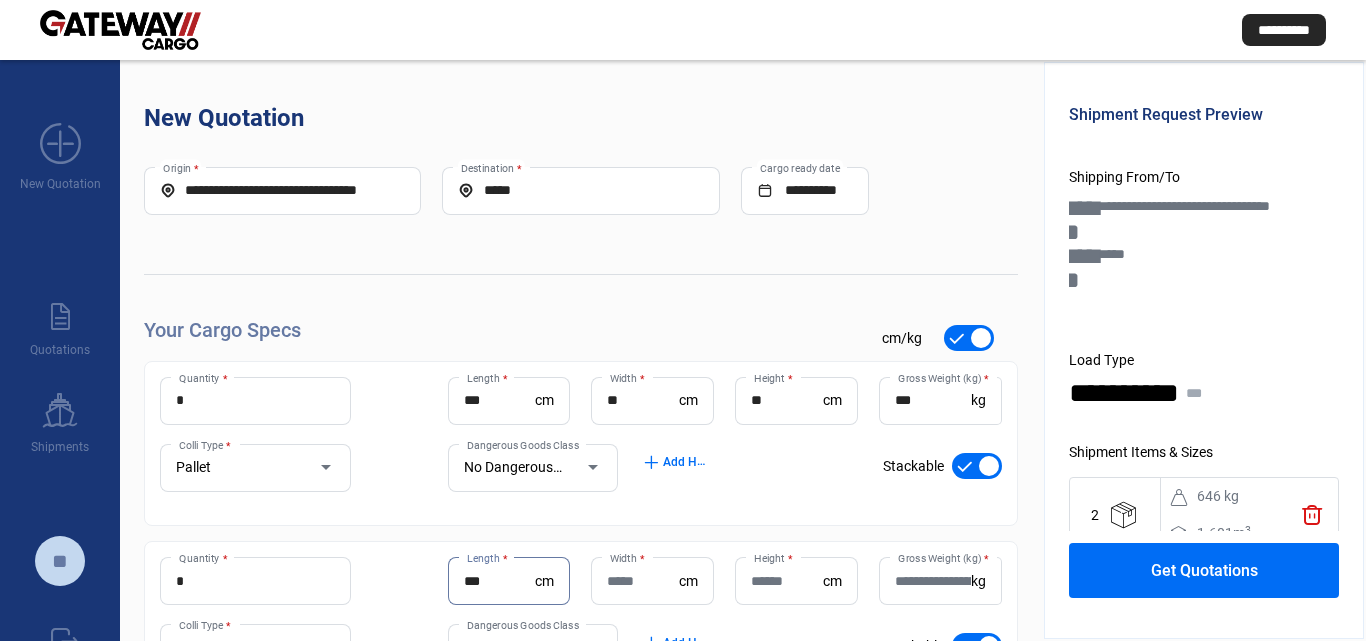 type on "***" 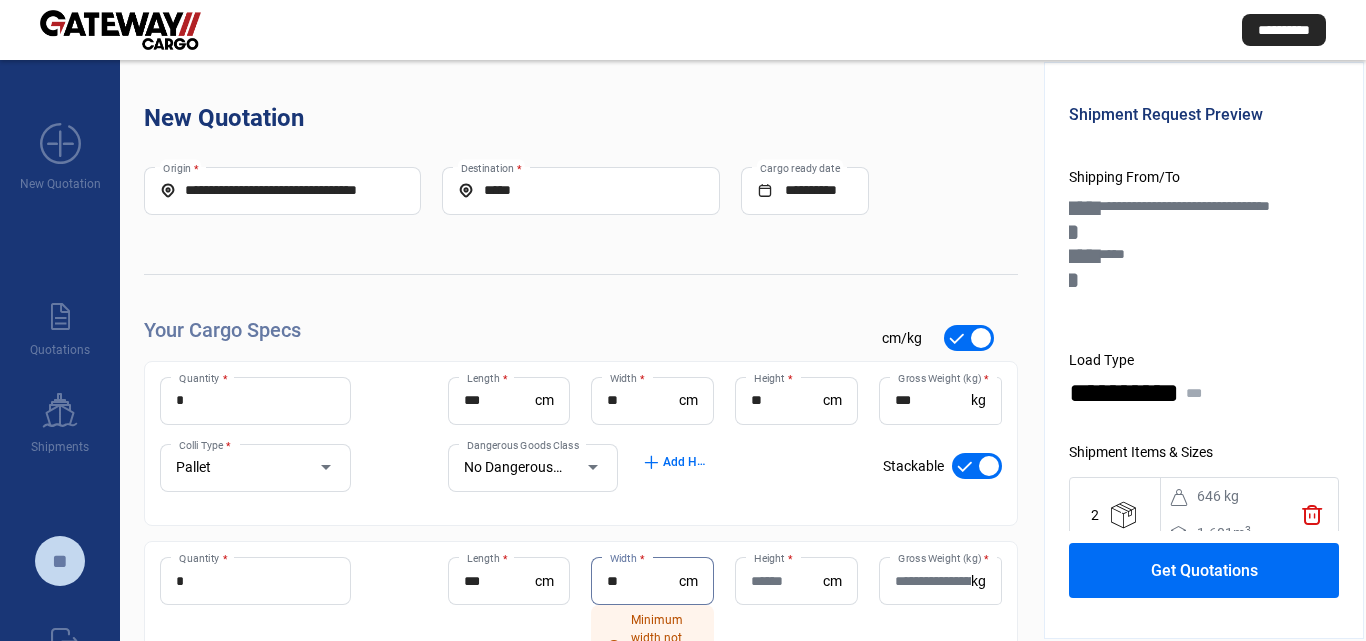 type on "**" 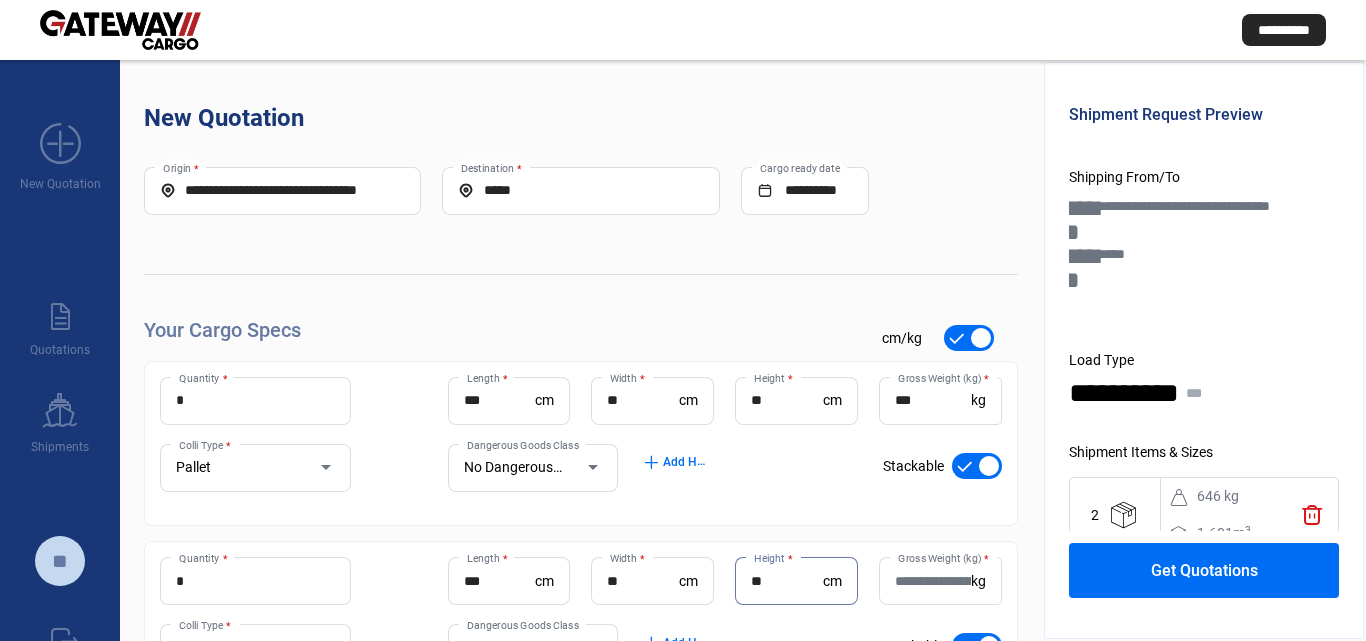 type on "**" 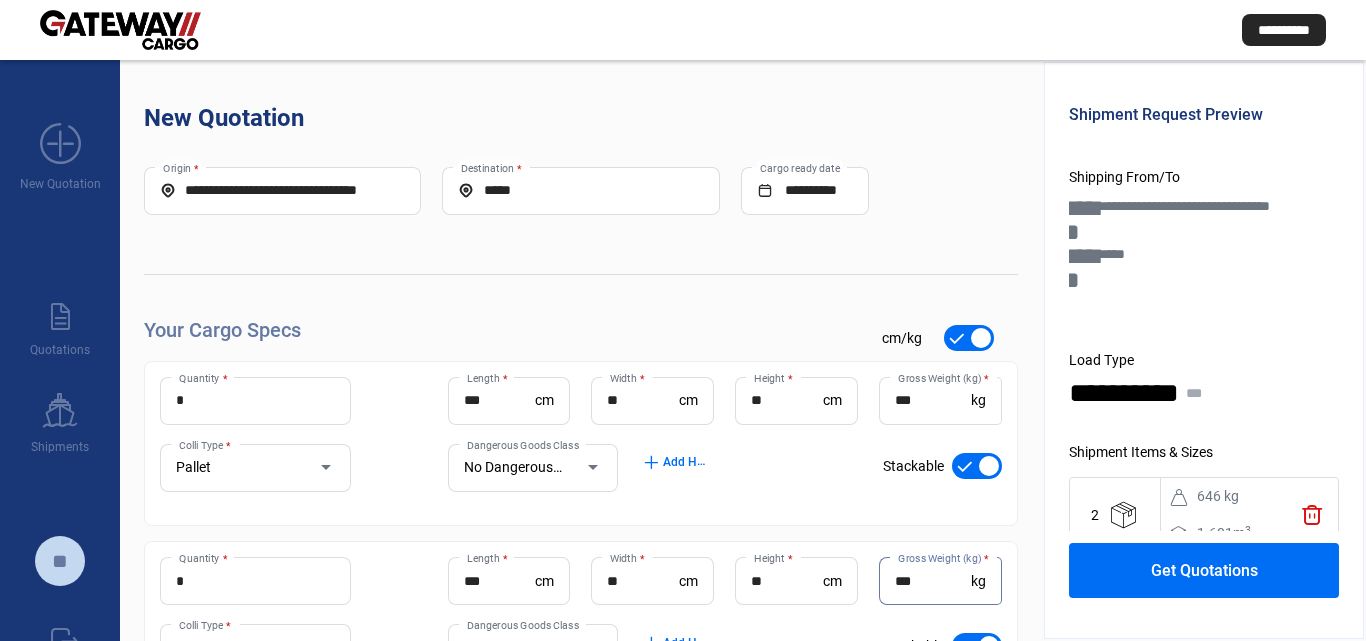 type on "***" 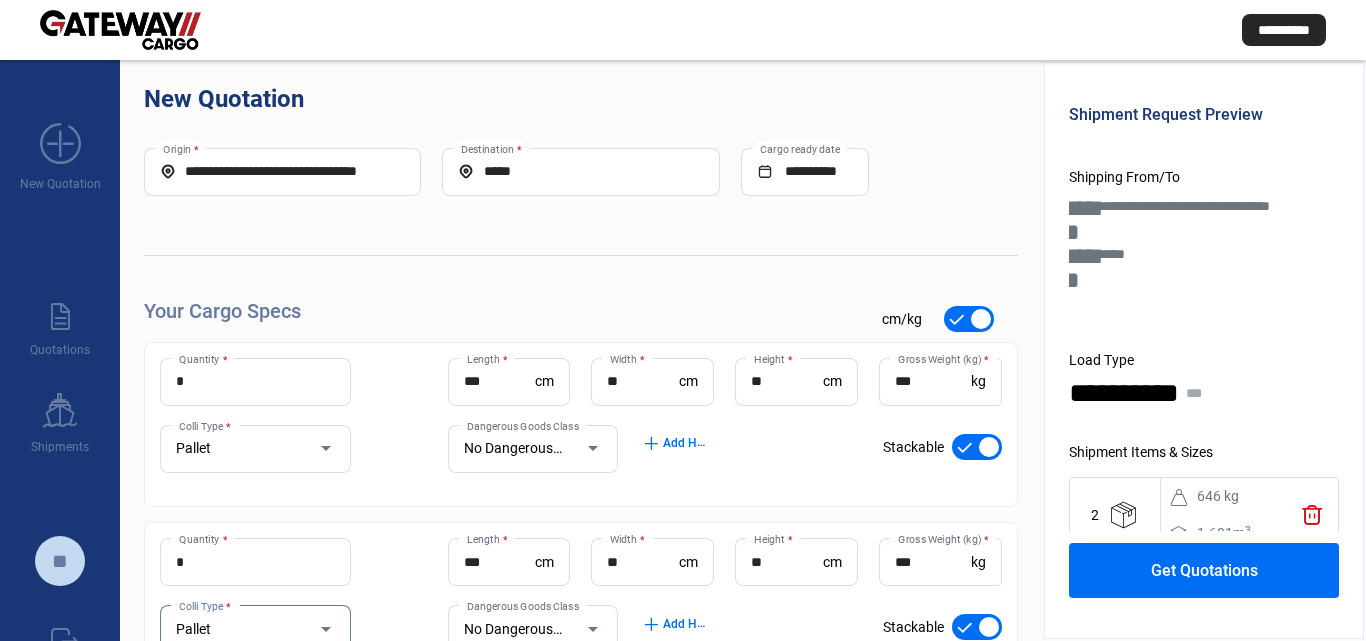 click on "Get Quotations" 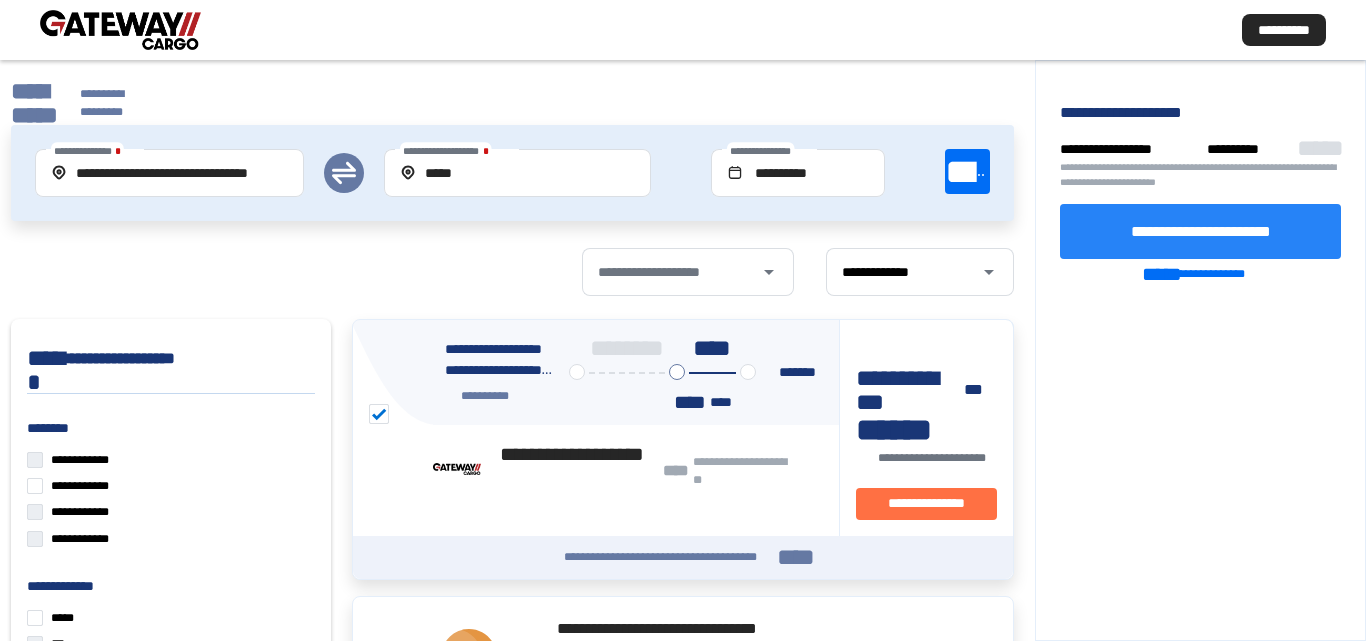 click on "**********" 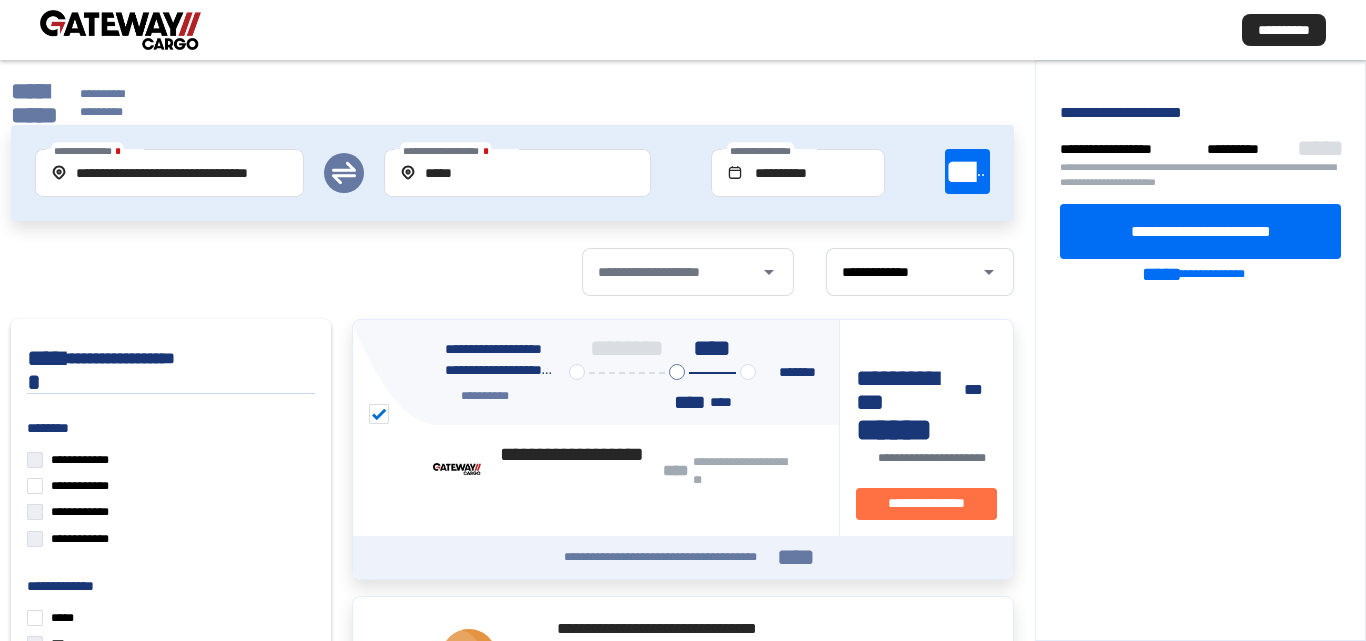 click at bounding box center (120, 30) 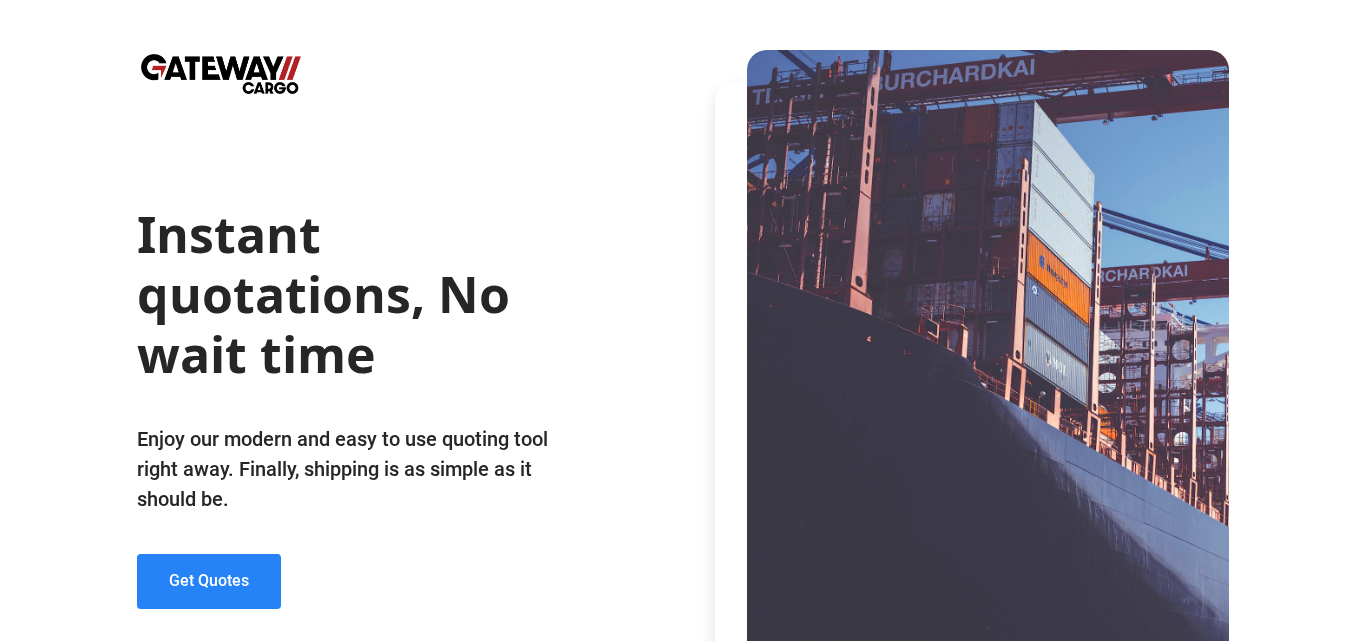 click on "Get Quotes" 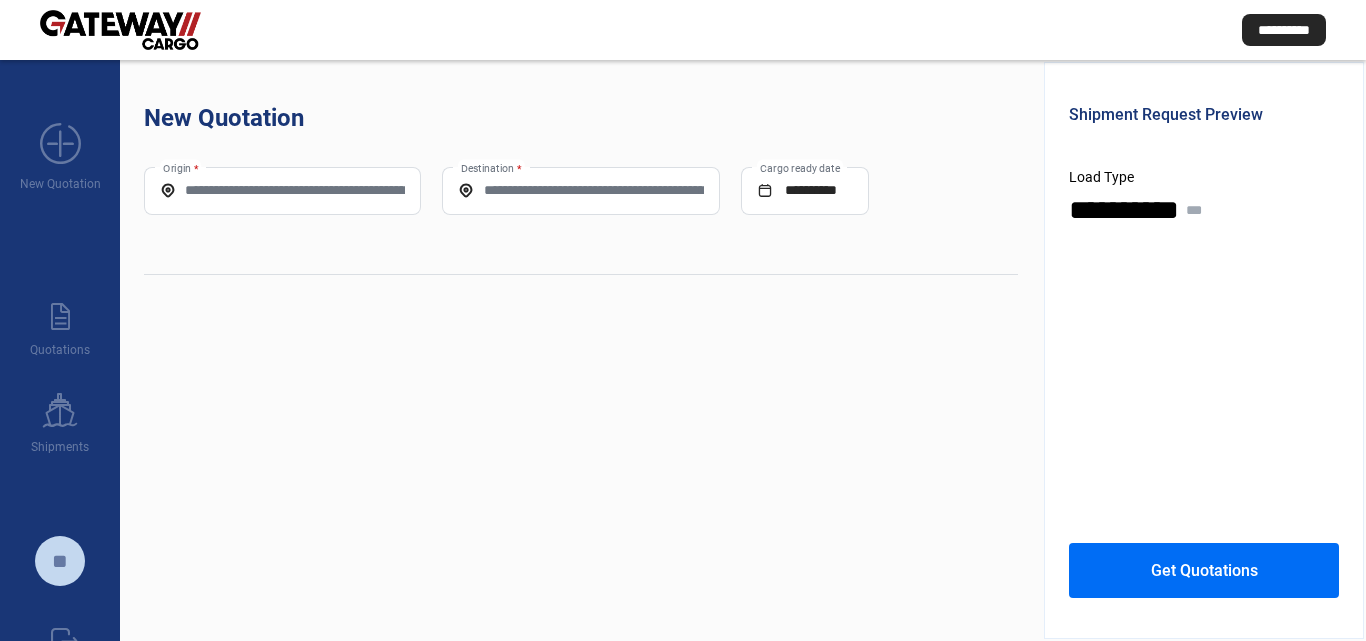 click on "Origin *" at bounding box center (282, 190) 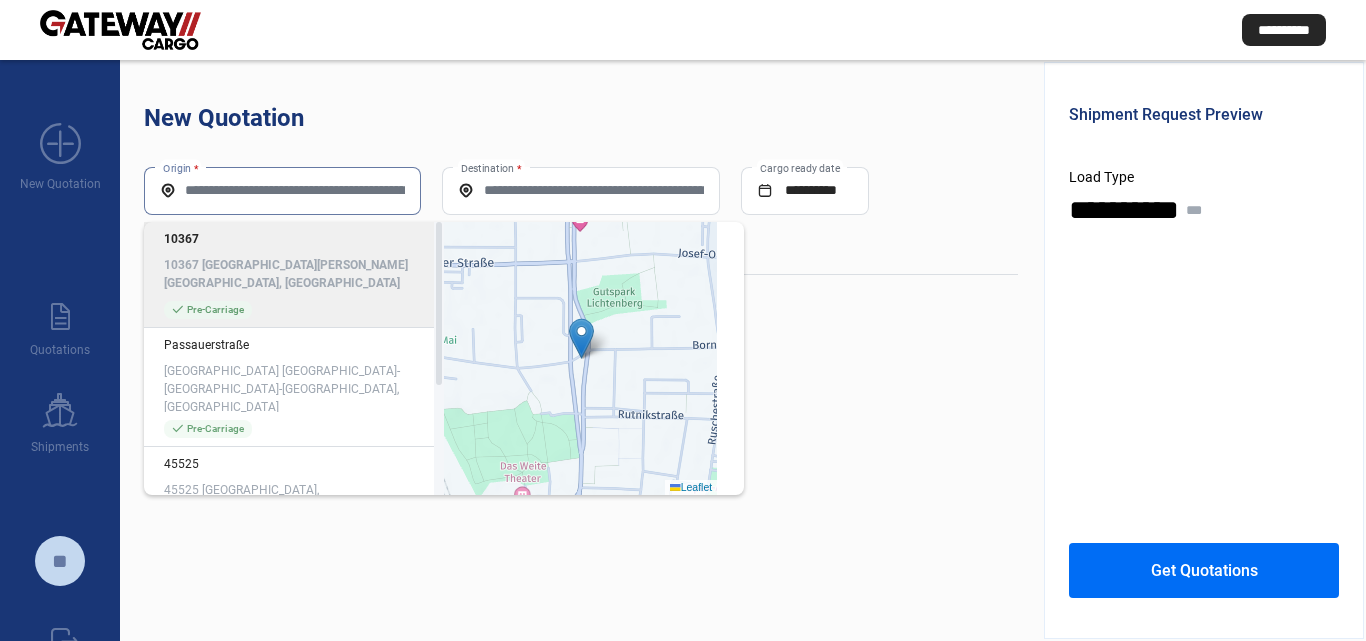 paste on "*****" 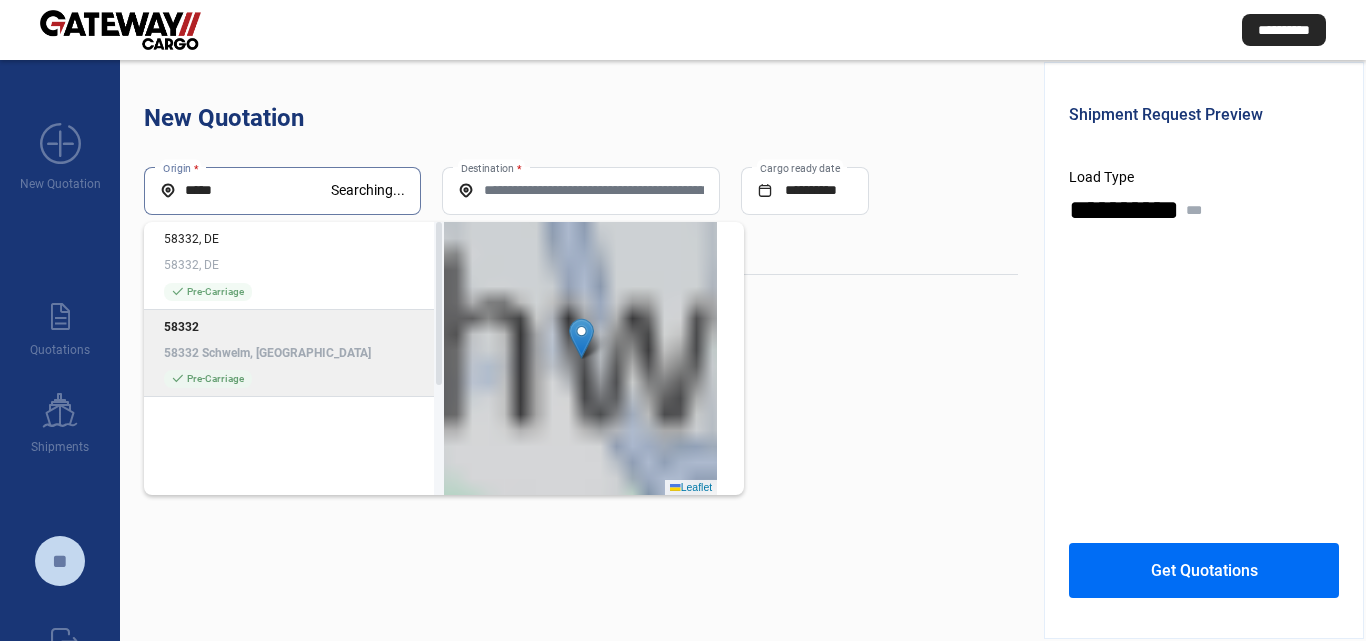 click on "58332 Schwelm, [GEOGRAPHIC_DATA]" 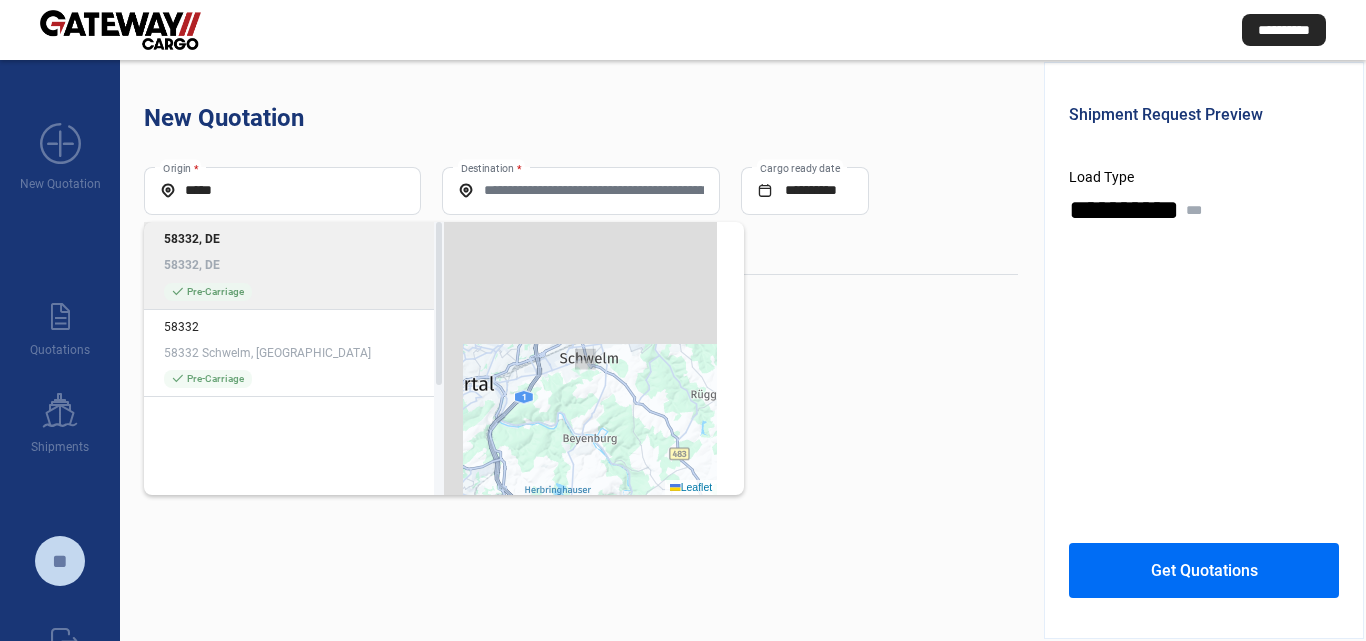 type on "**********" 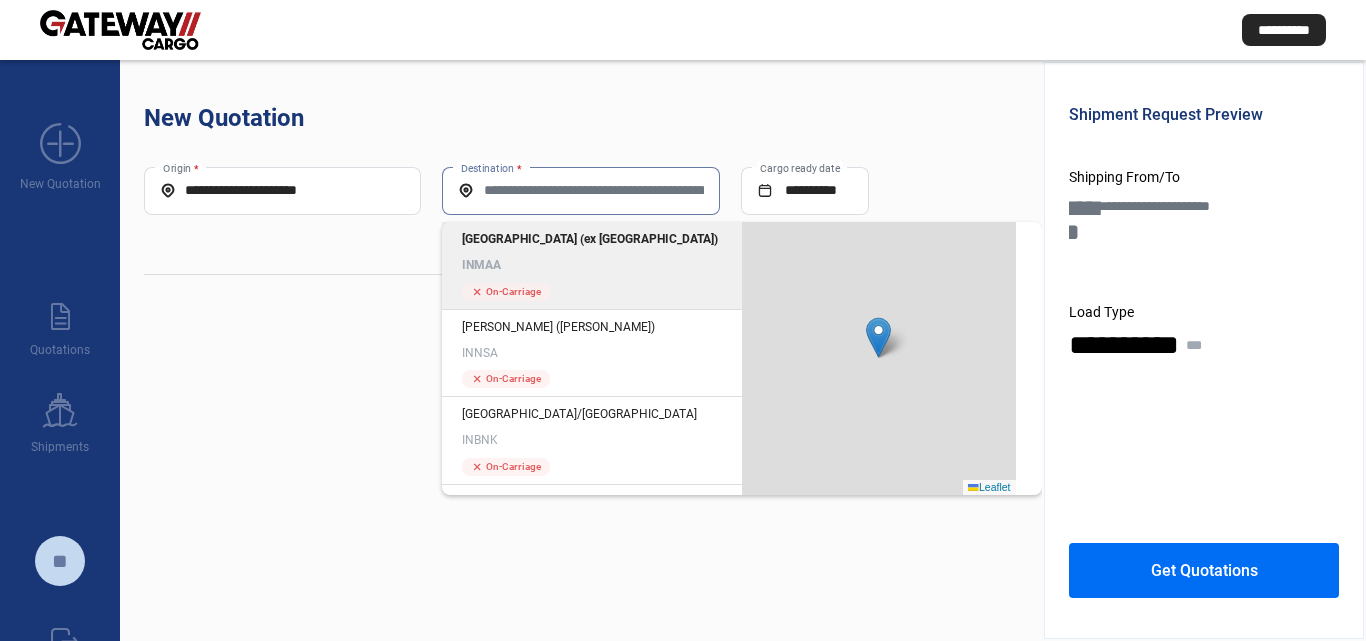 click on "Destination *" at bounding box center (580, 190) 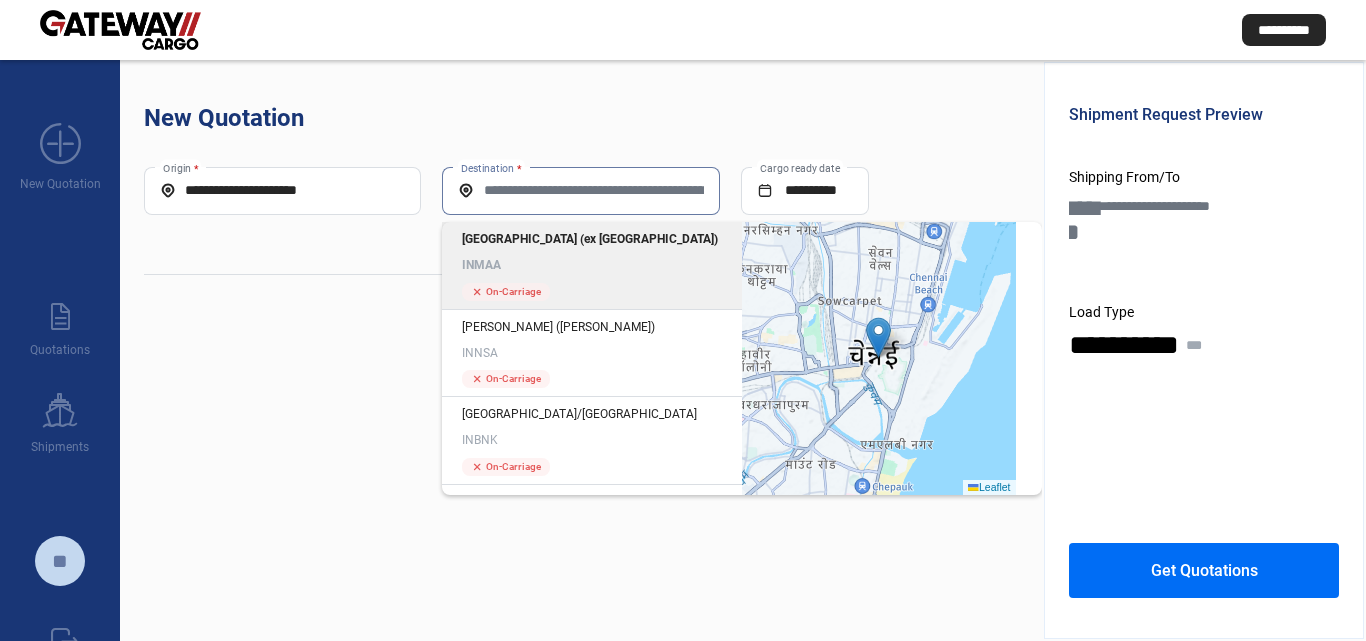 click on "cross  On-Carriage" 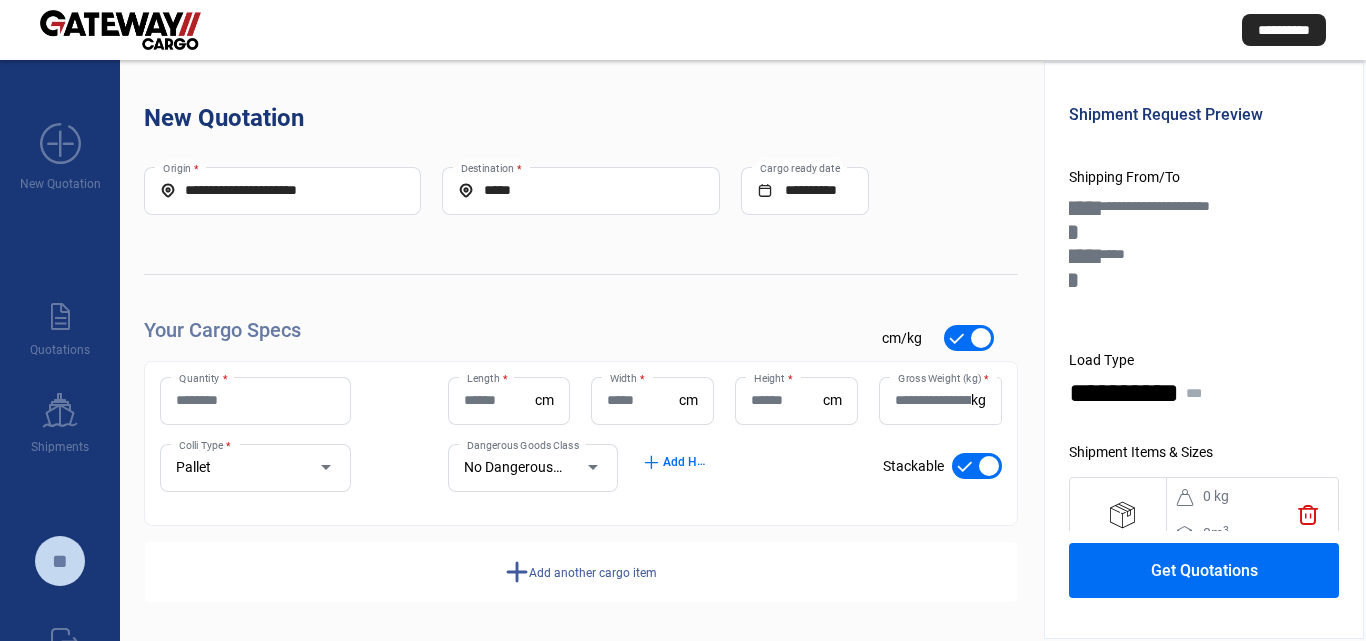 click on "Quantity *" at bounding box center (255, 400) 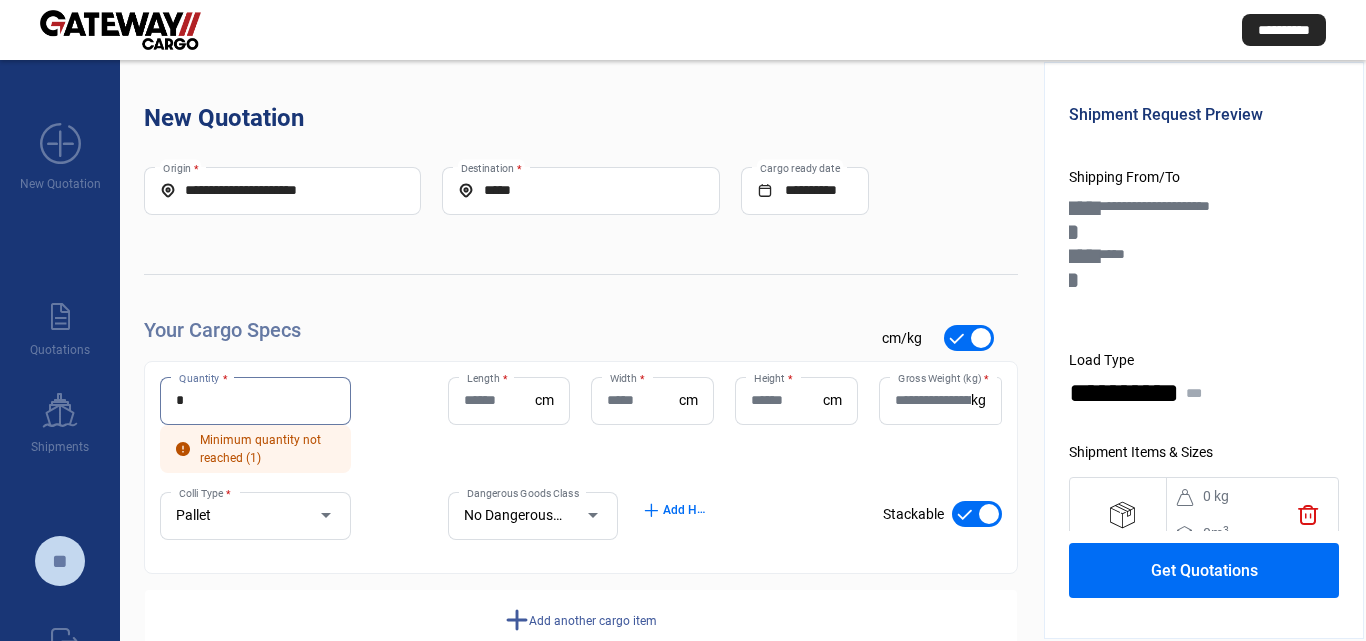 type on "*" 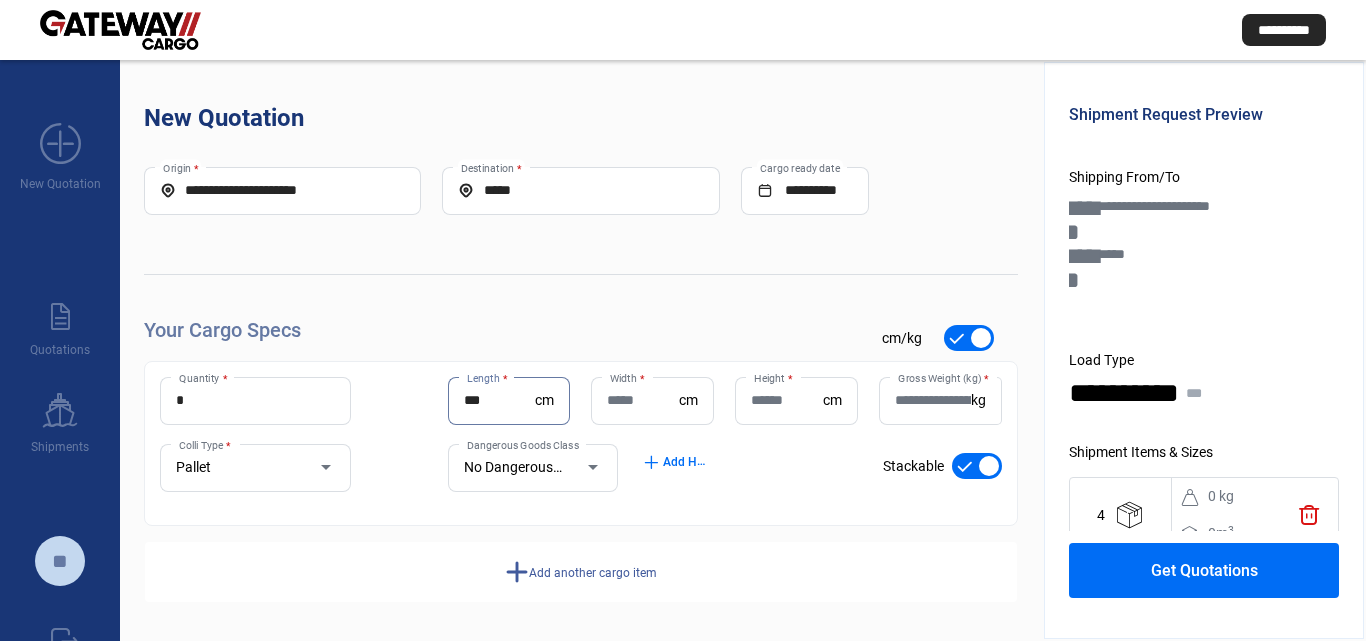type on "***" 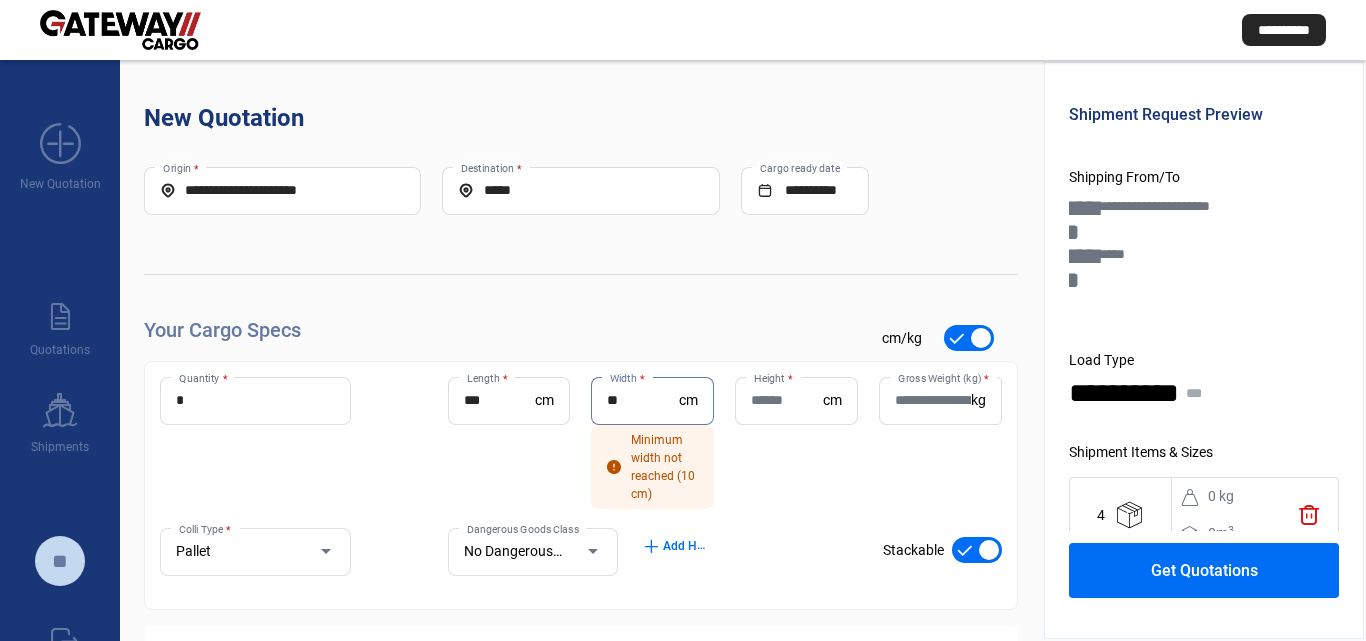 type on "**" 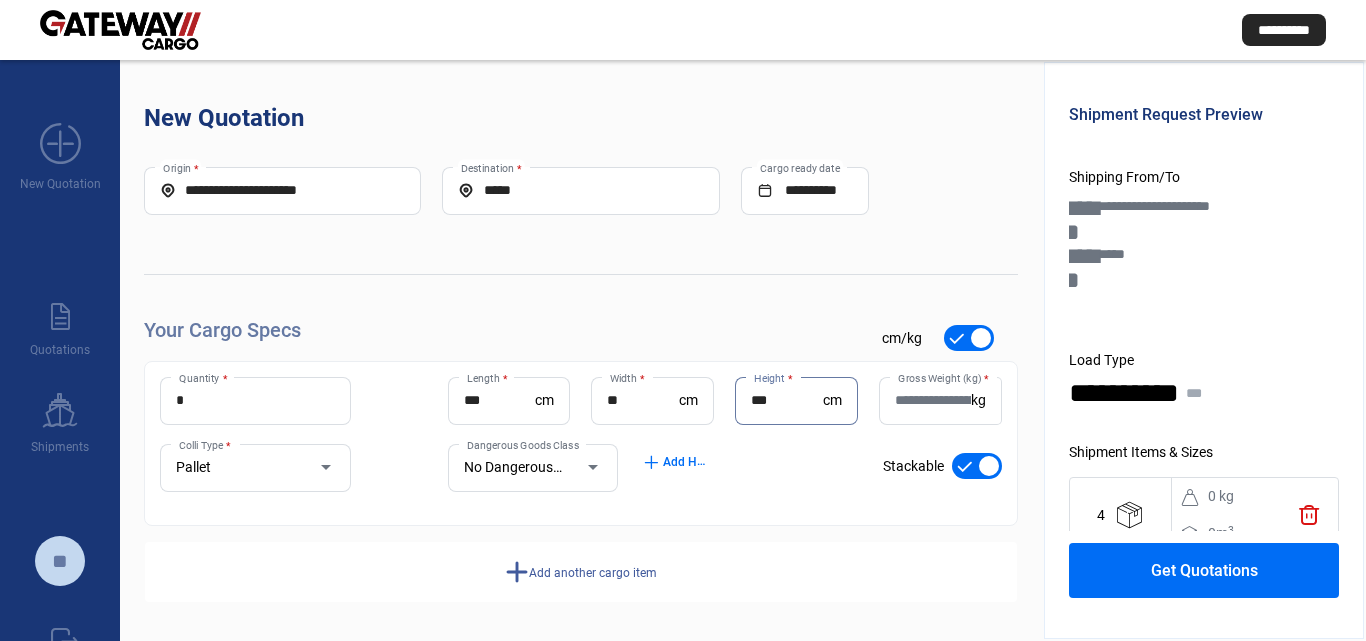 type on "***" 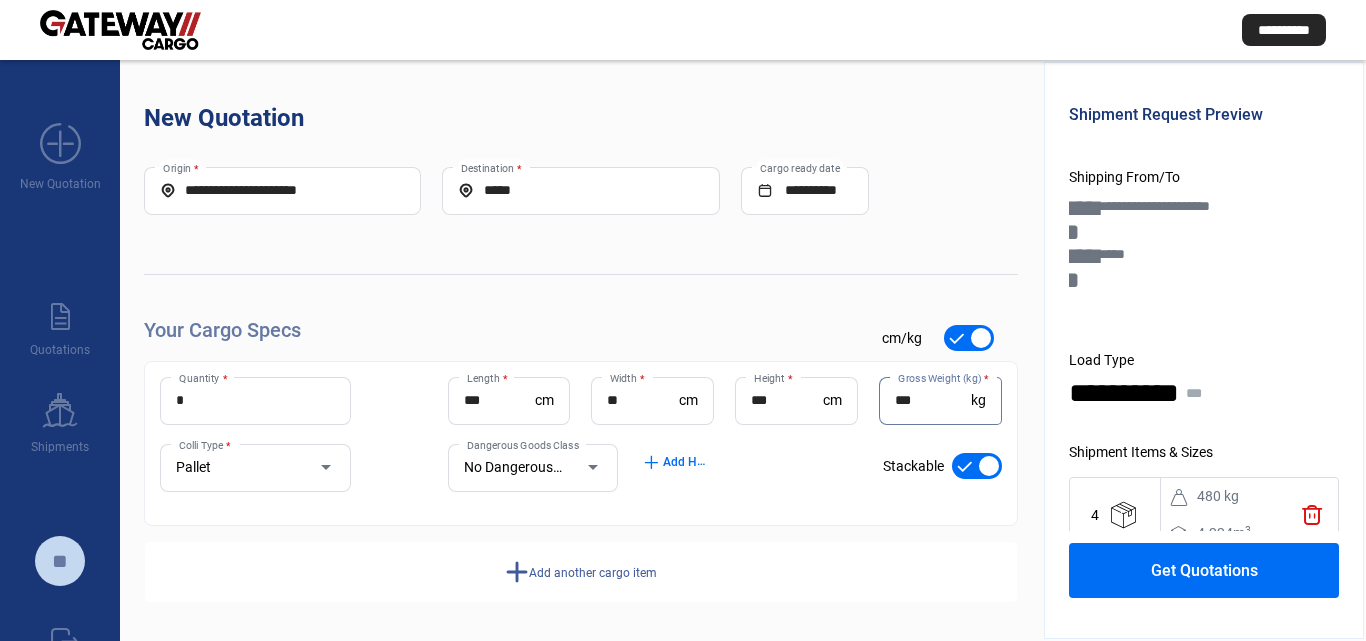 type on "***" 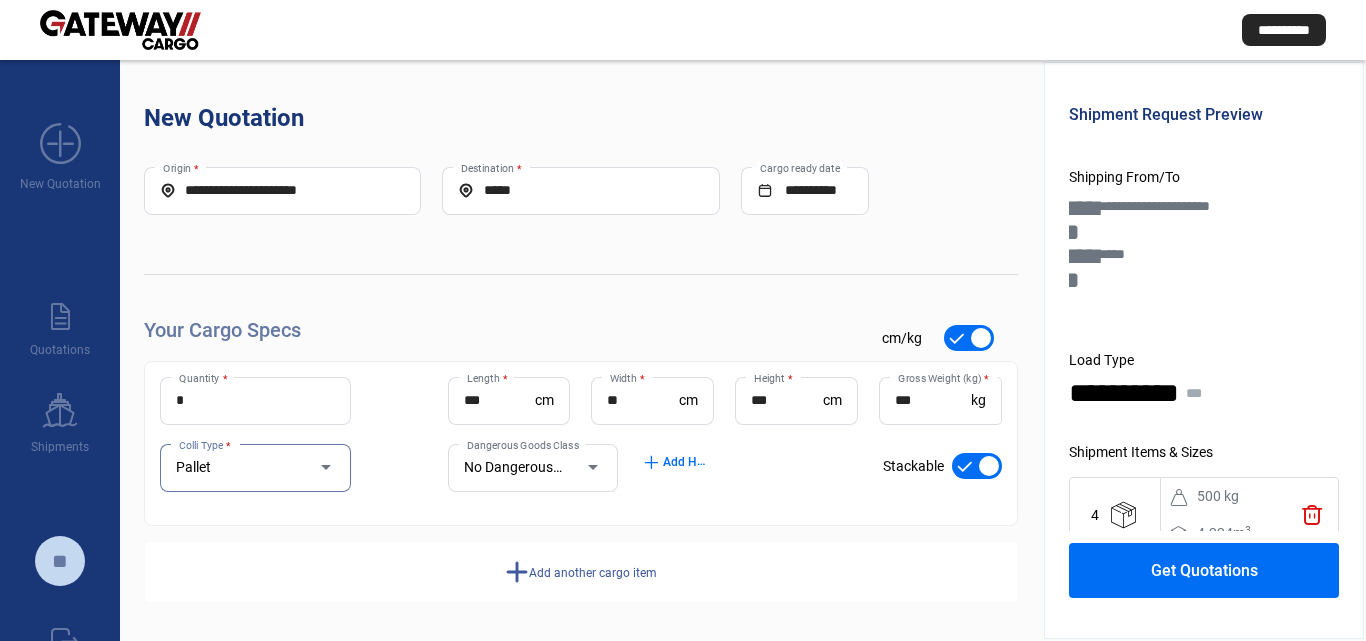 click on "Get Quotations" 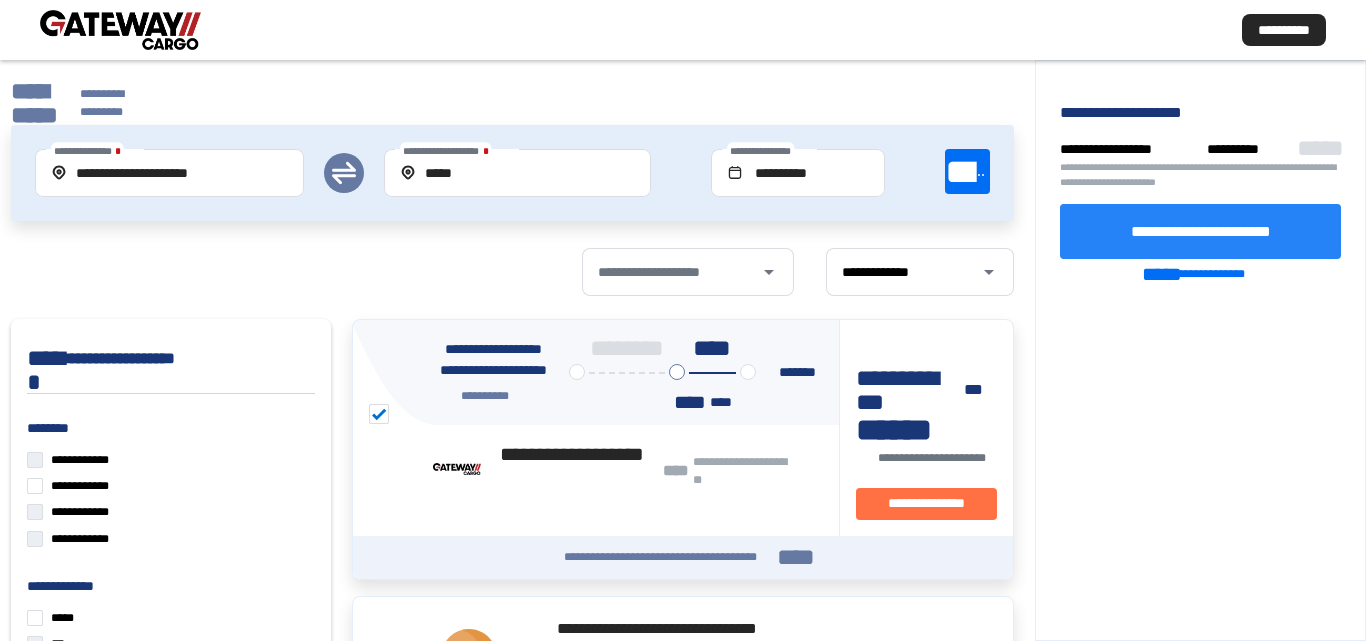 click on "**********" 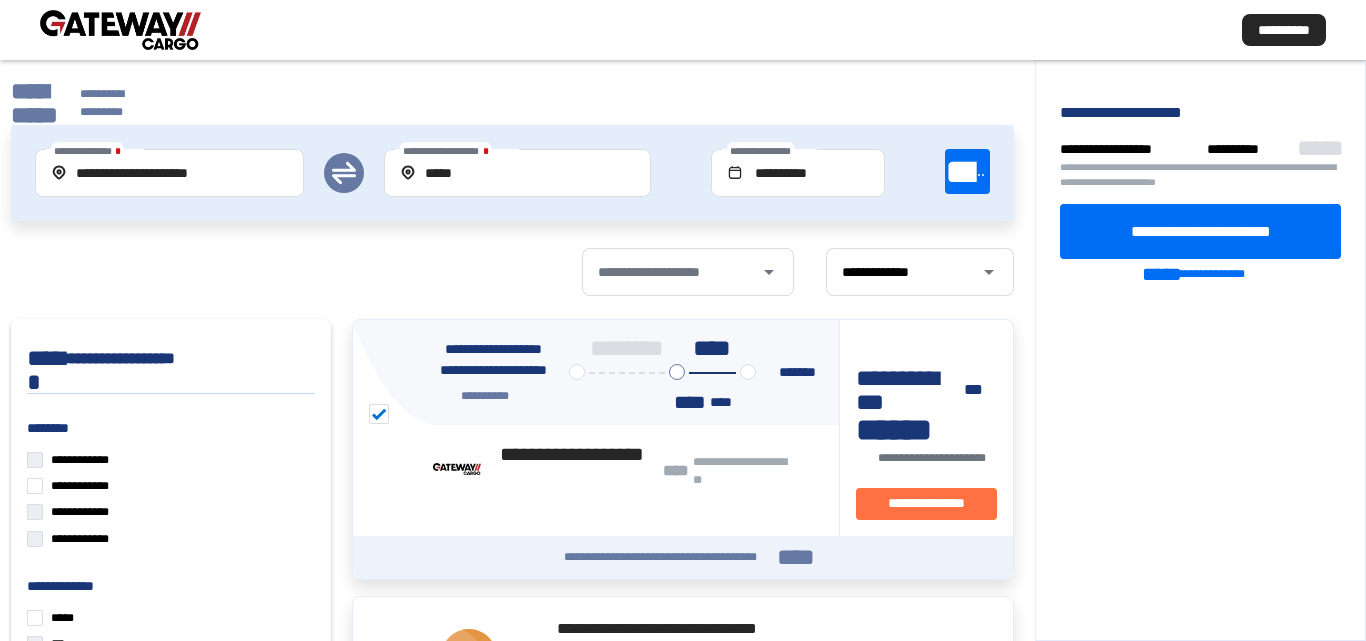 click on "**********" 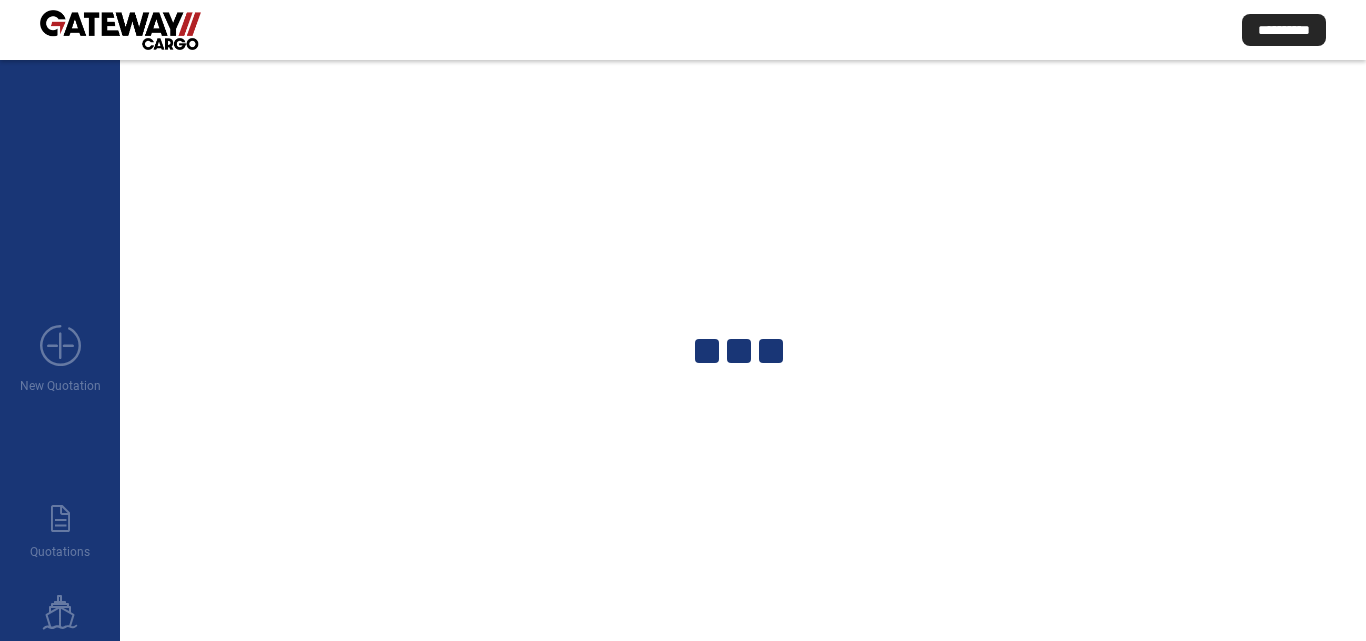 click at bounding box center [120, 30] 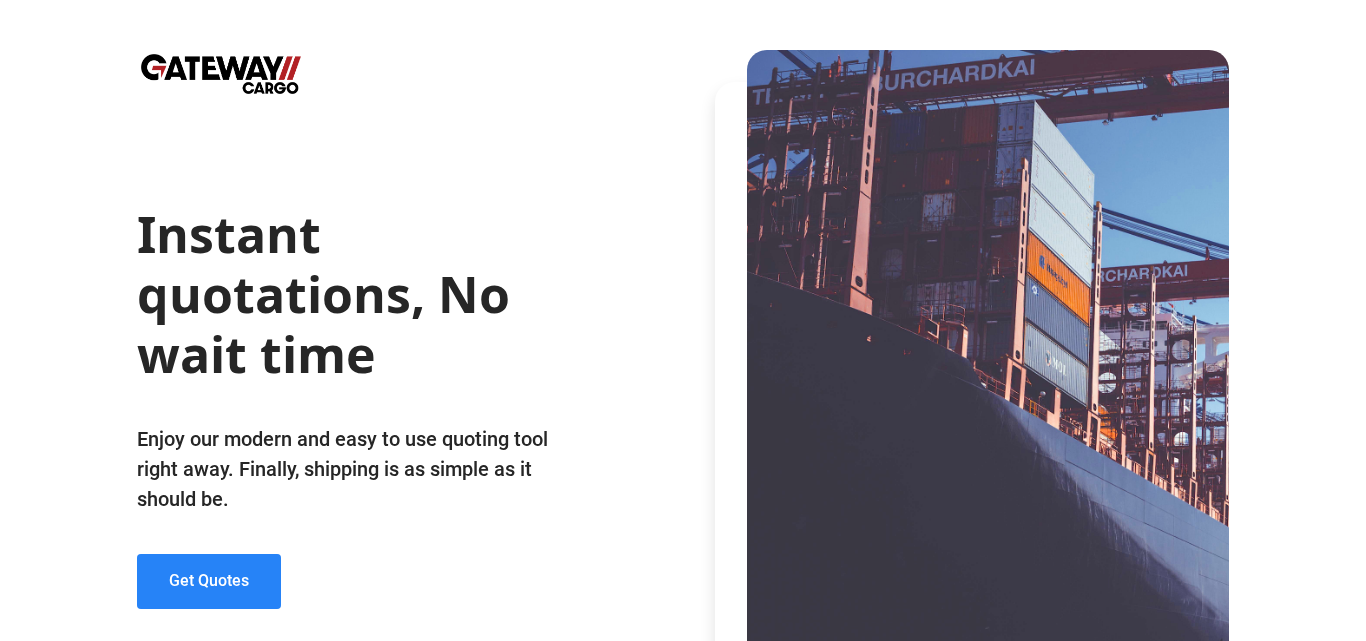 click on "Get Quotes" 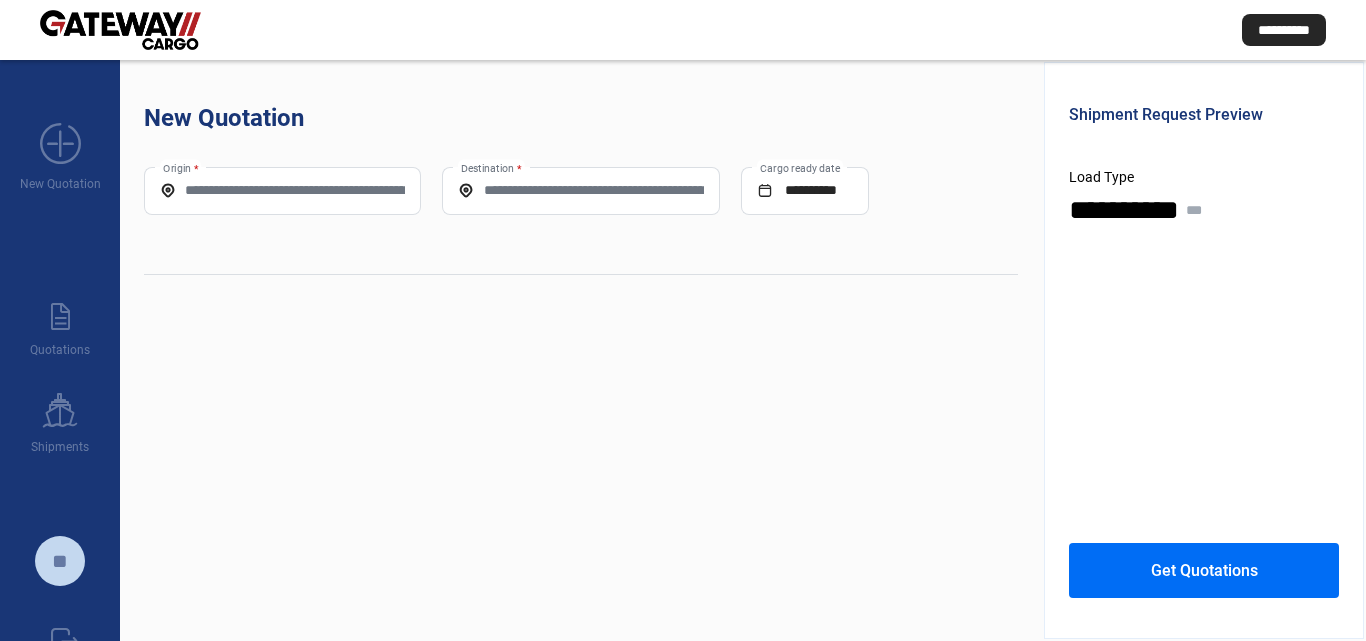 click on "Origin *" 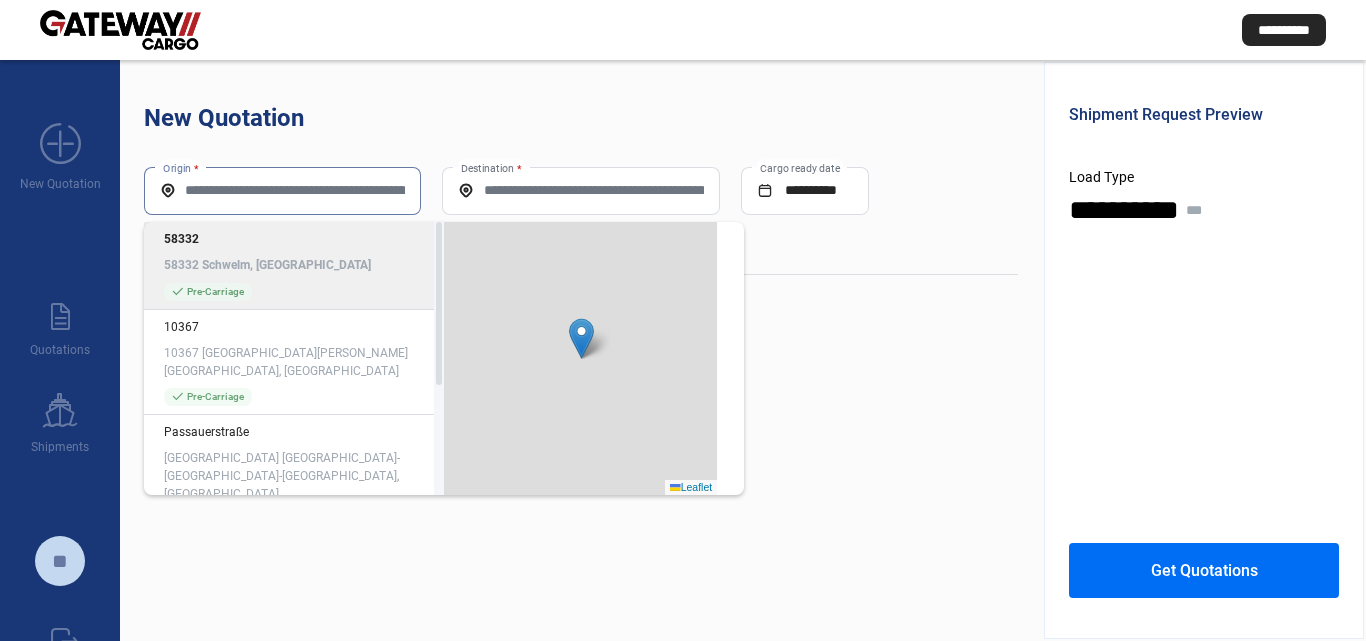click on "Origin *" at bounding box center (282, 190) 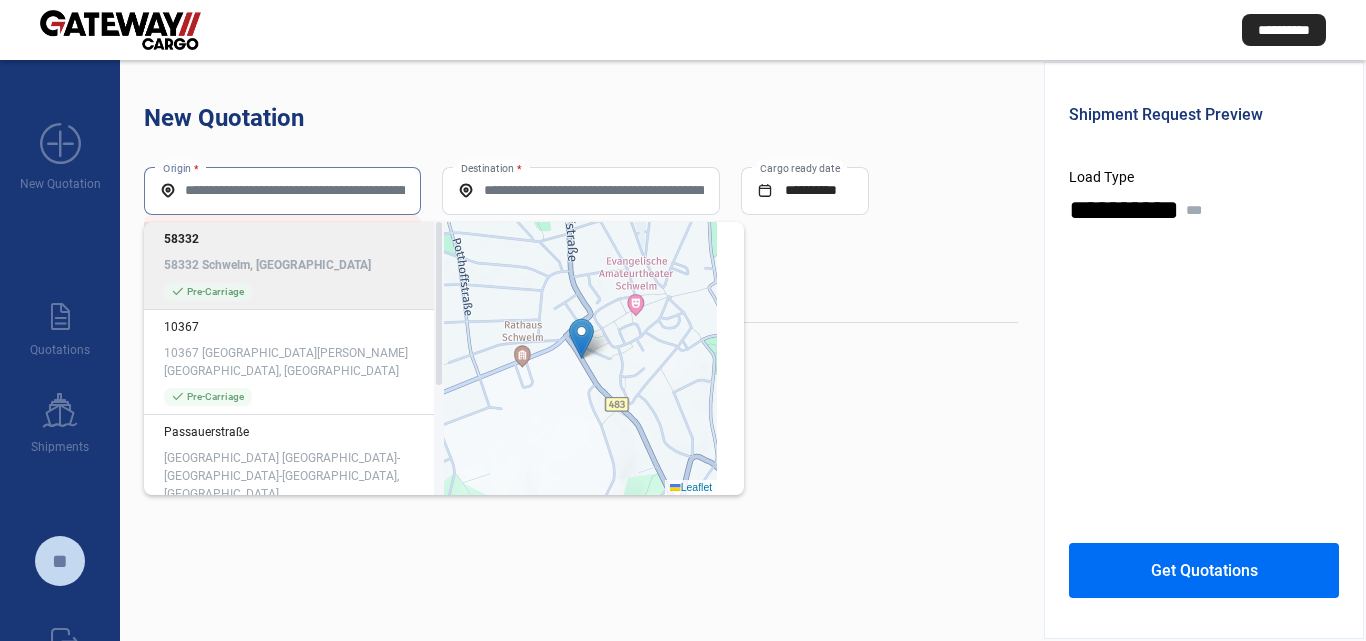paste on "*****" 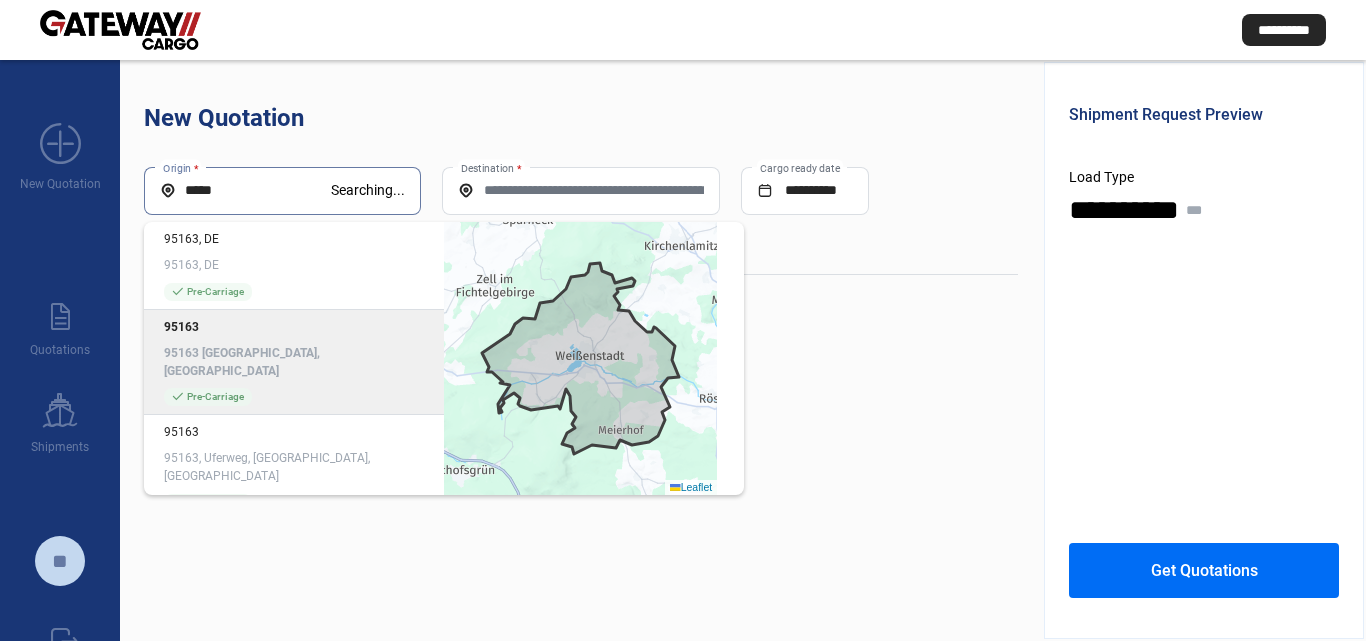click on "95163 [GEOGRAPHIC_DATA], [GEOGRAPHIC_DATA]" 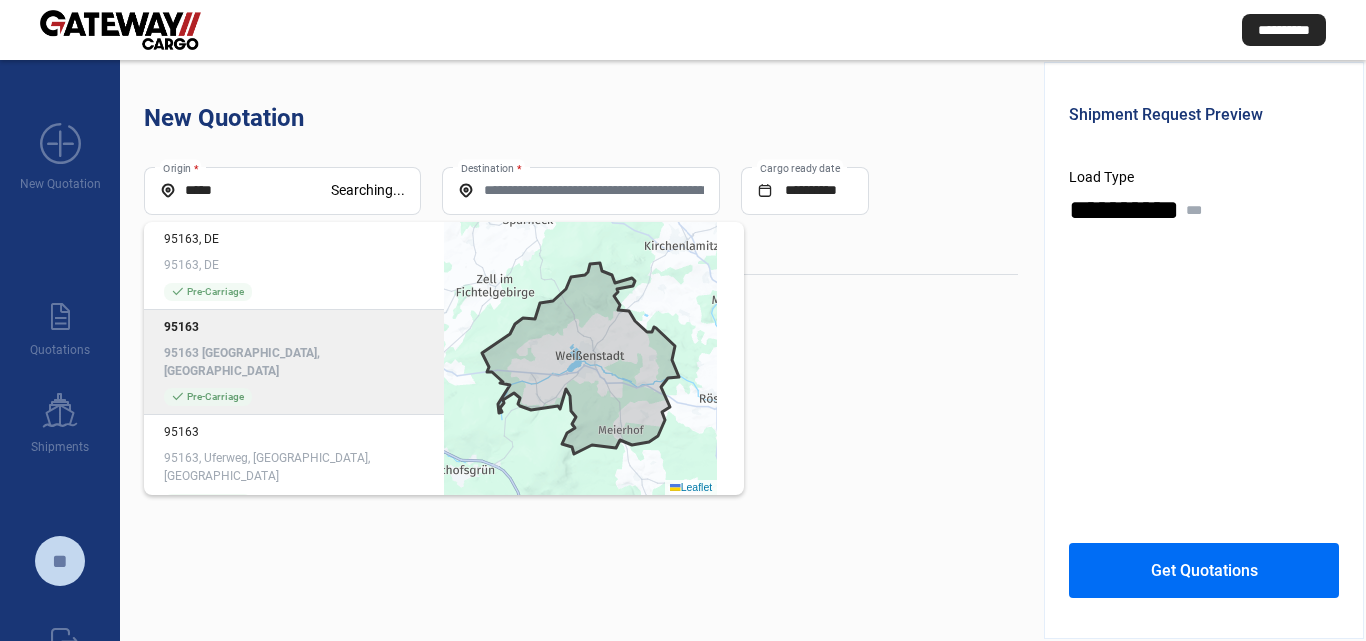 type on "**********" 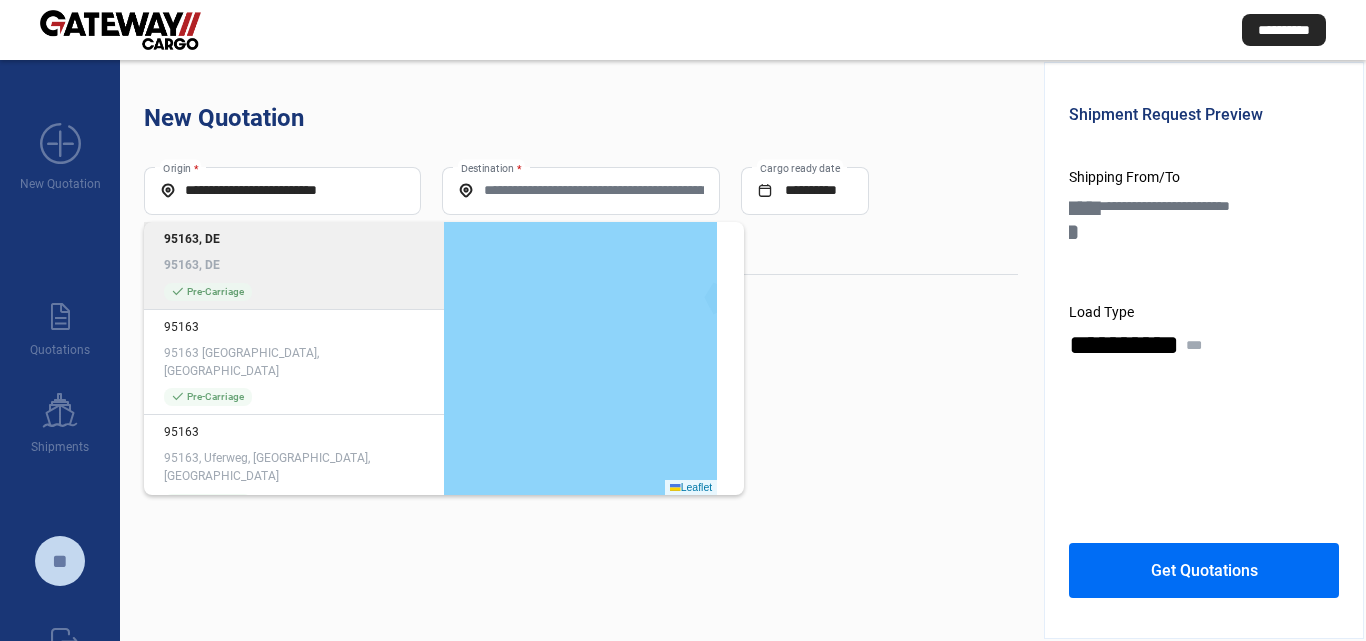 click on "Destination *" at bounding box center (580, 190) 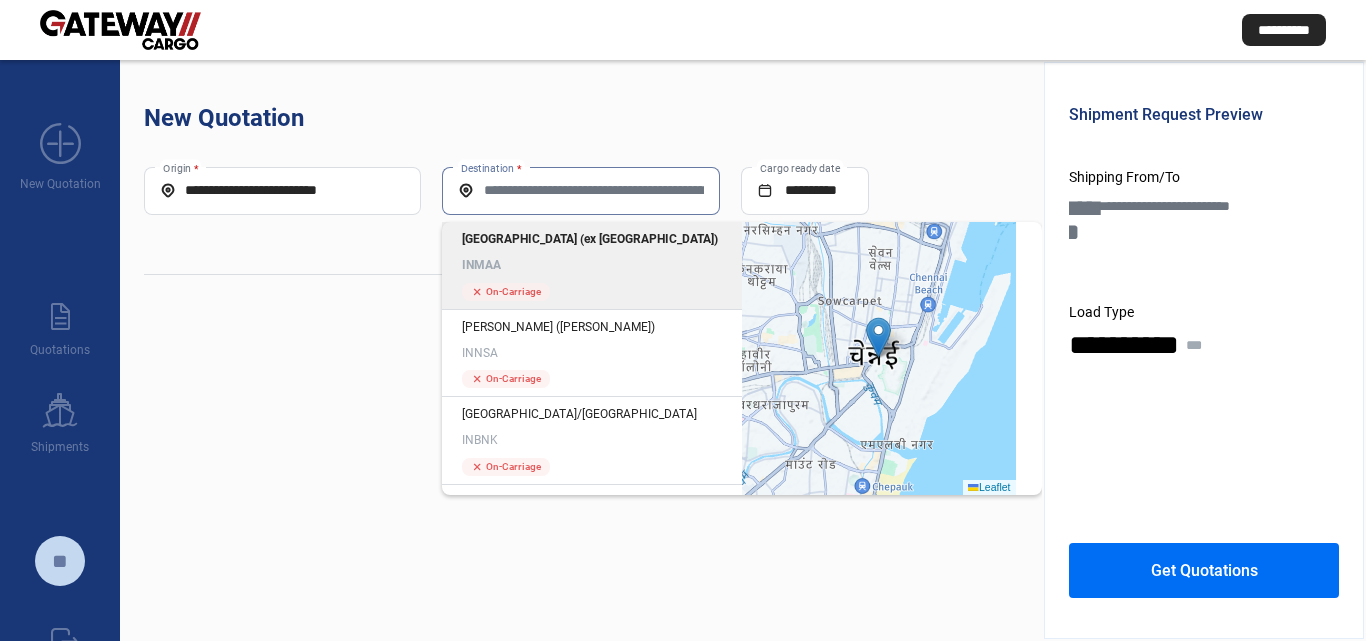 click on "[GEOGRAPHIC_DATA] (ex [GEOGRAPHIC_DATA]) INMAA cross  On-Carriage" 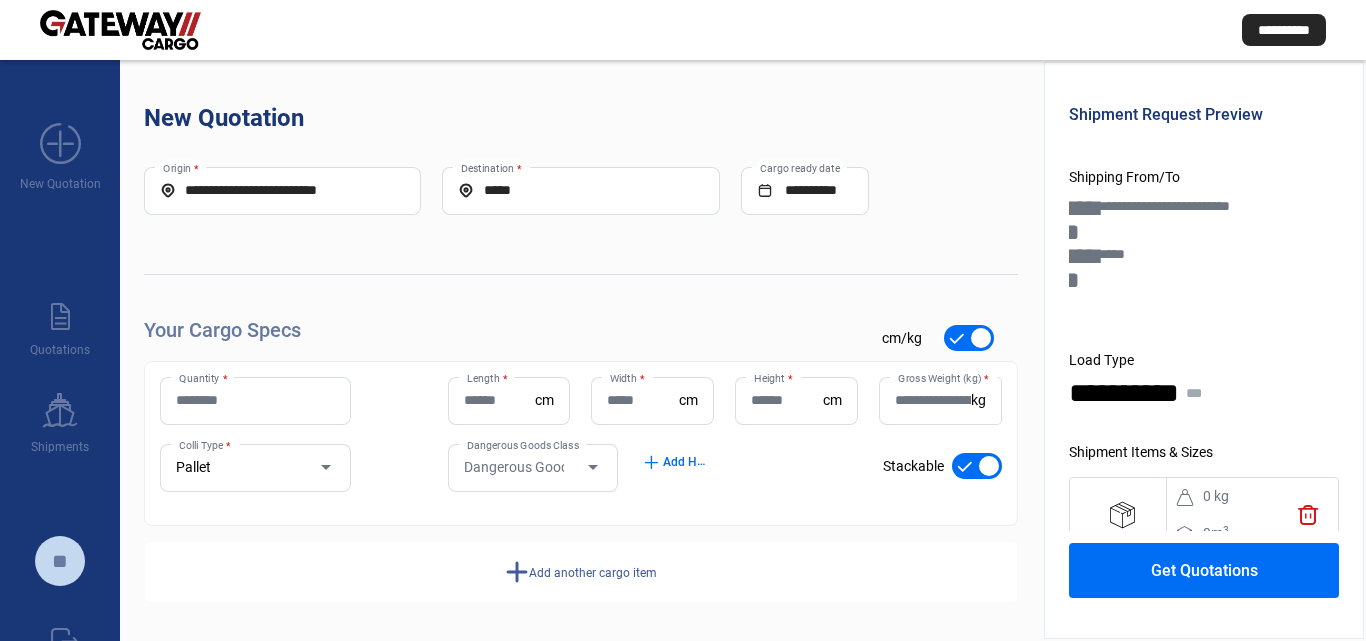 click on "Quantity *" at bounding box center (255, 400) 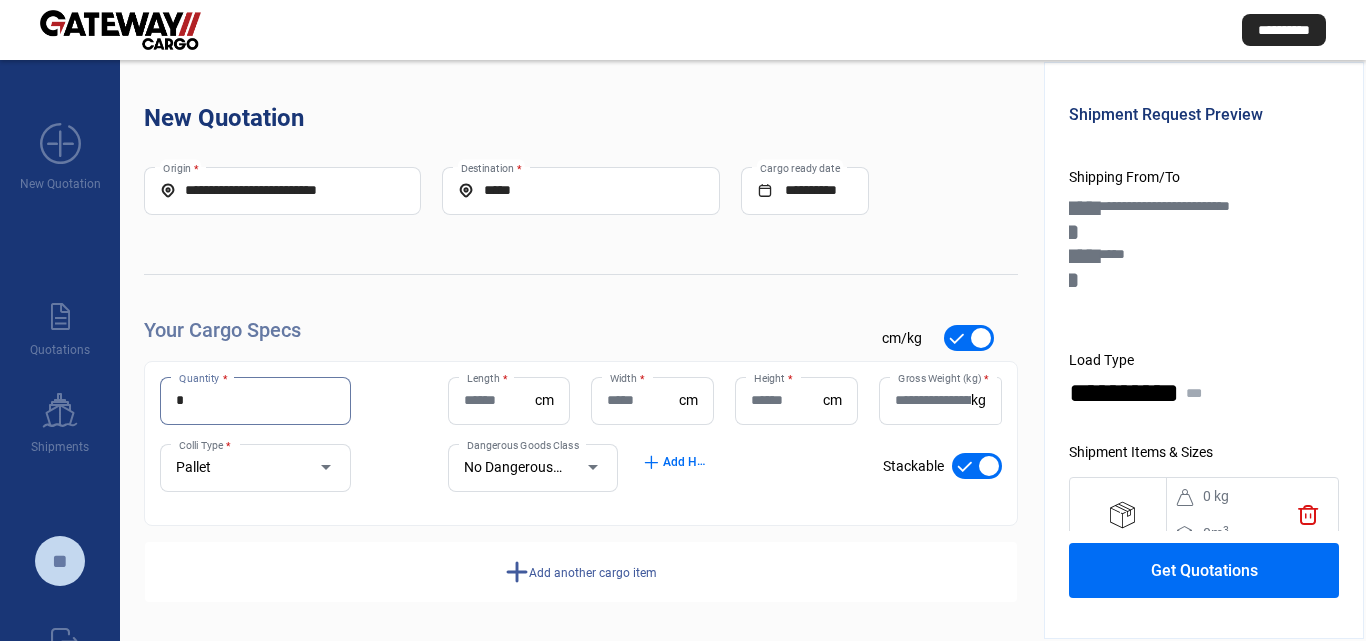 type on "*" 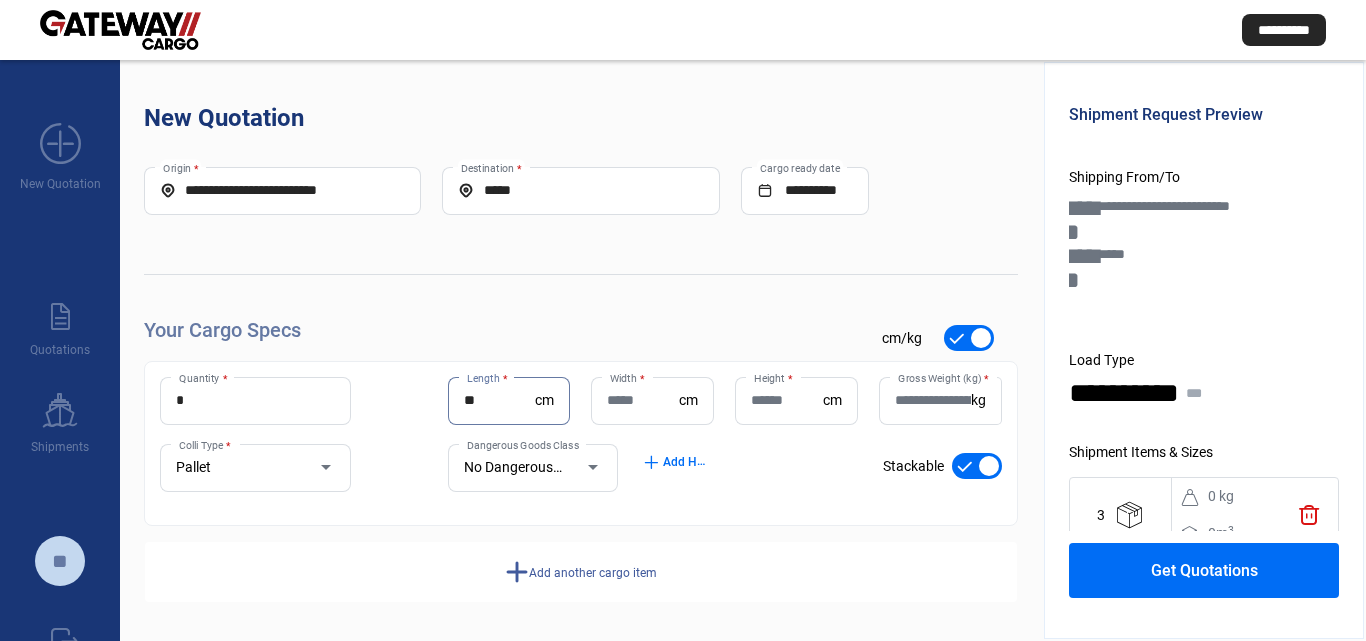 type on "**" 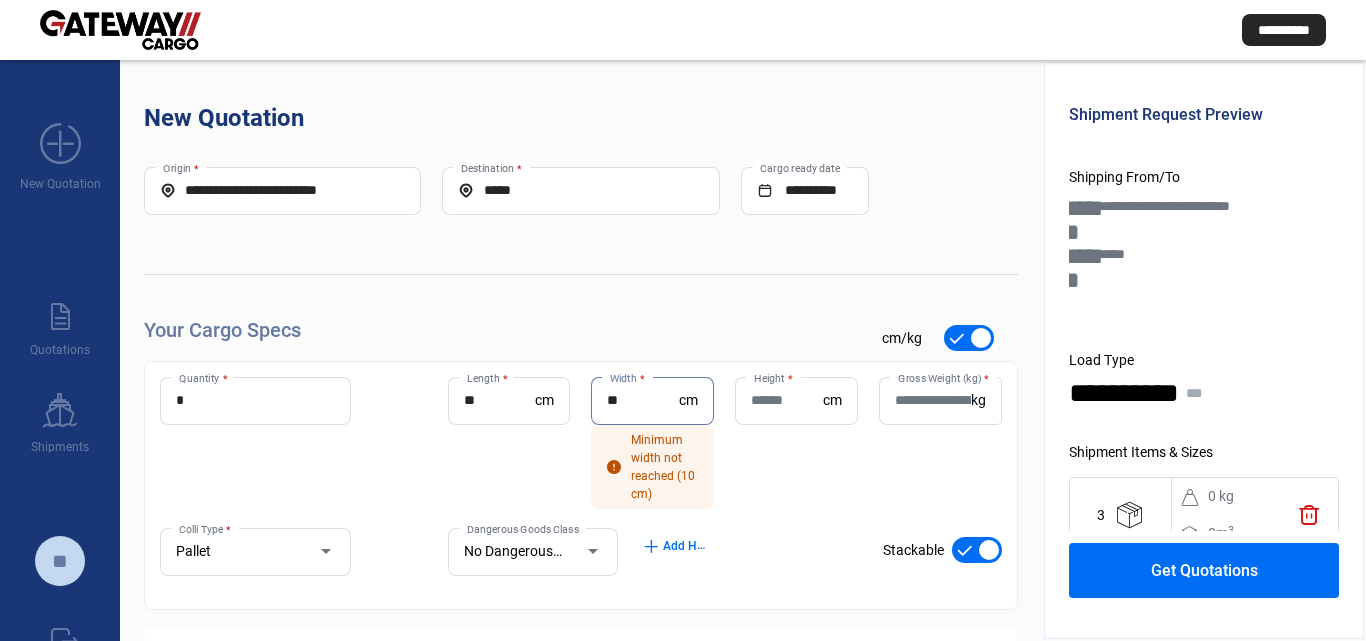 type on "**" 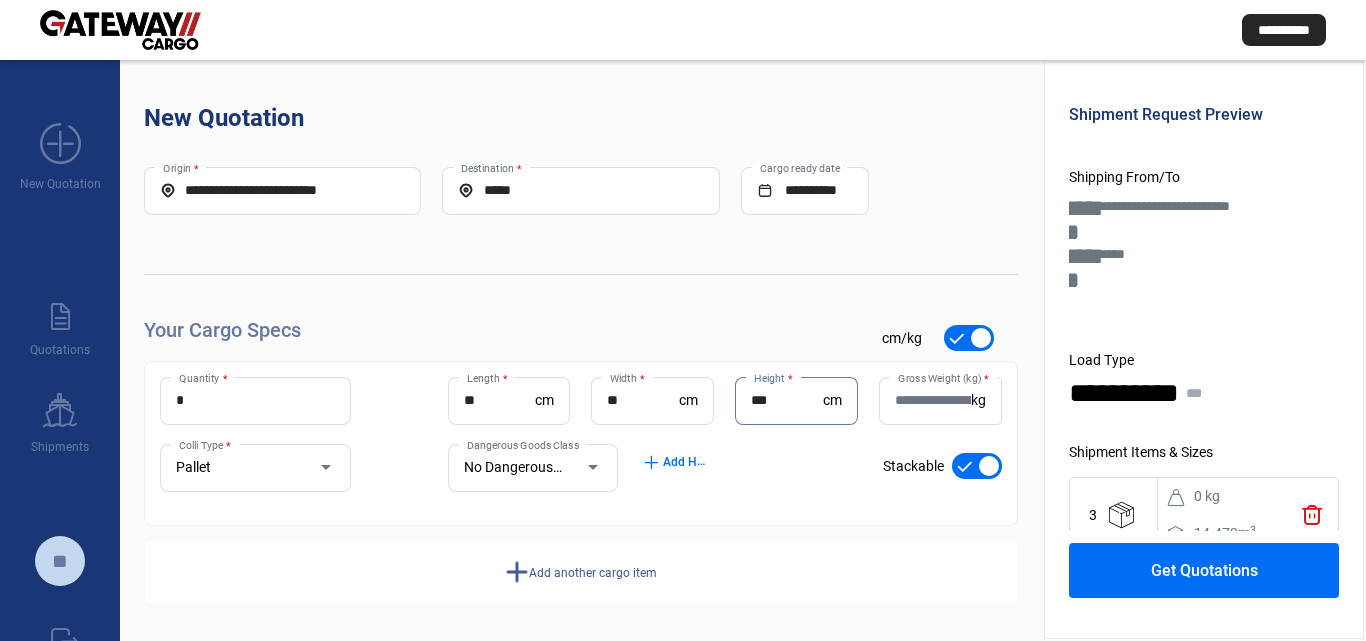 type on "***" 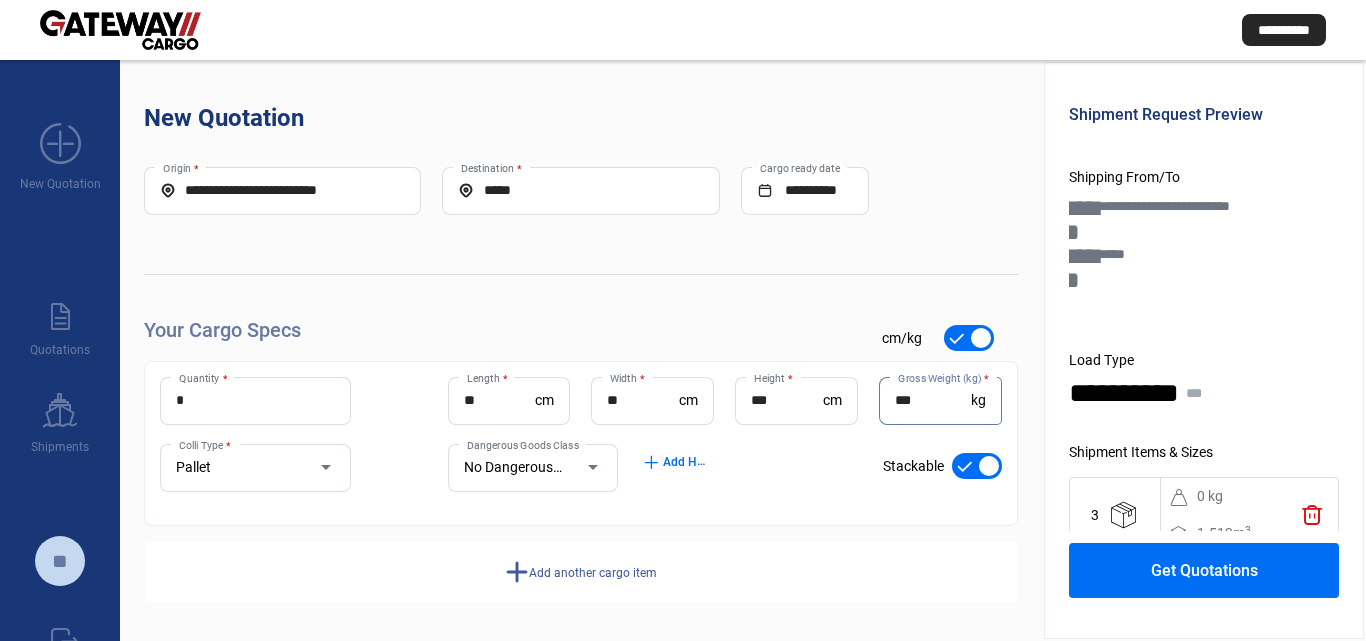 type on "***" 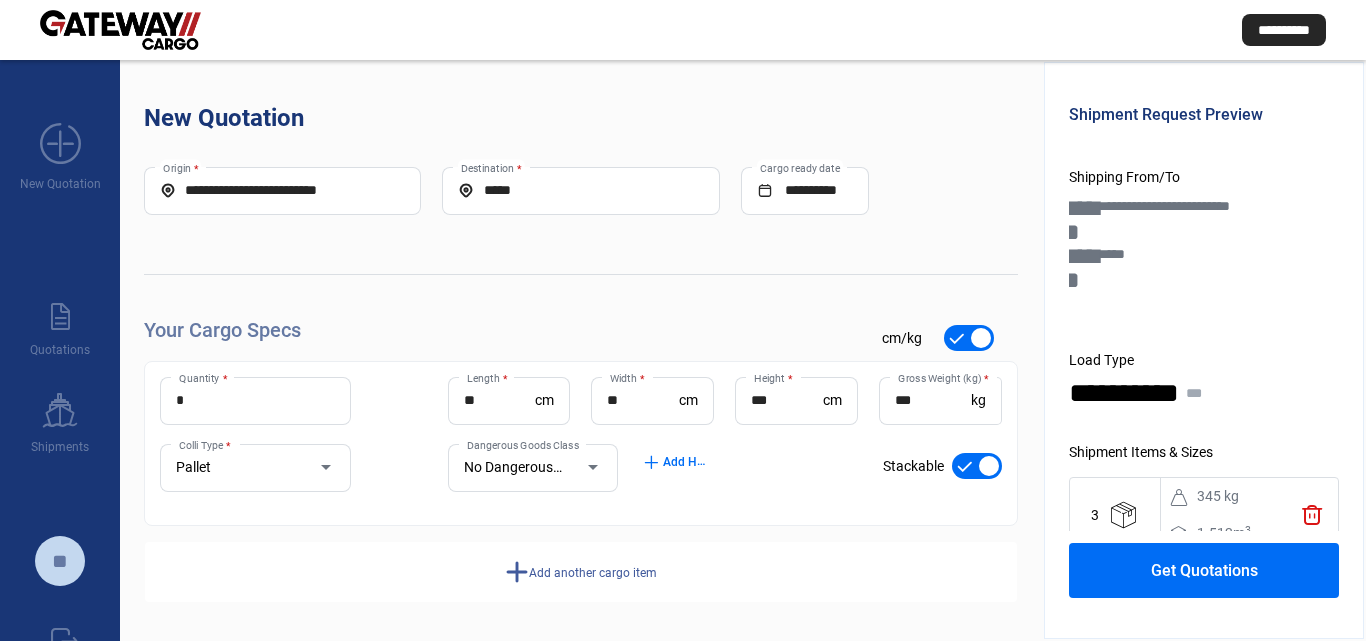 click on "add" 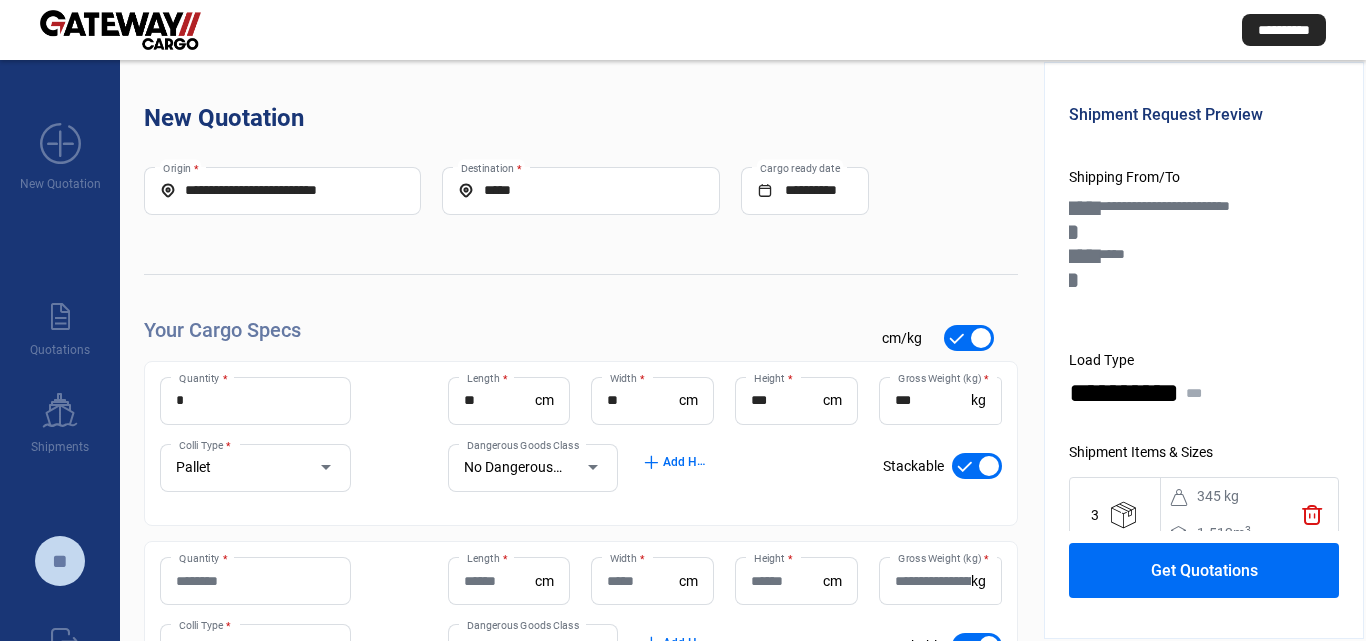 click on "Quantity *" 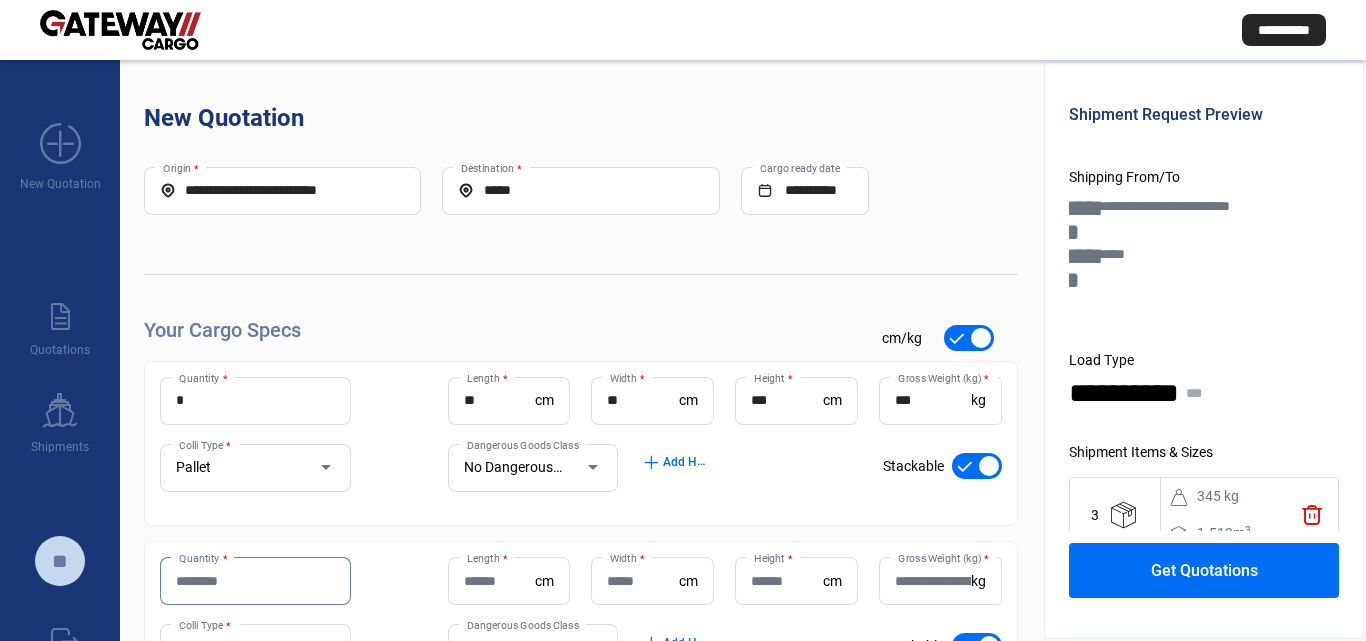 click on "Quantity *" at bounding box center [255, 581] 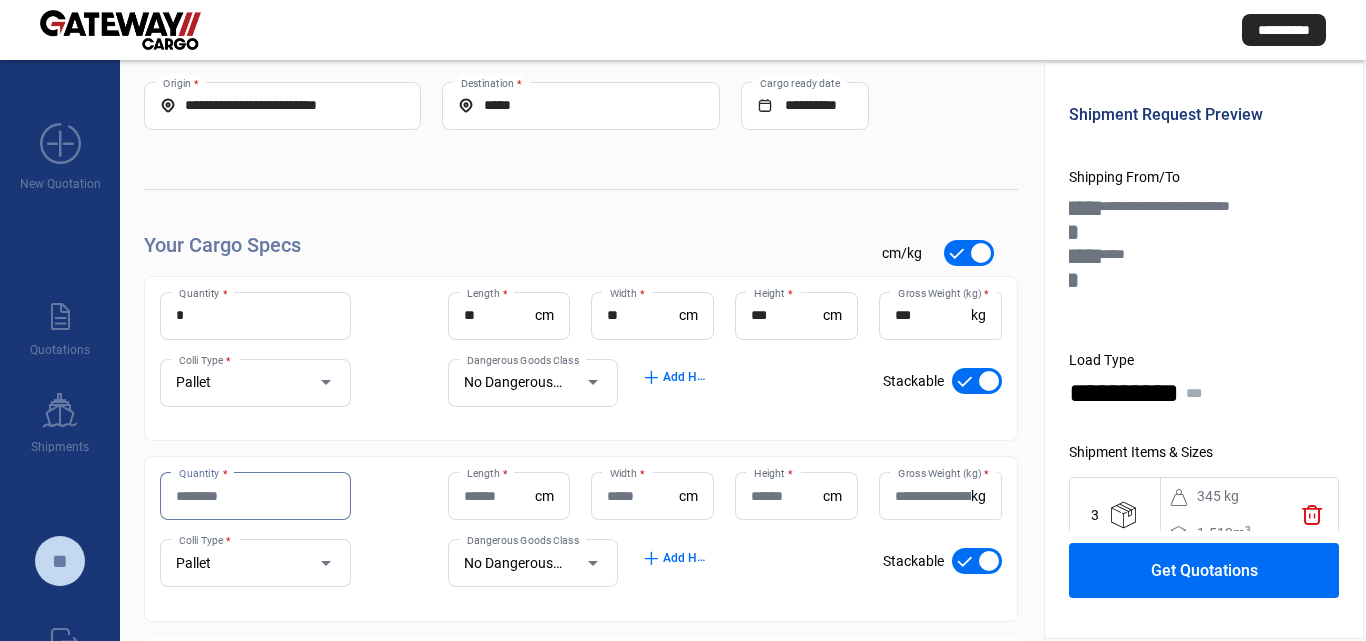 scroll, scrollTop: 183, scrollLeft: 0, axis: vertical 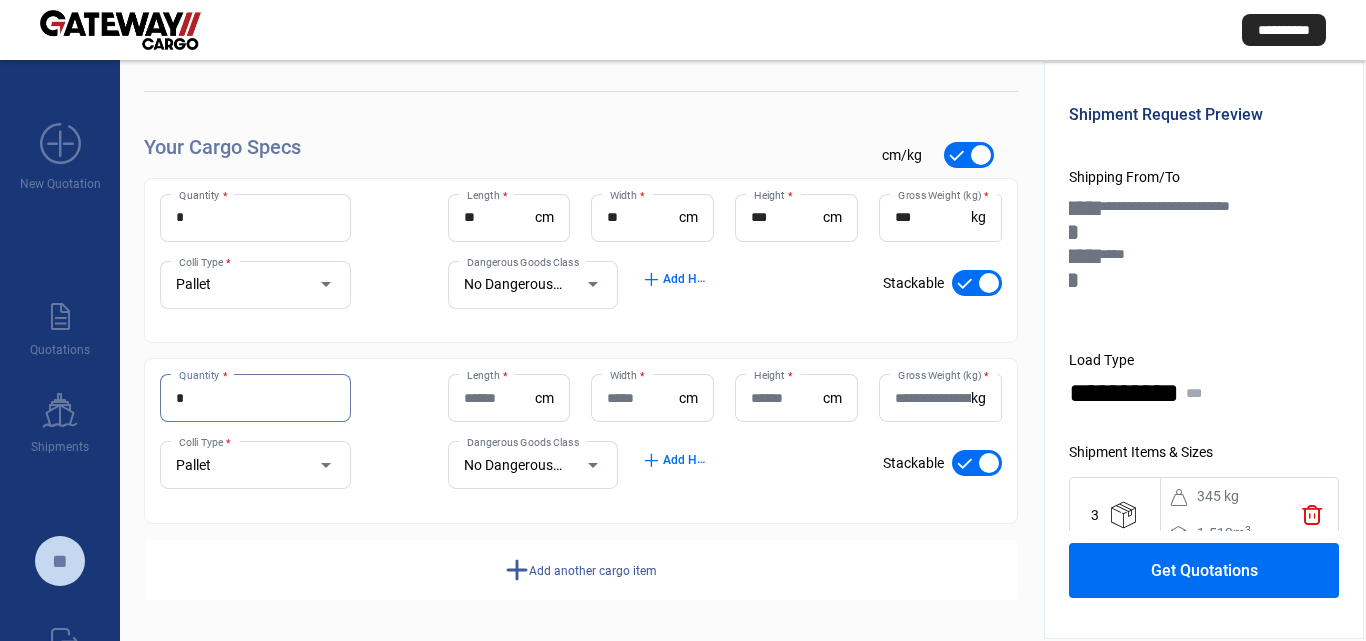 type on "*" 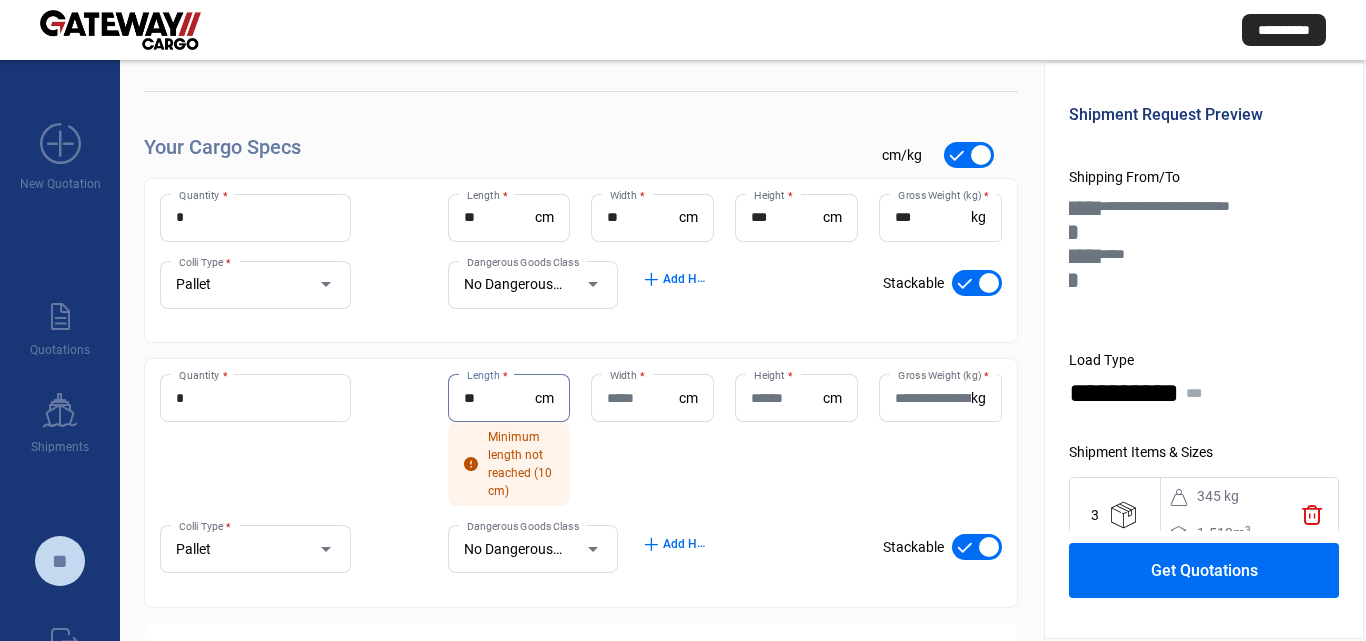 type on "**" 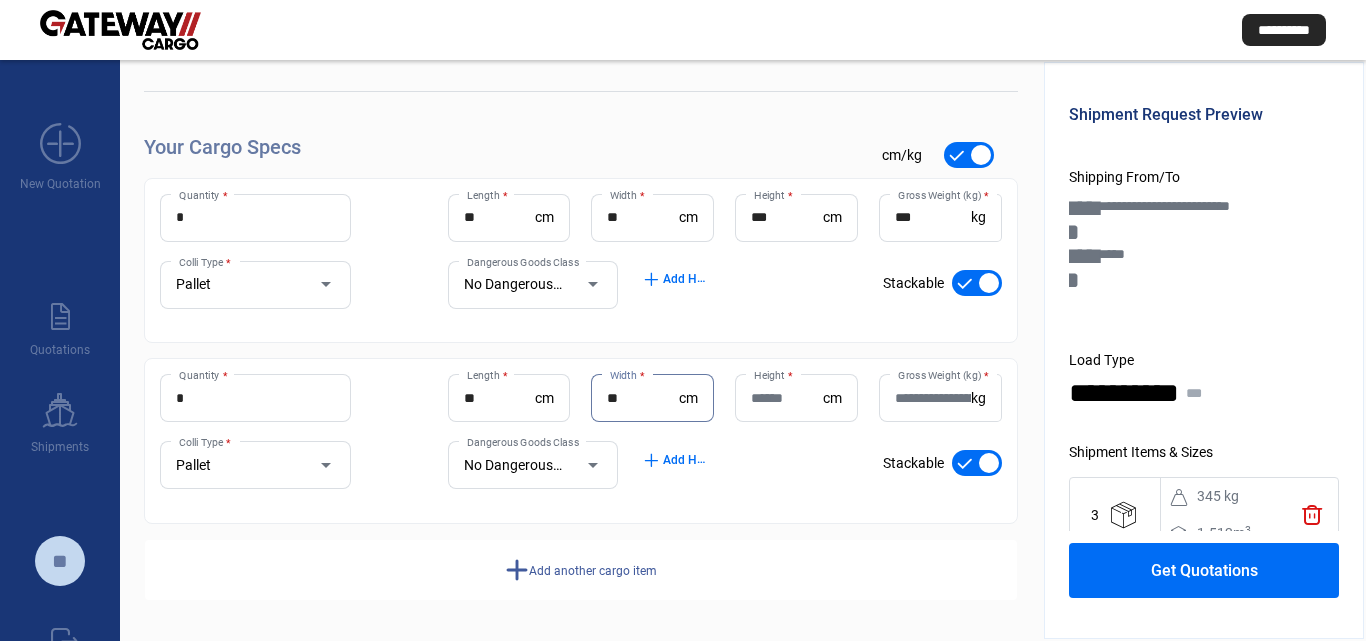 type on "**" 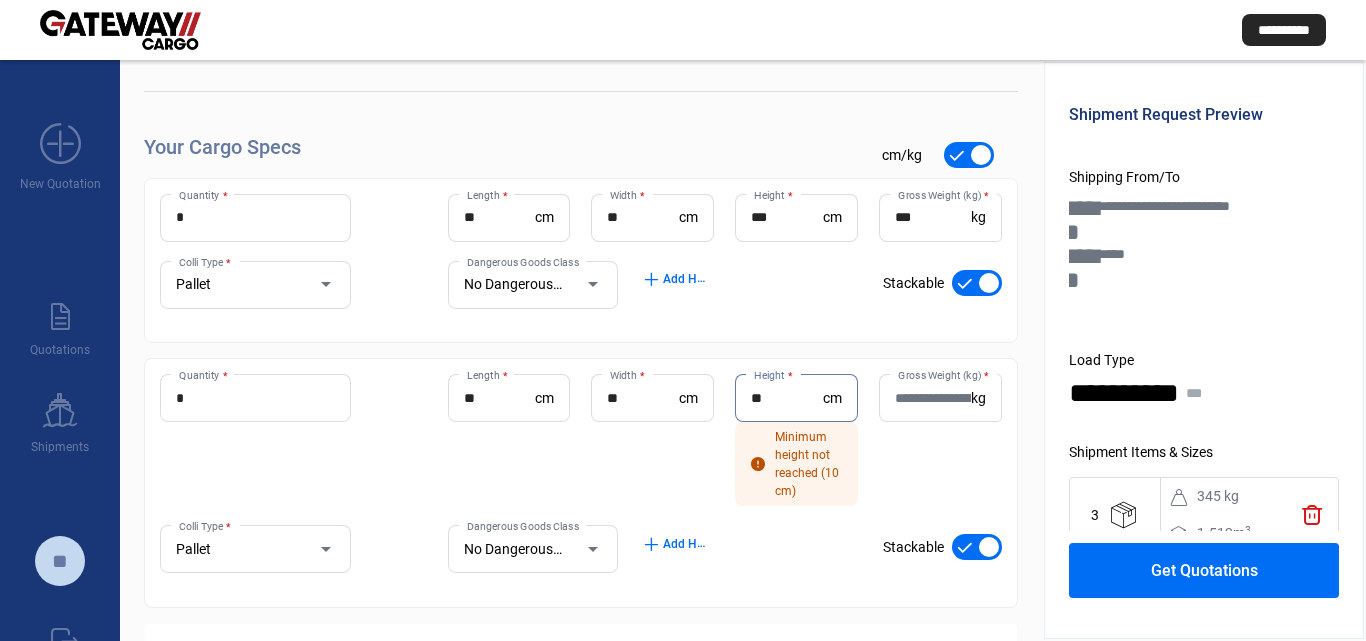 type on "**" 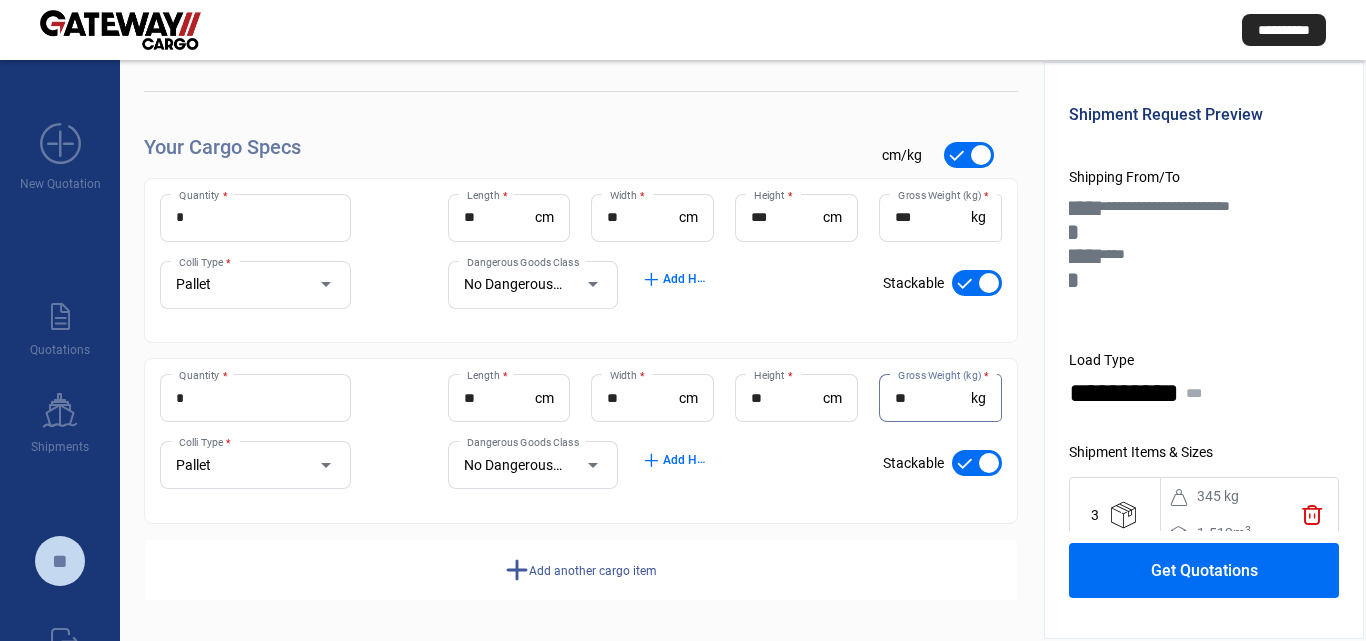 type on "**" 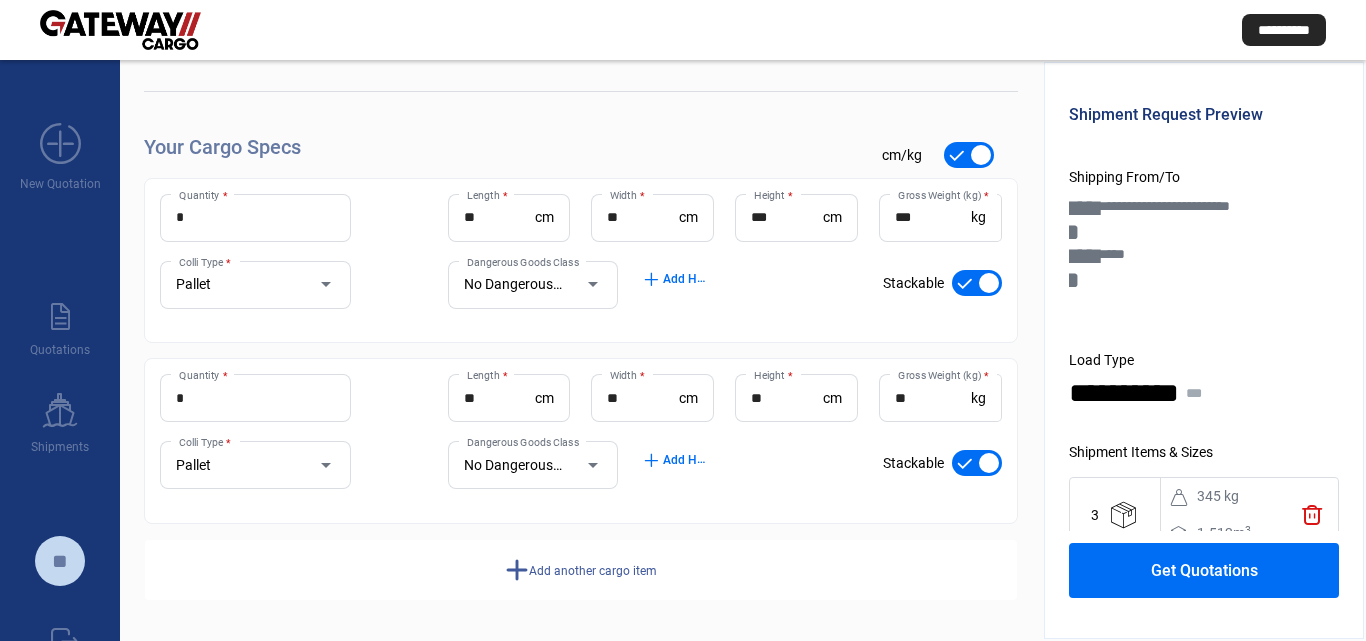 click on "add  Add another cargo item" 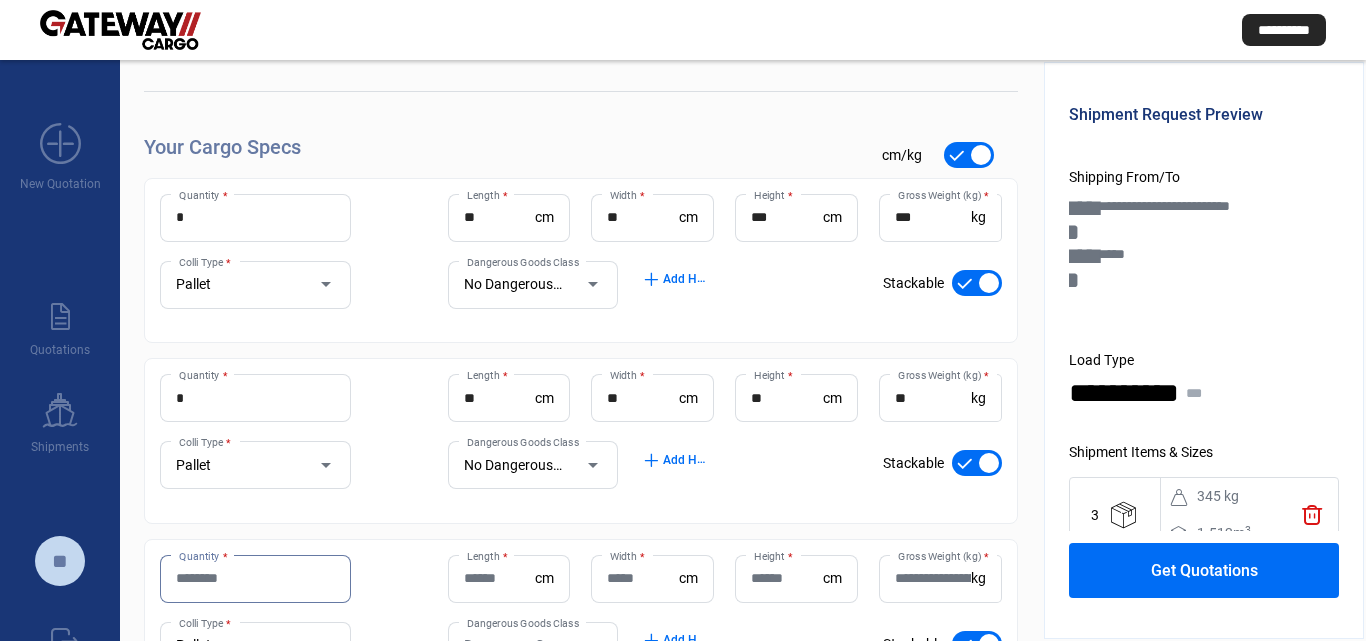 click on "Quantity *" at bounding box center (255, 578) 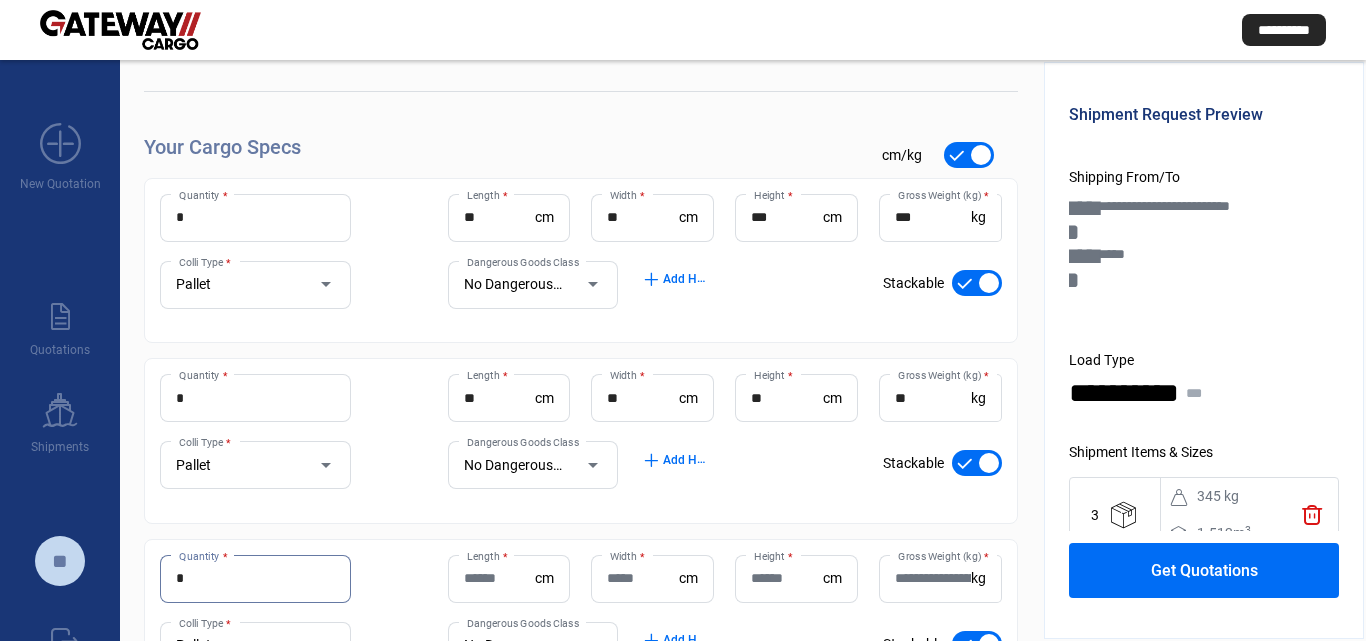 type on "*" 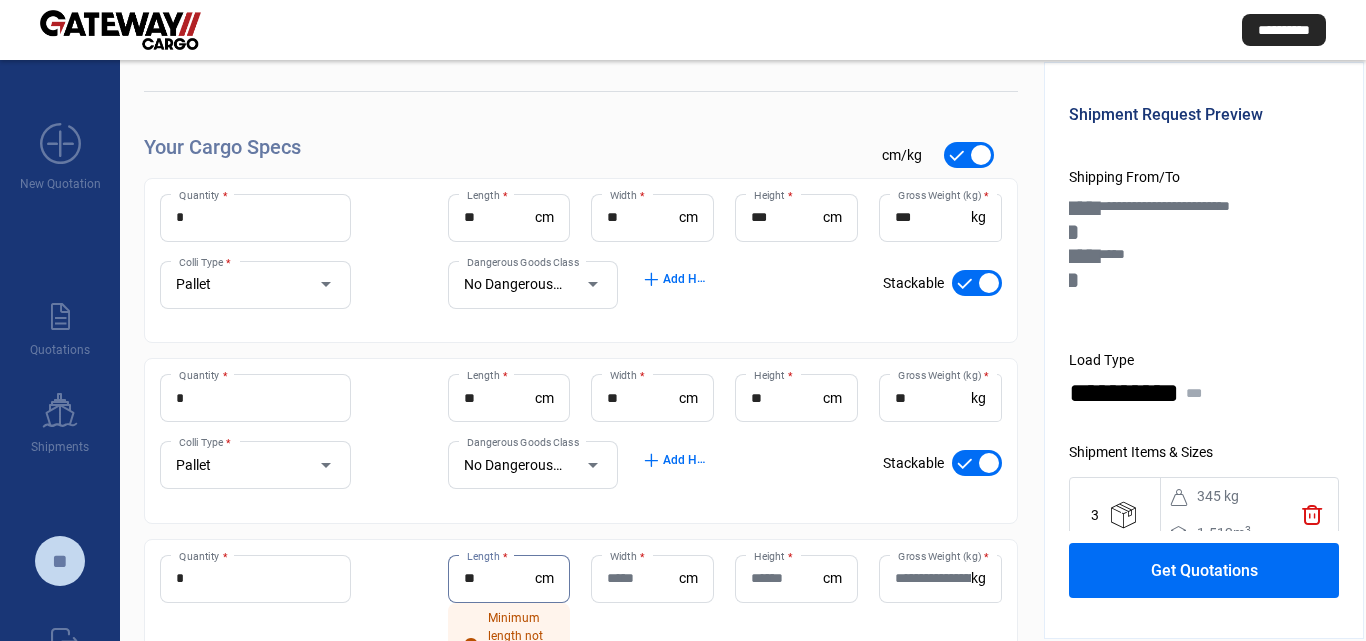 type on "**" 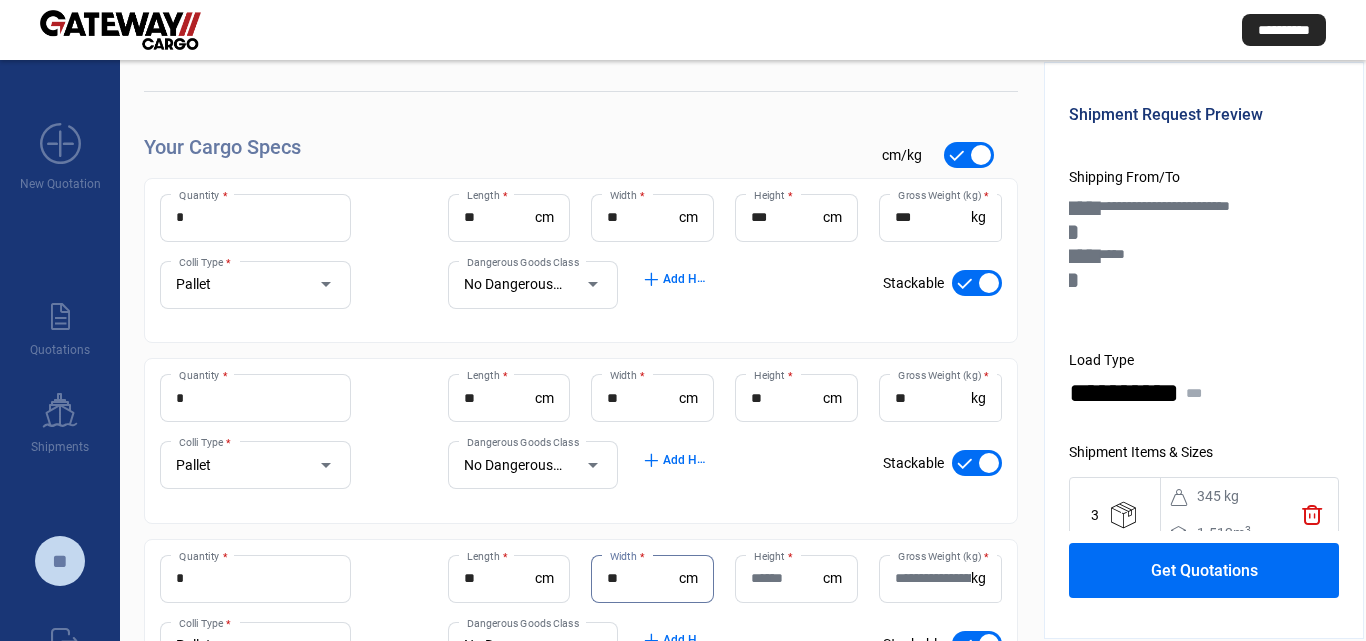 type on "**" 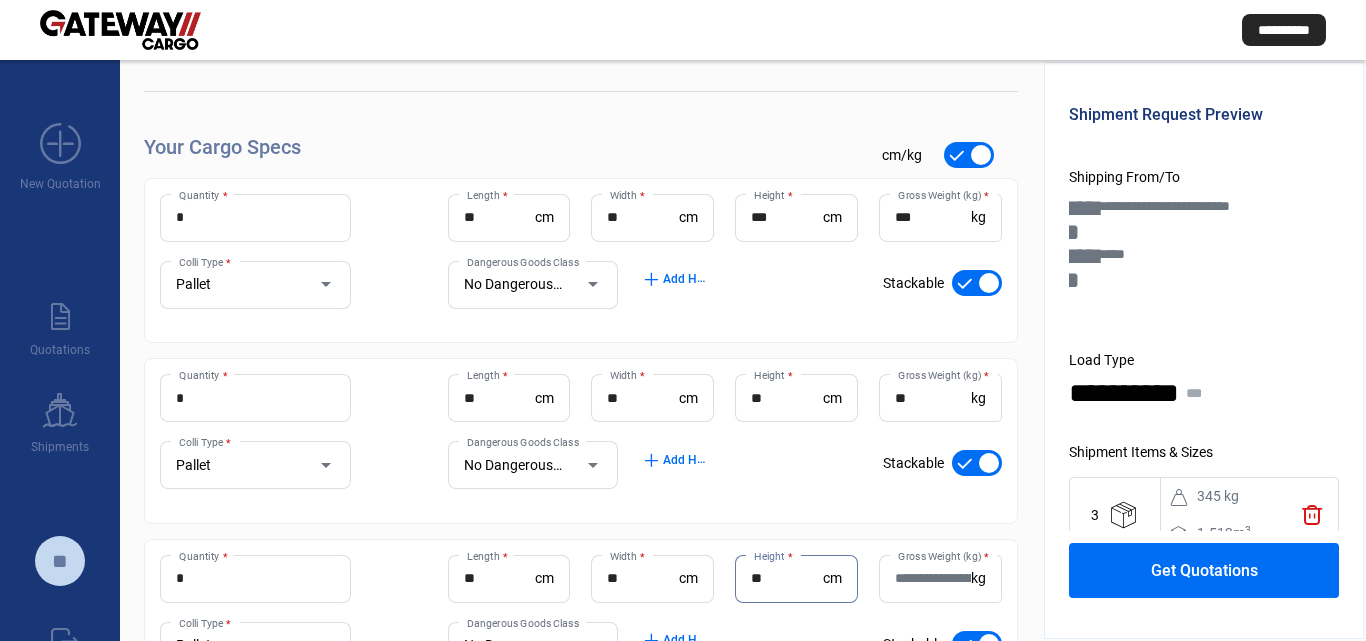 type on "**" 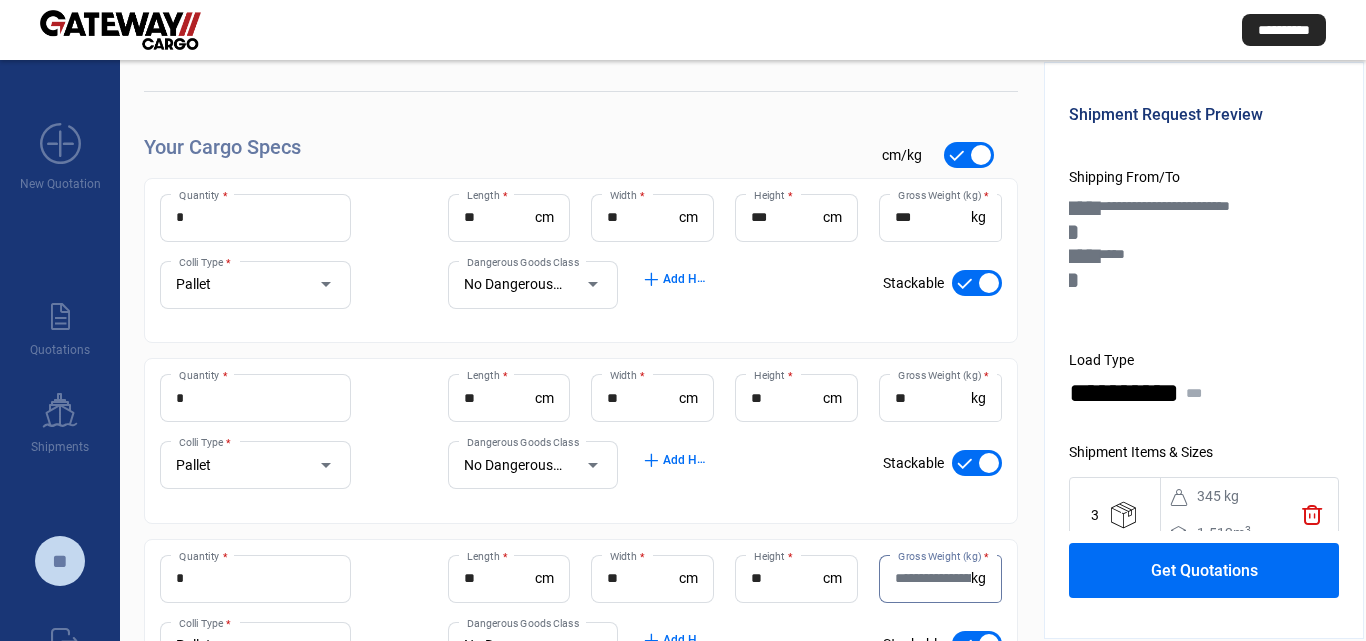 drag, startPoint x: 218, startPoint y: 577, endPoint x: 91, endPoint y: 563, distance: 127.769325 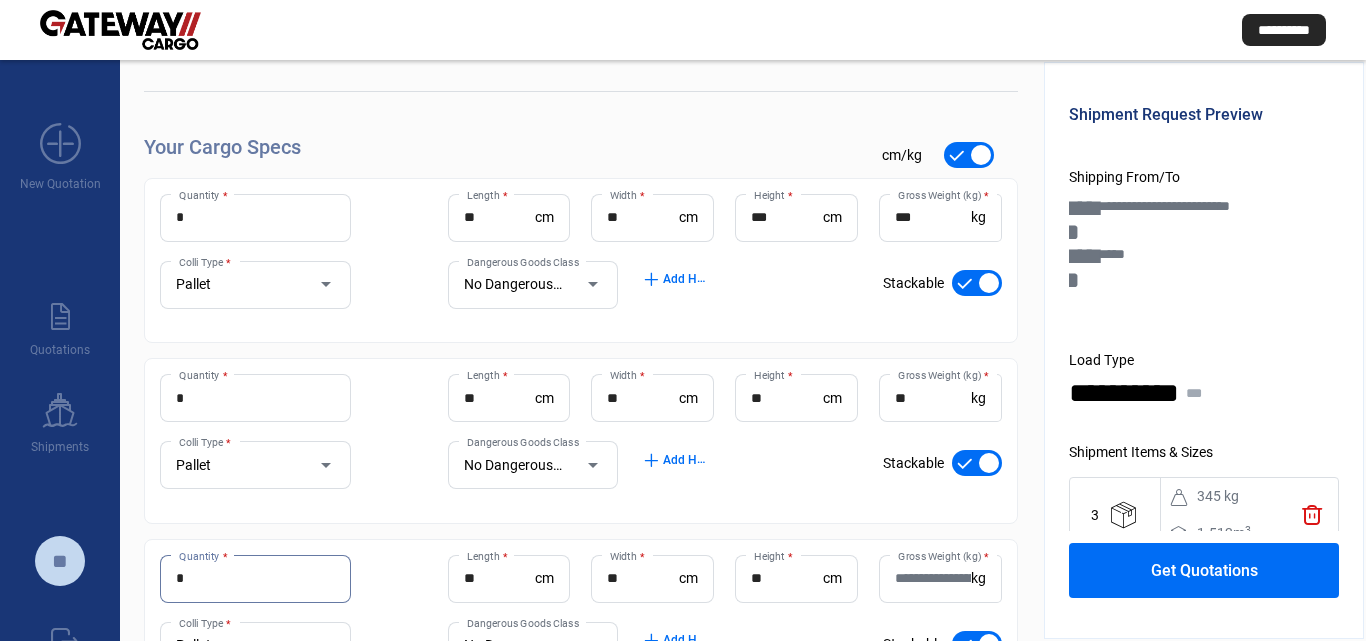 type on "*" 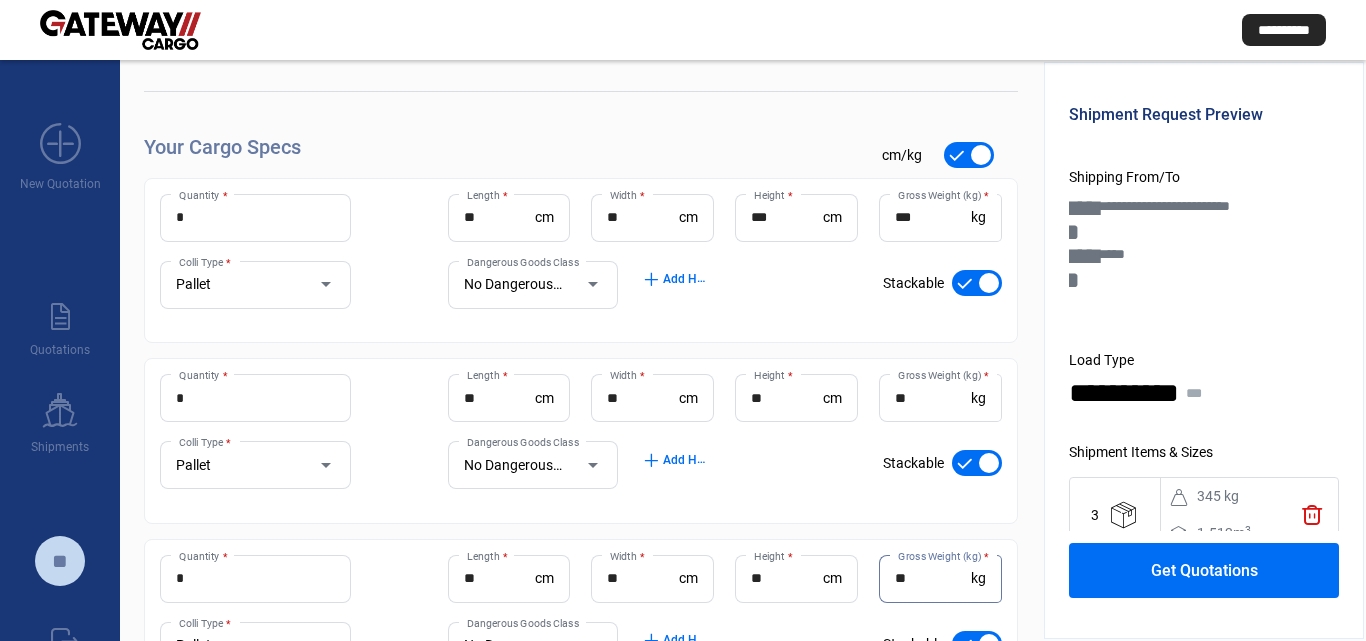 type on "**" 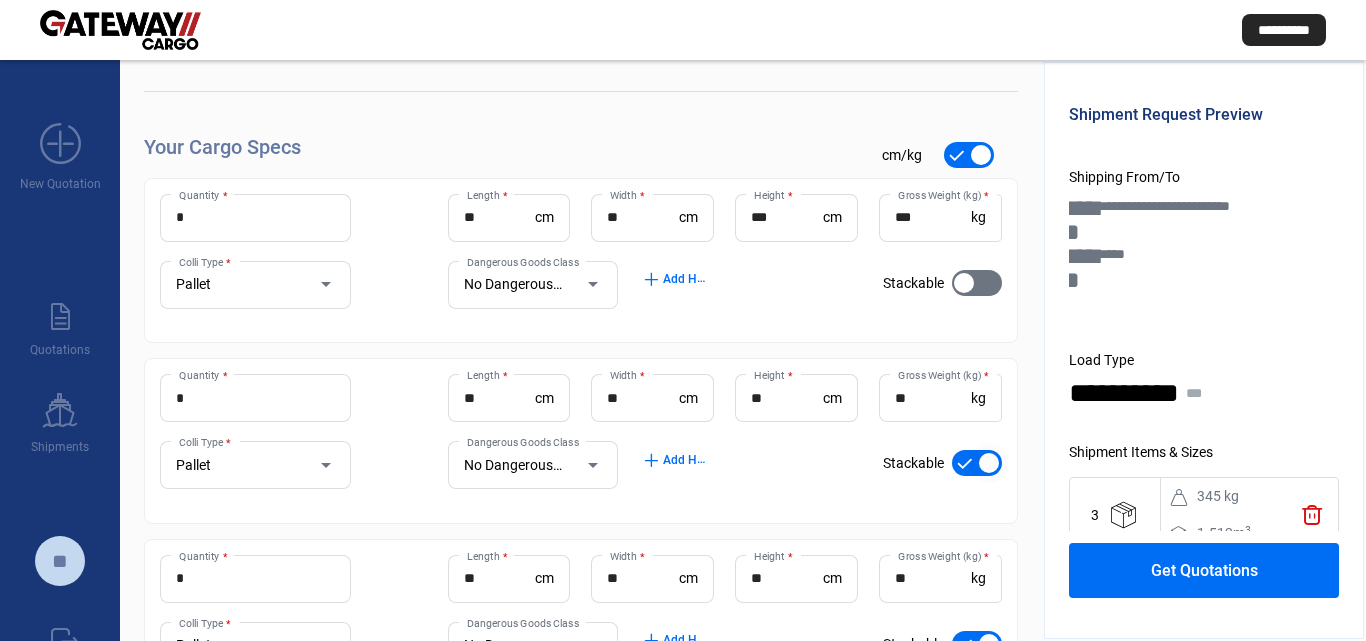click at bounding box center (977, 463) 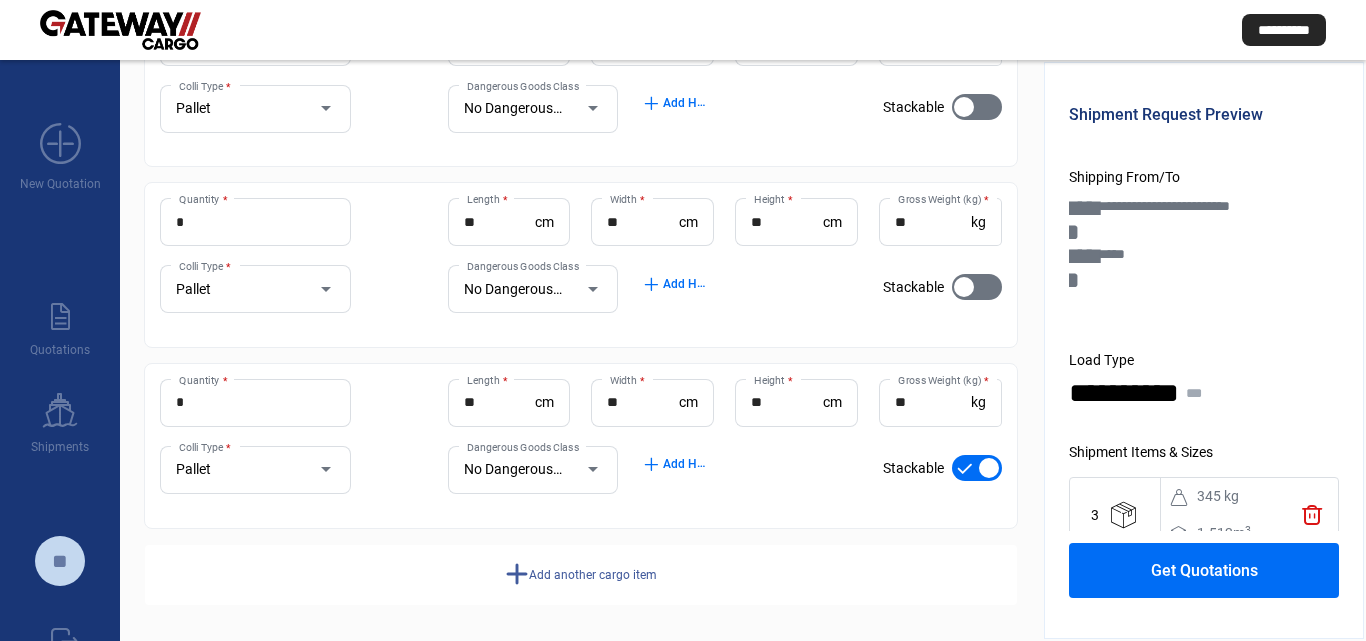 scroll, scrollTop: 364, scrollLeft: 0, axis: vertical 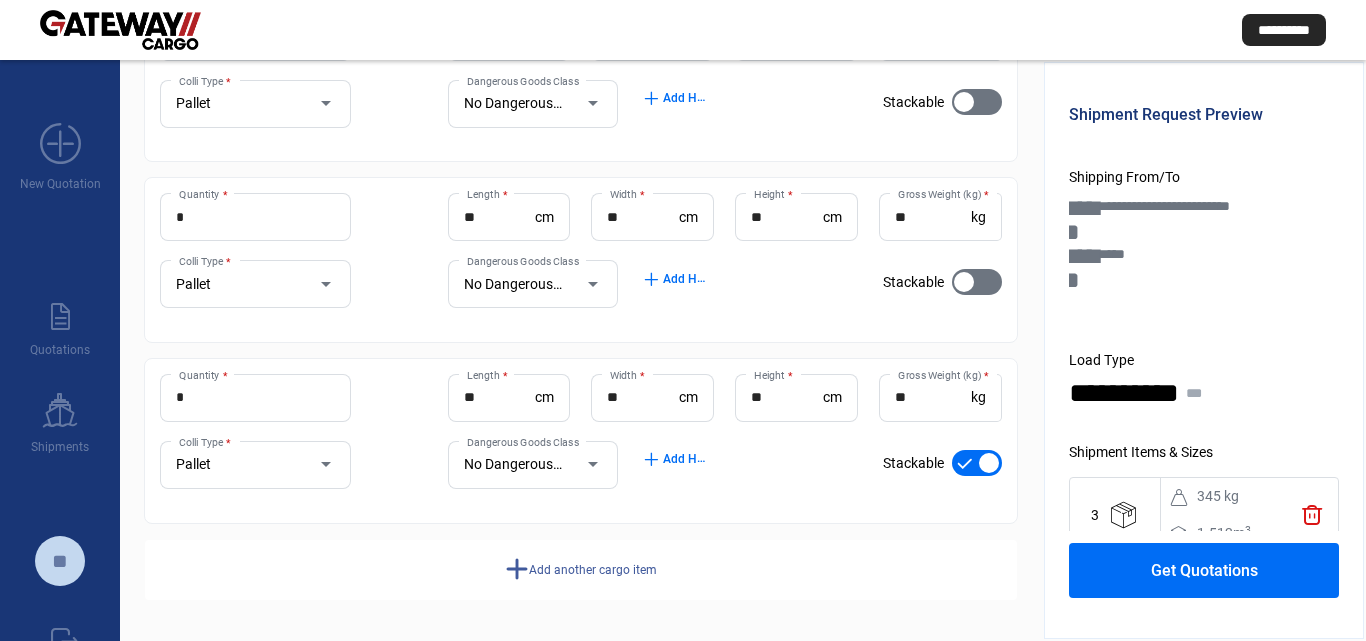 click at bounding box center (977, 463) 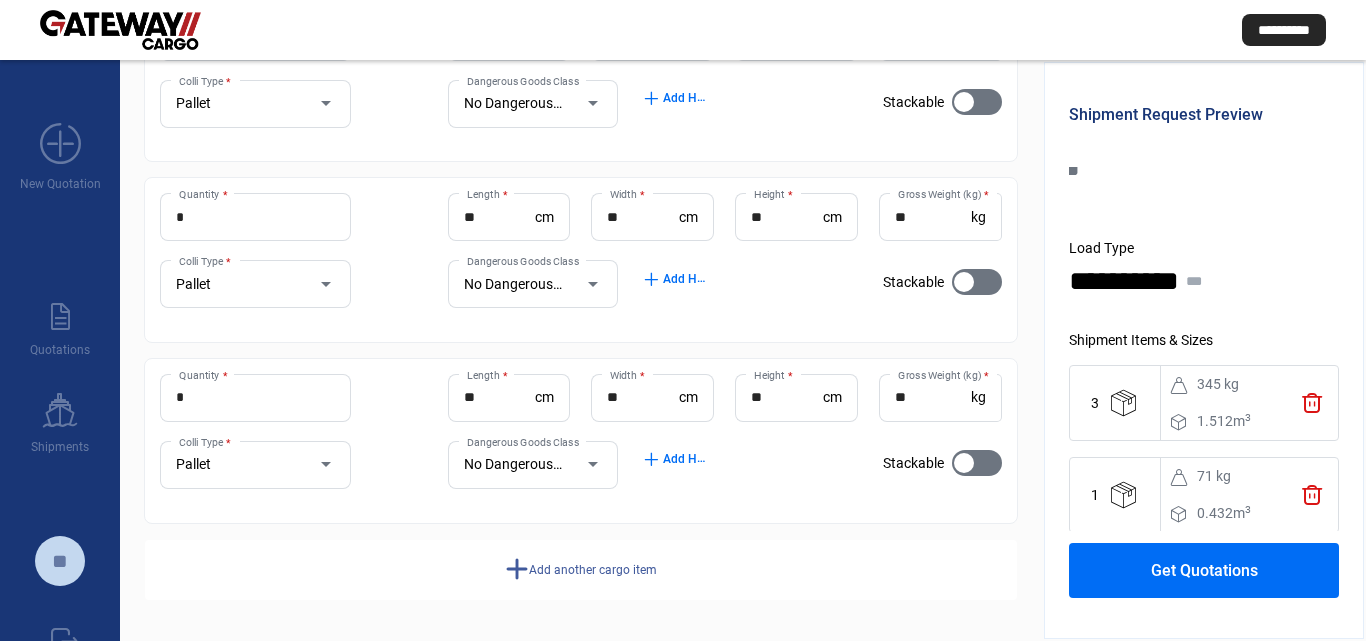scroll, scrollTop: 223, scrollLeft: 0, axis: vertical 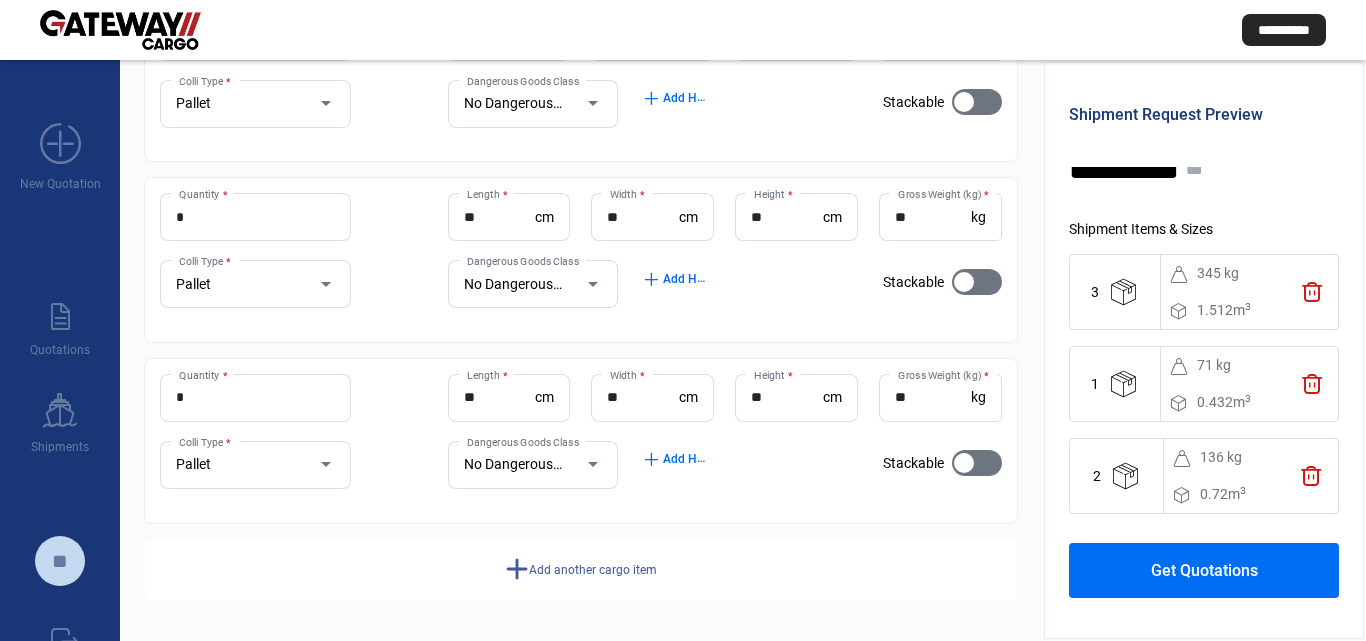 click on "Get Quotations" 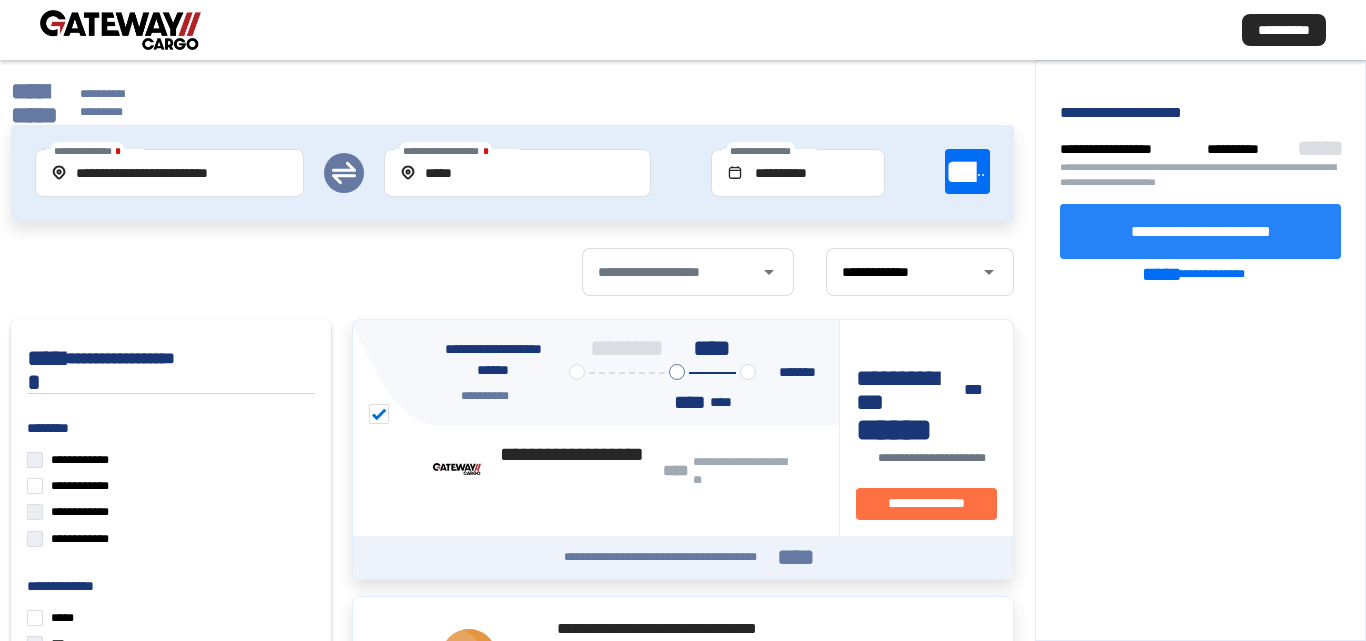 click on "**********" 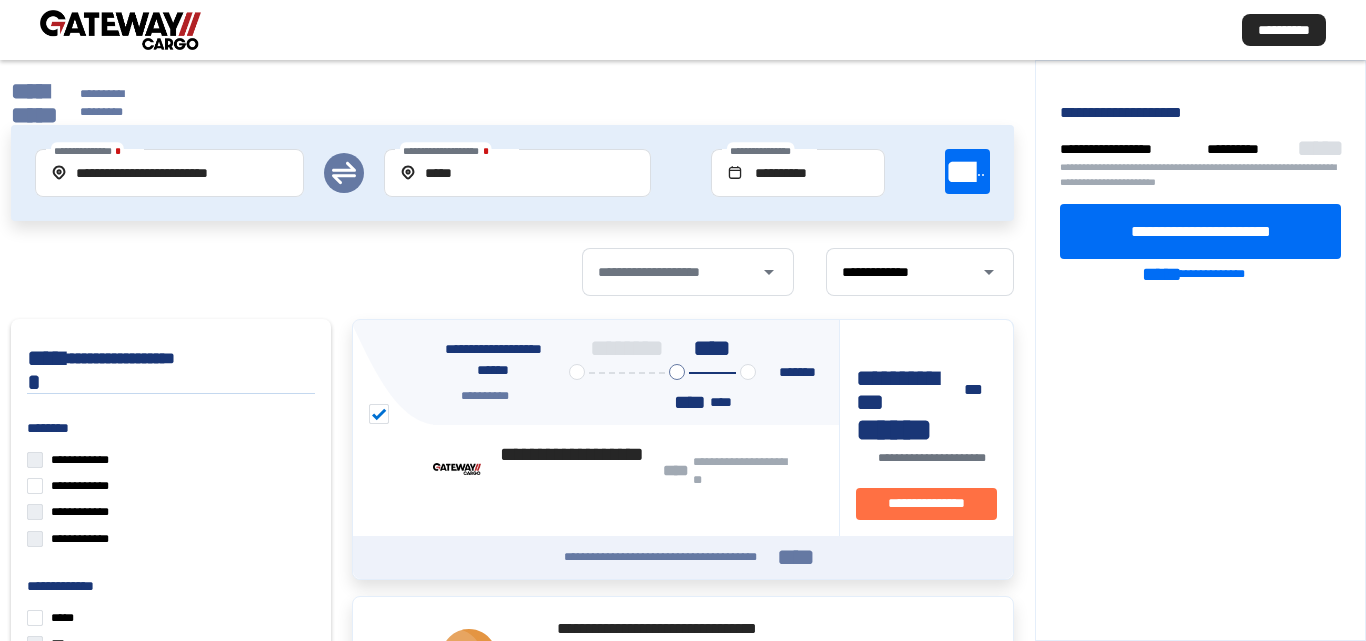 click at bounding box center [120, 30] 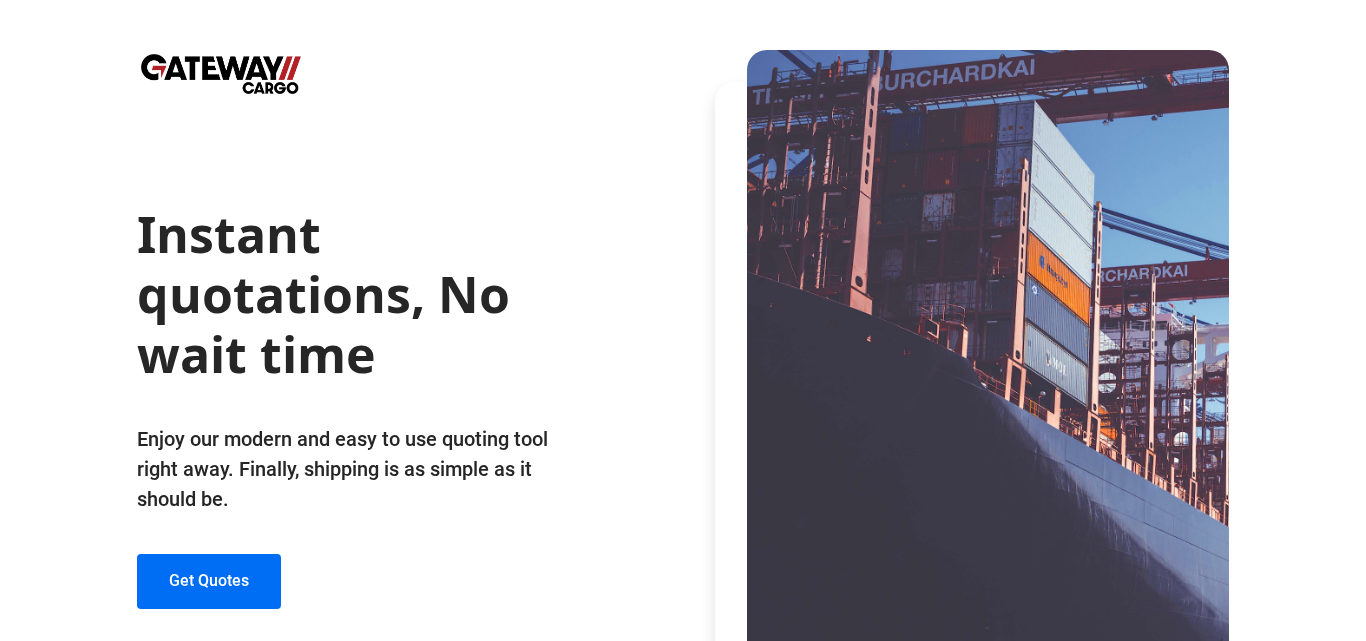 click on "Instant quotations, No wait time   Enjoy our modern and easy to use quoting tool right away. Finally, shipping is as simple as it should be.  Get Quotes" 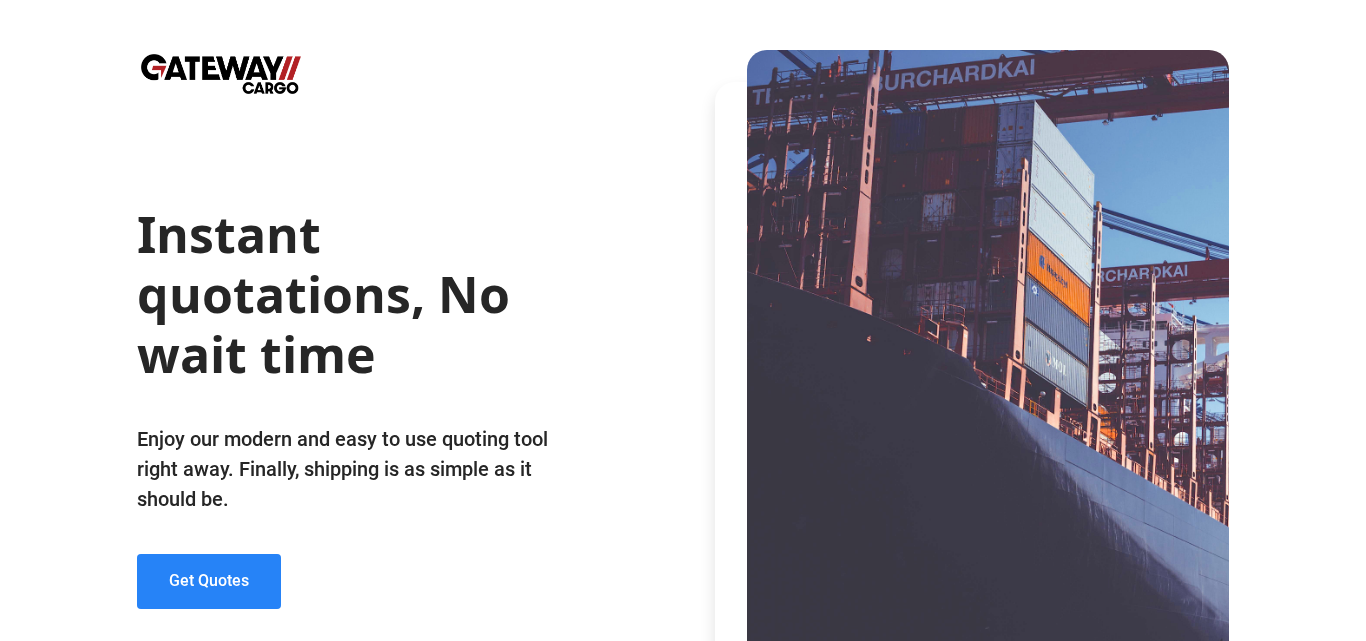 click on "Get Quotes" 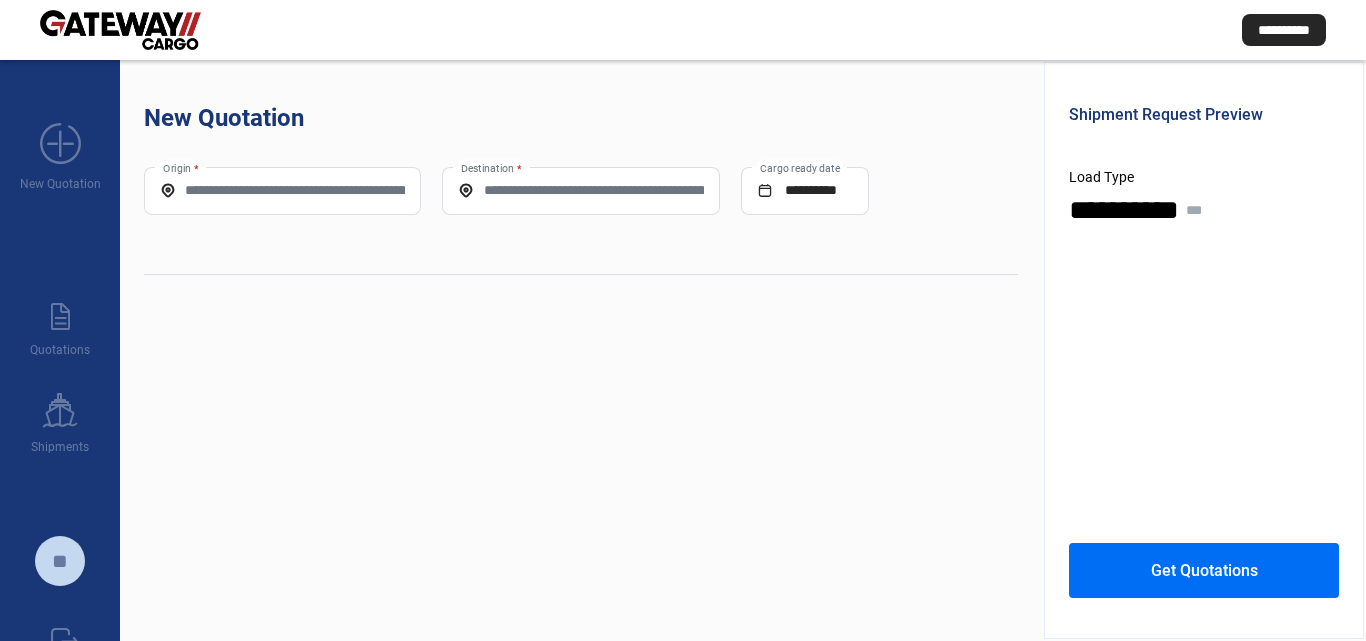 click on "Origin *" at bounding box center (282, 190) 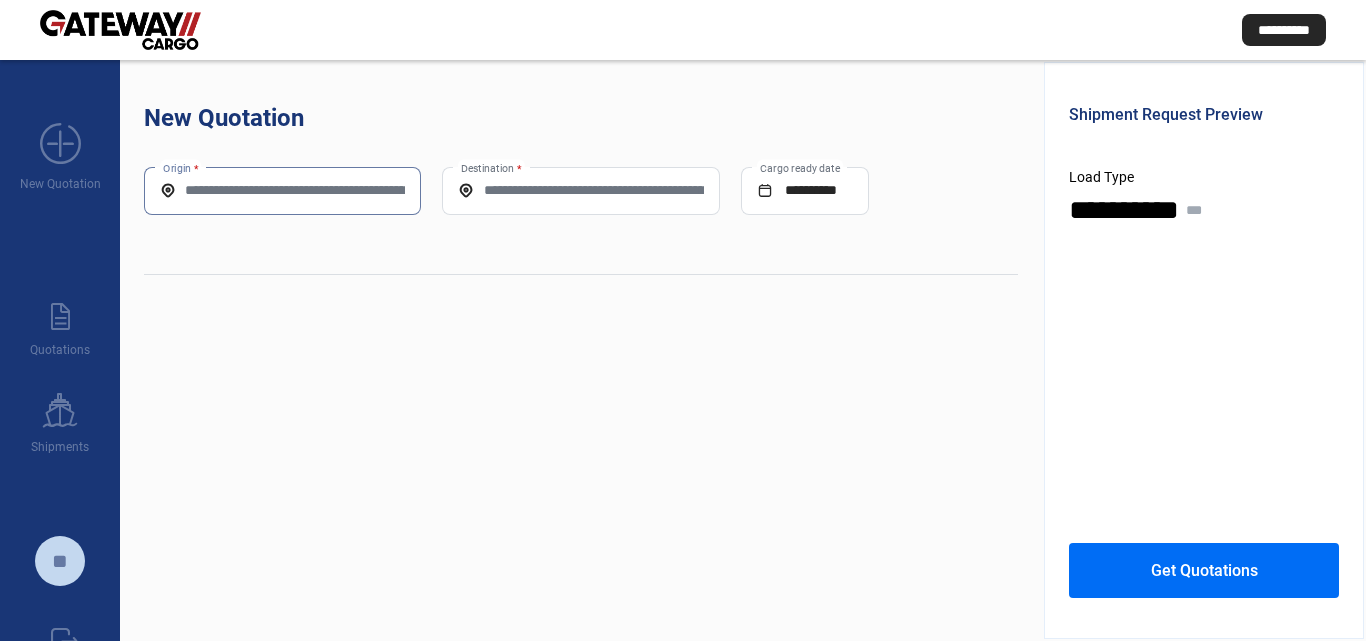paste on "*****" 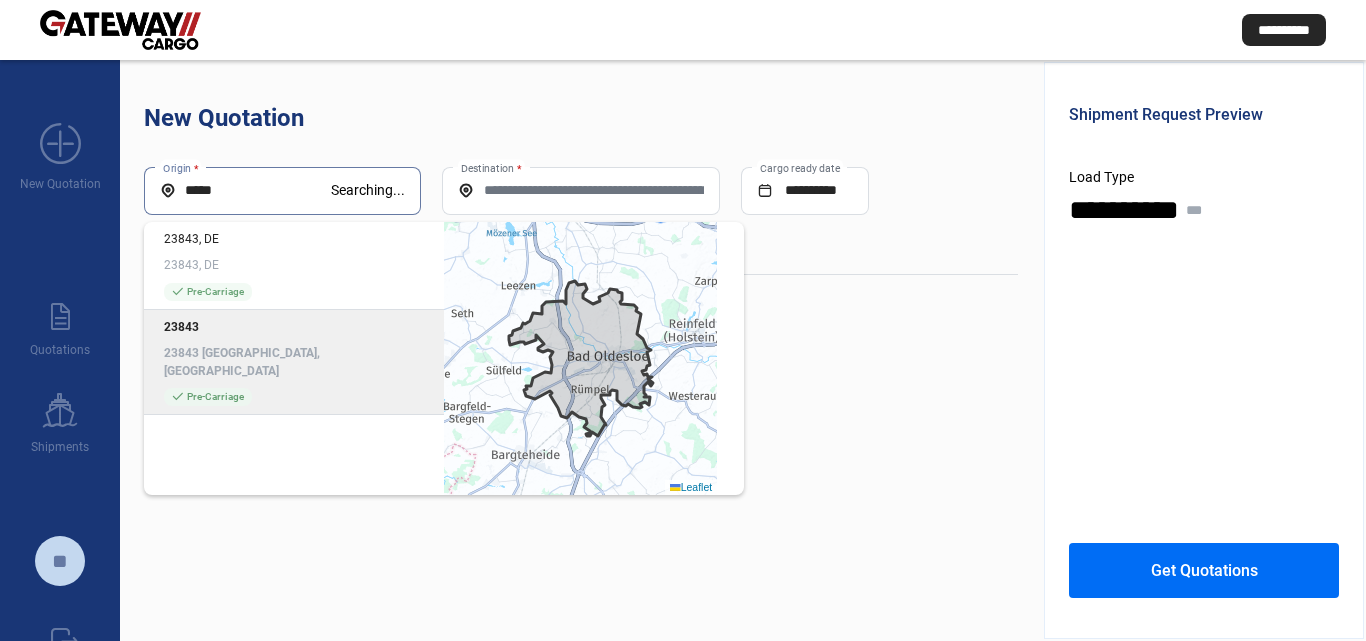 click on "check_mark  Pre-Carriage" 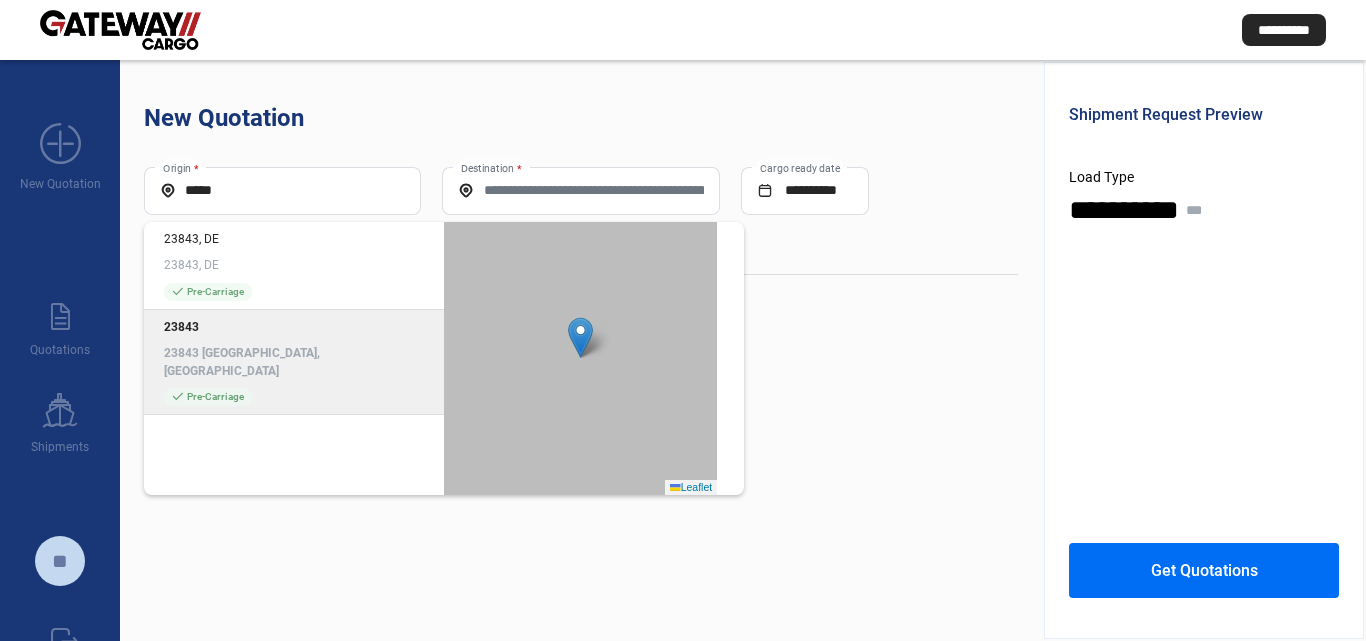 type on "**********" 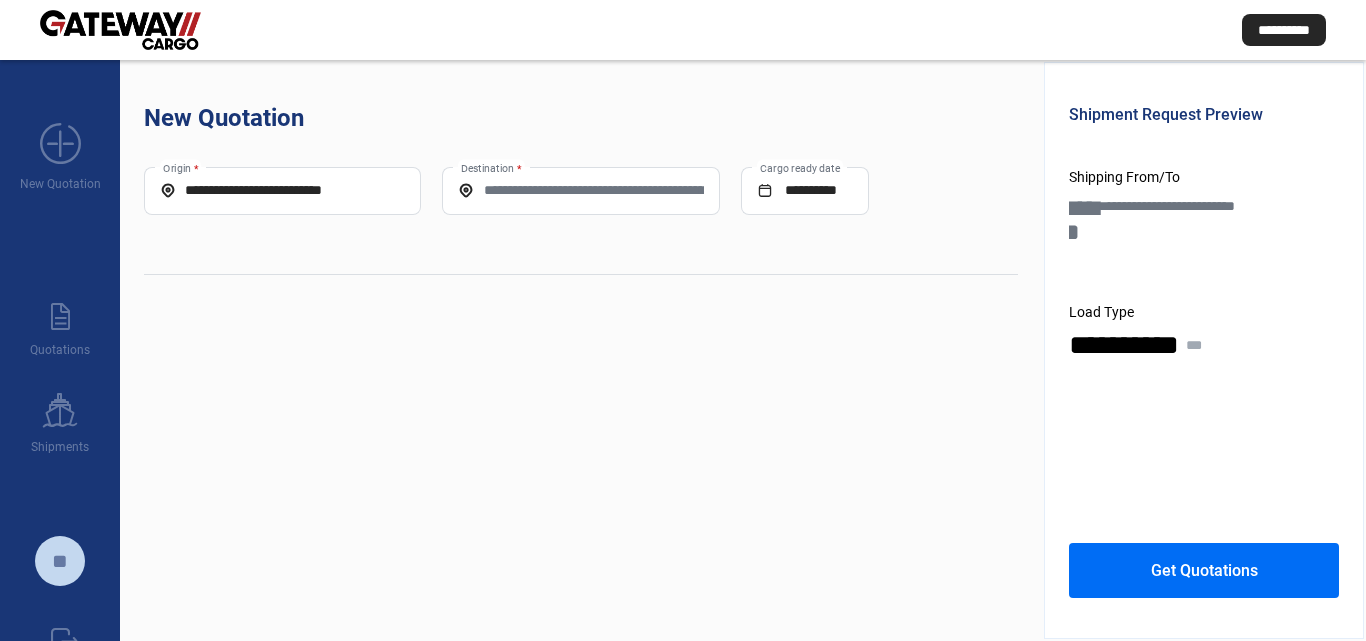 click on "Destination *" 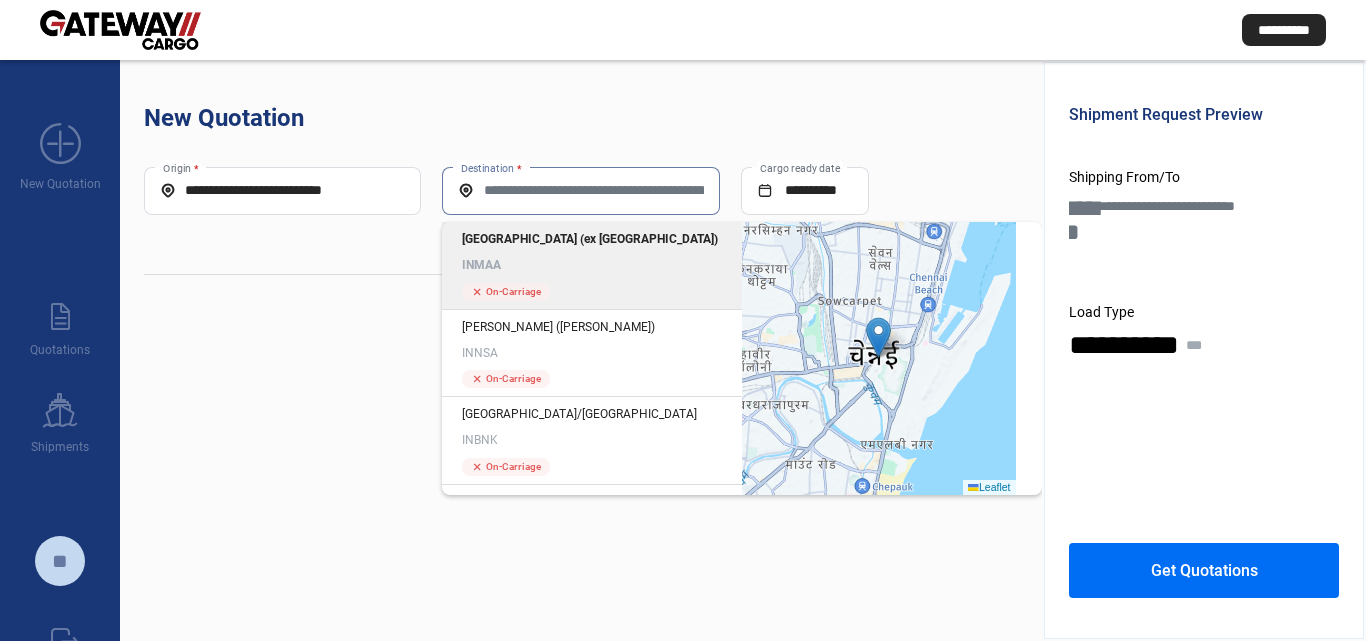 click on "INMAA" 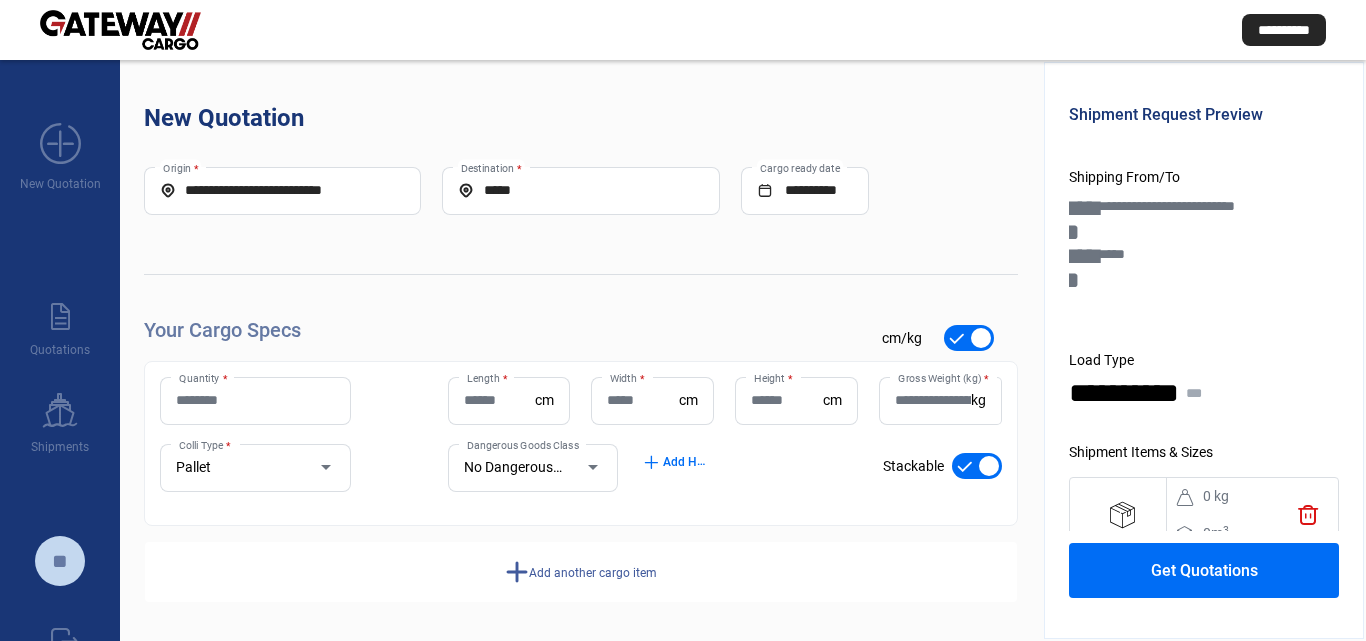 click on "Quantity *" 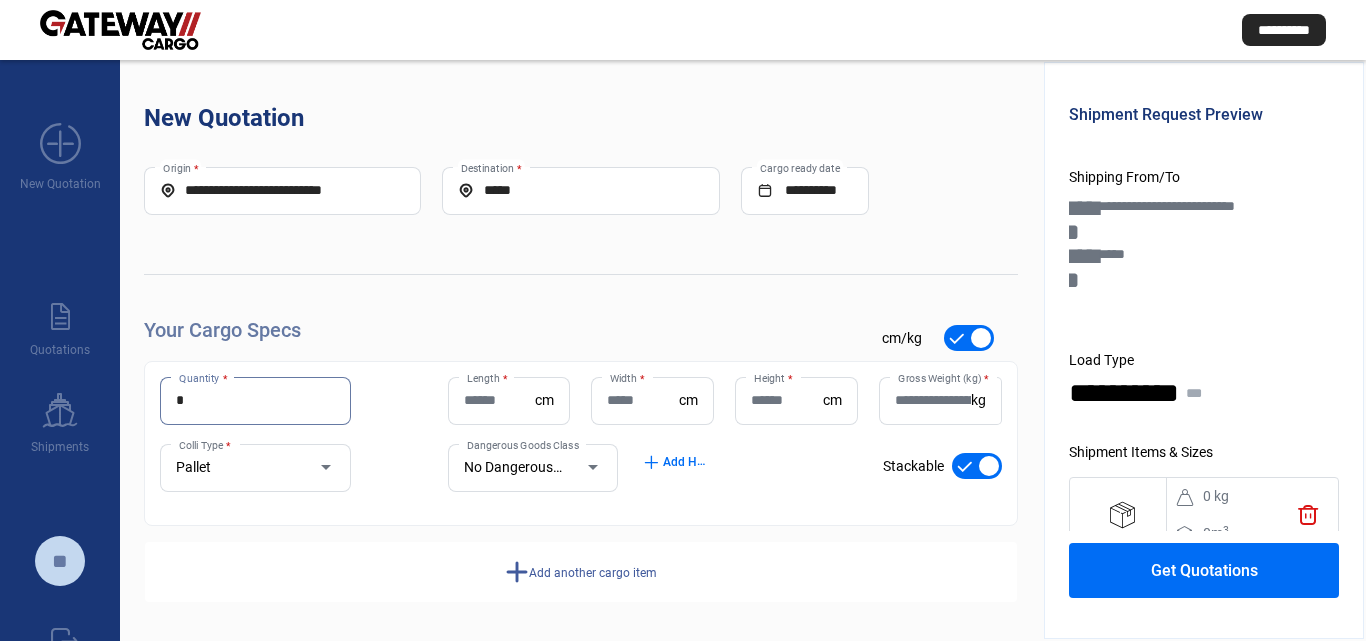 type on "*" 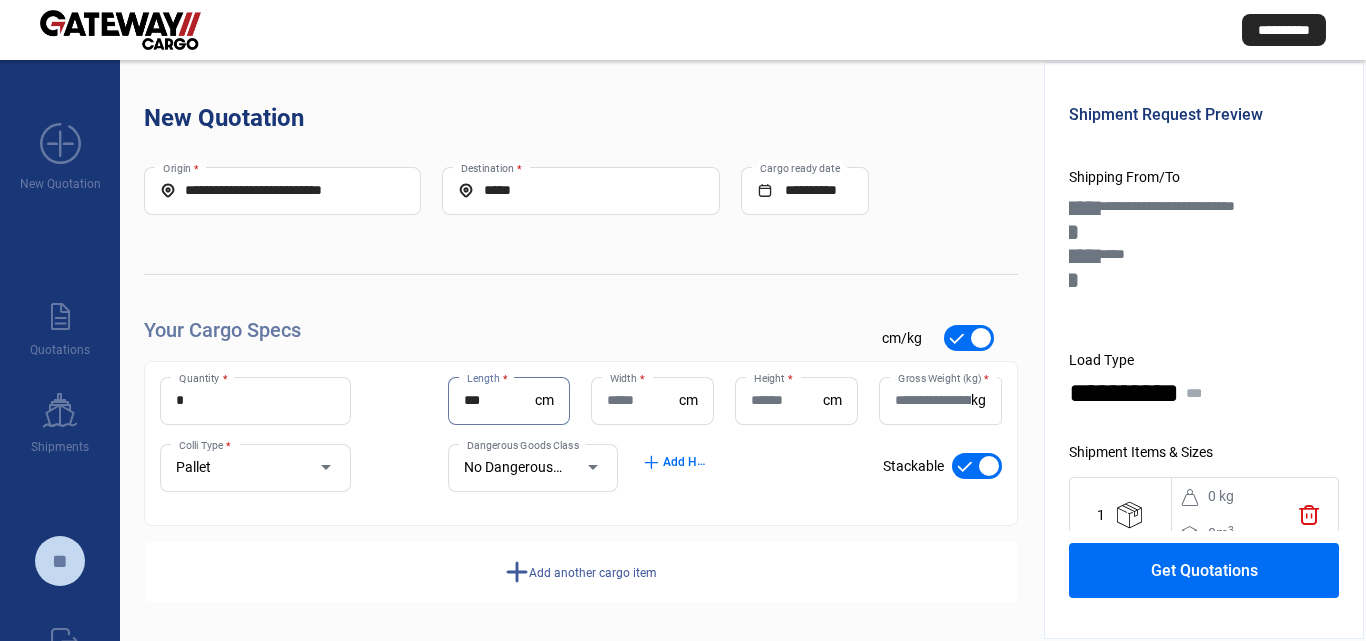 type on "***" 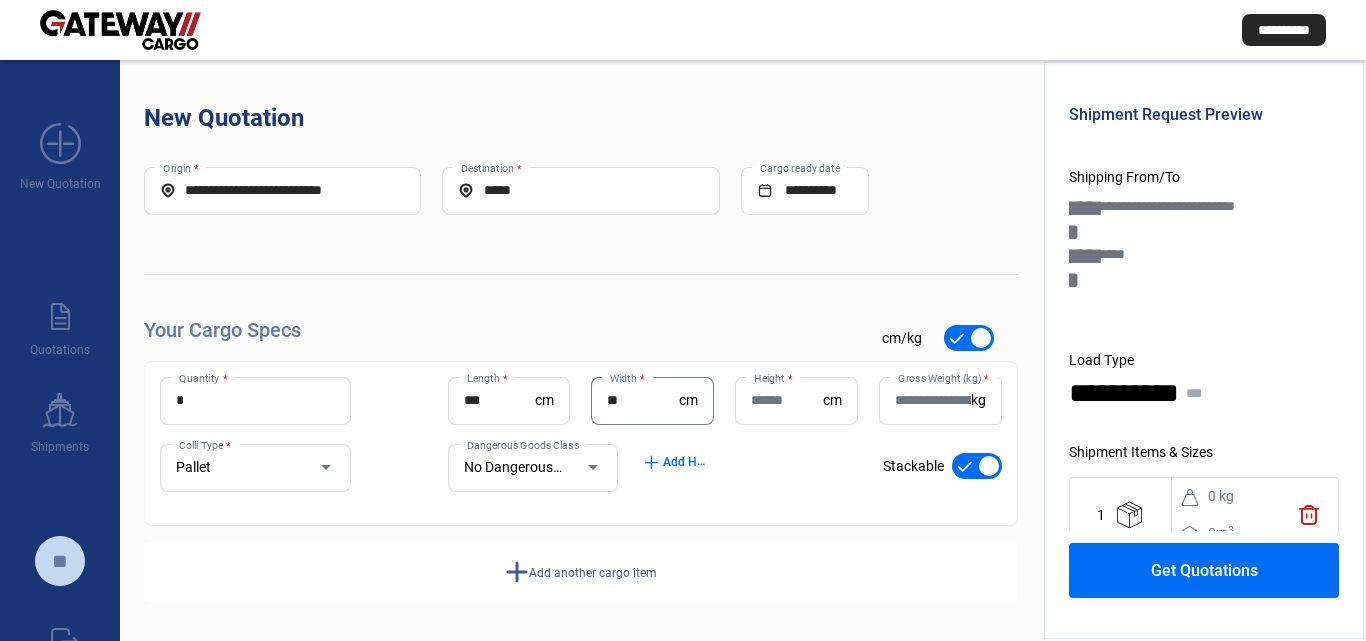 type on "**" 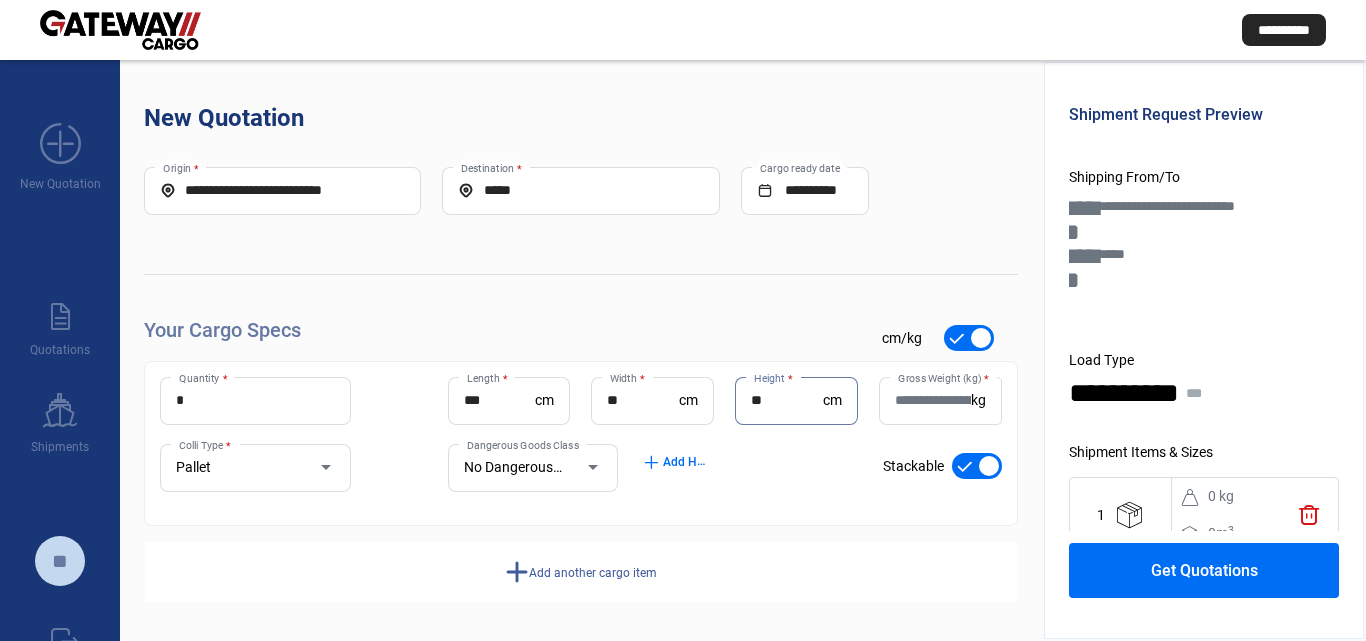 type on "**" 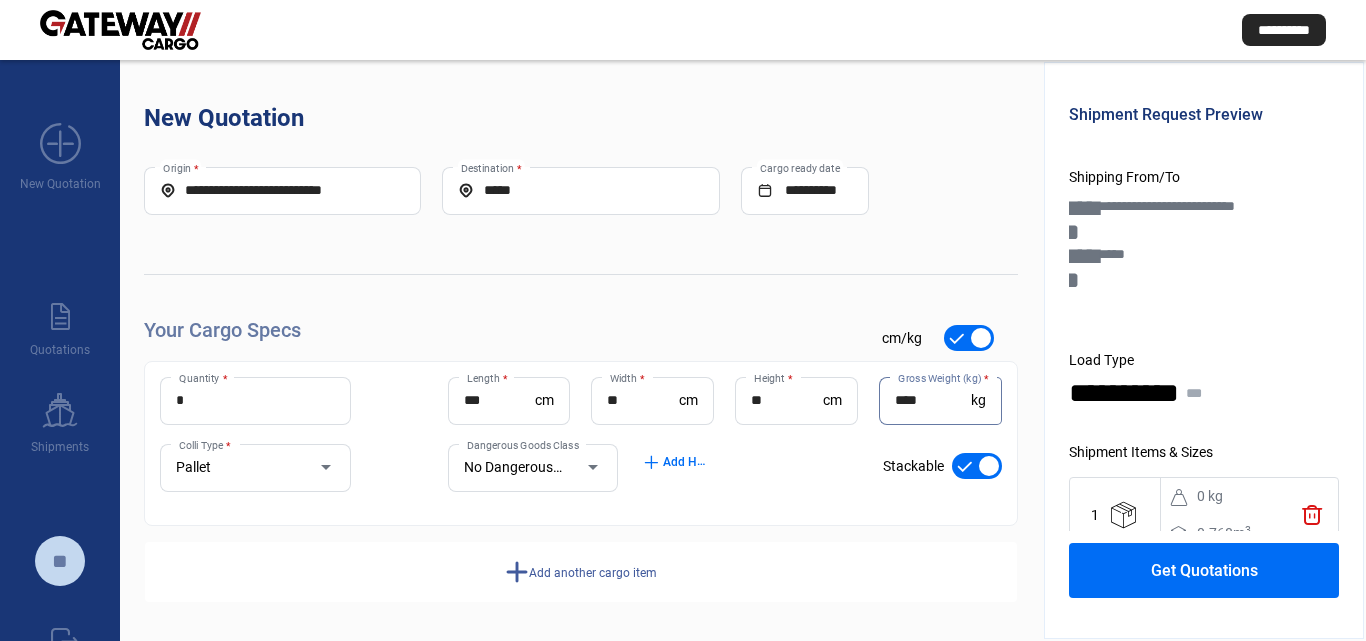 type on "****" 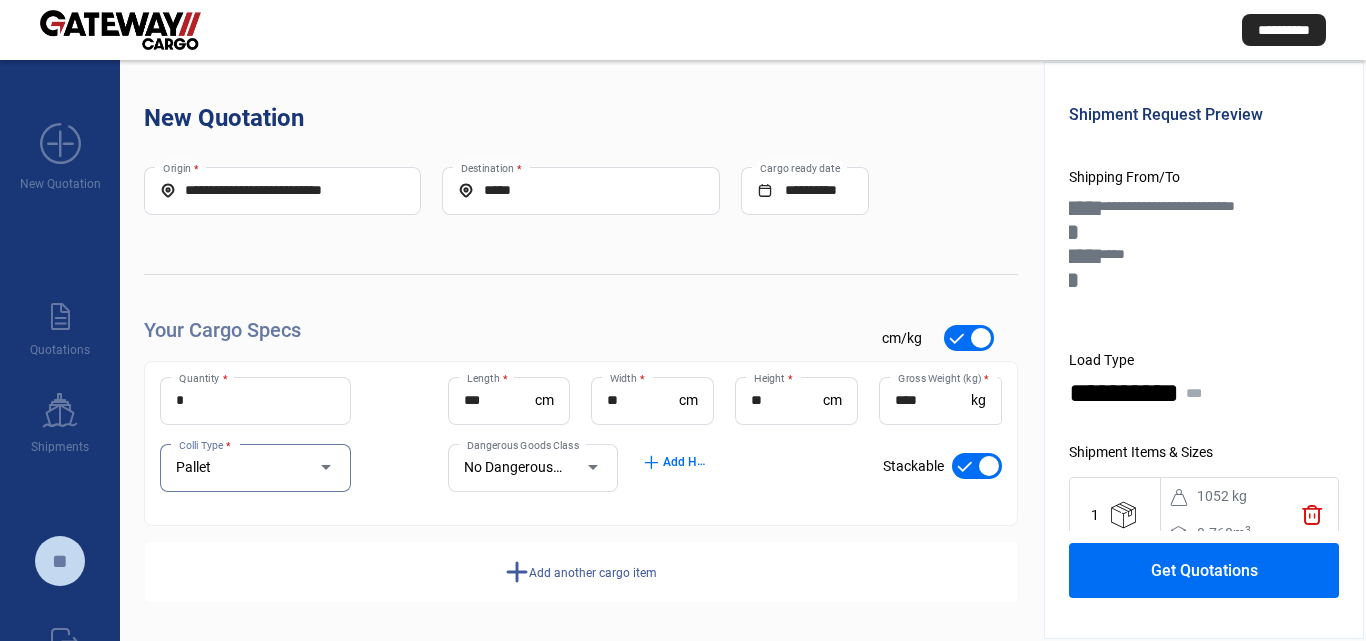 click on "Get Quotations" 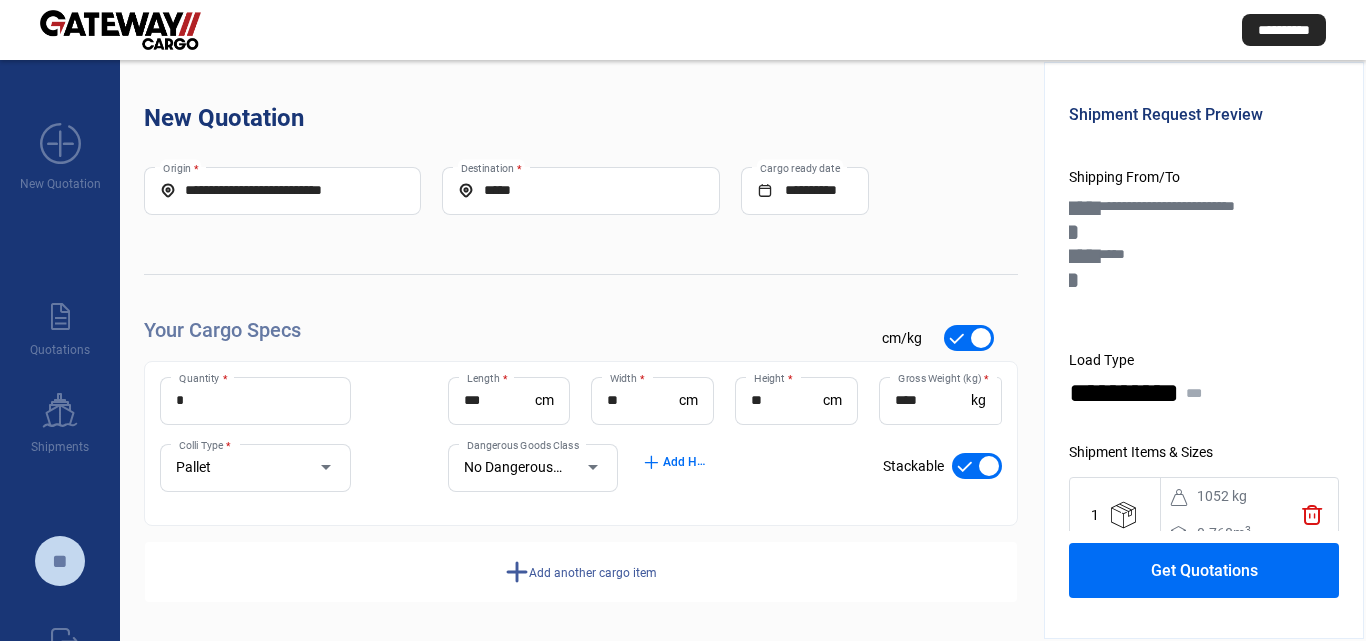 type 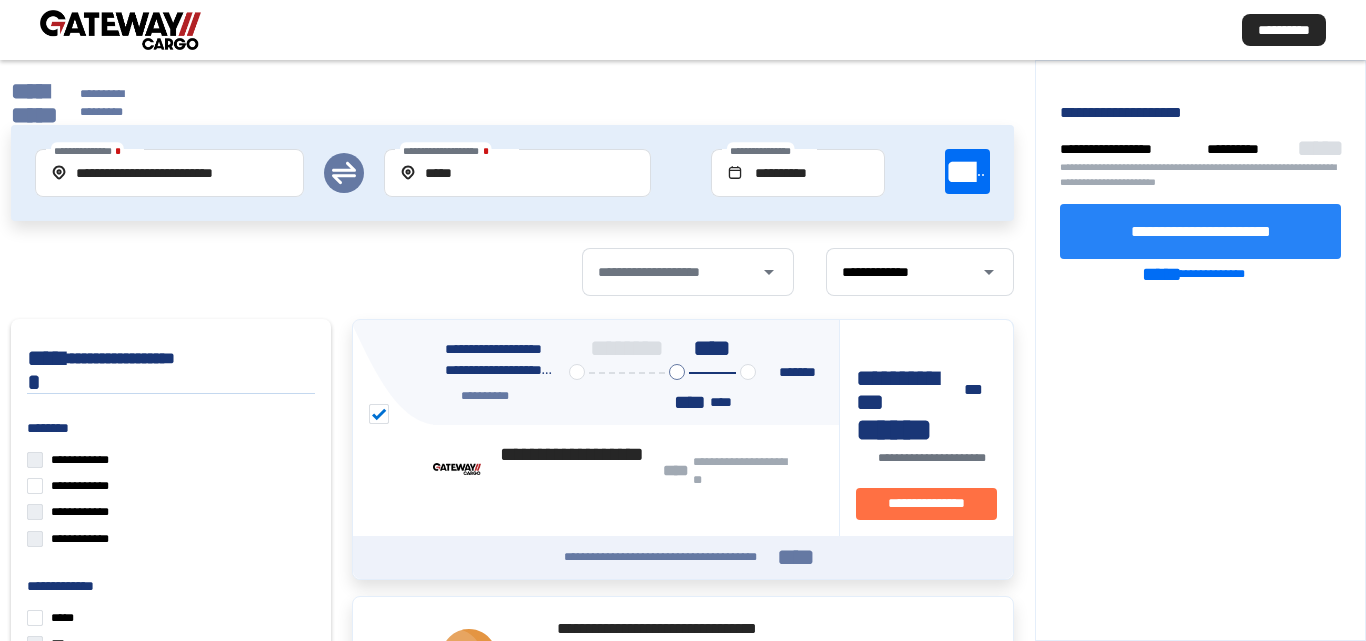 click on "**********" 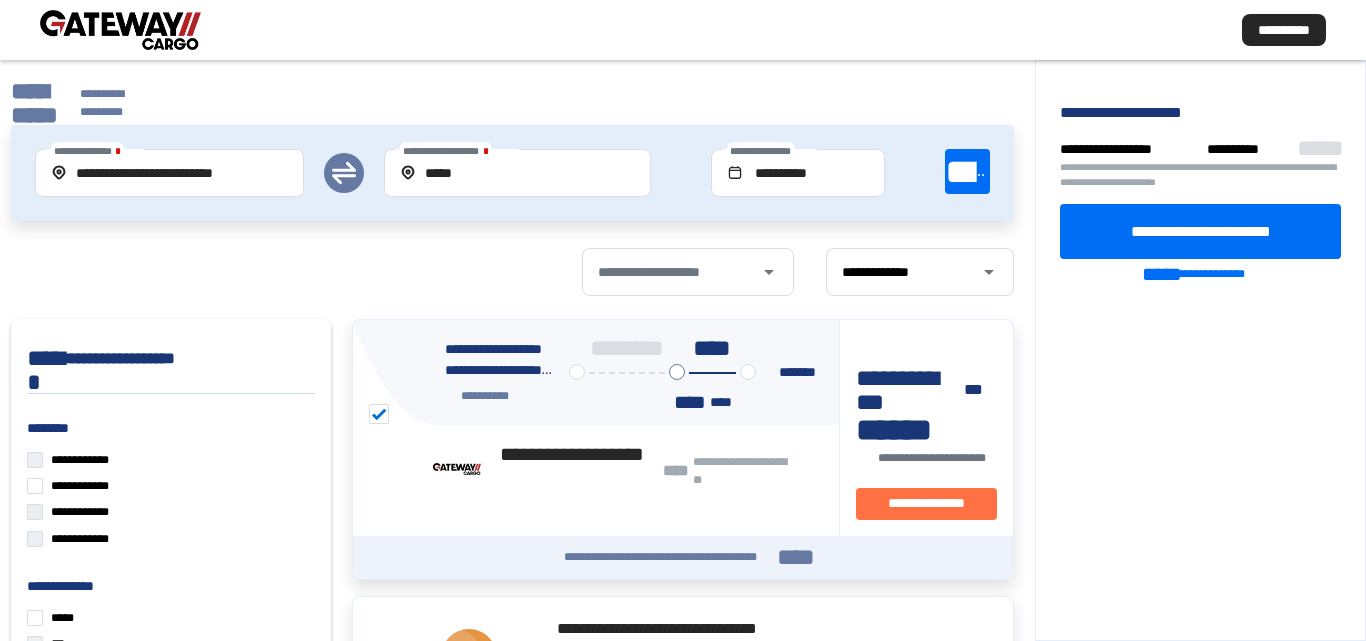 click at bounding box center [120, 30] 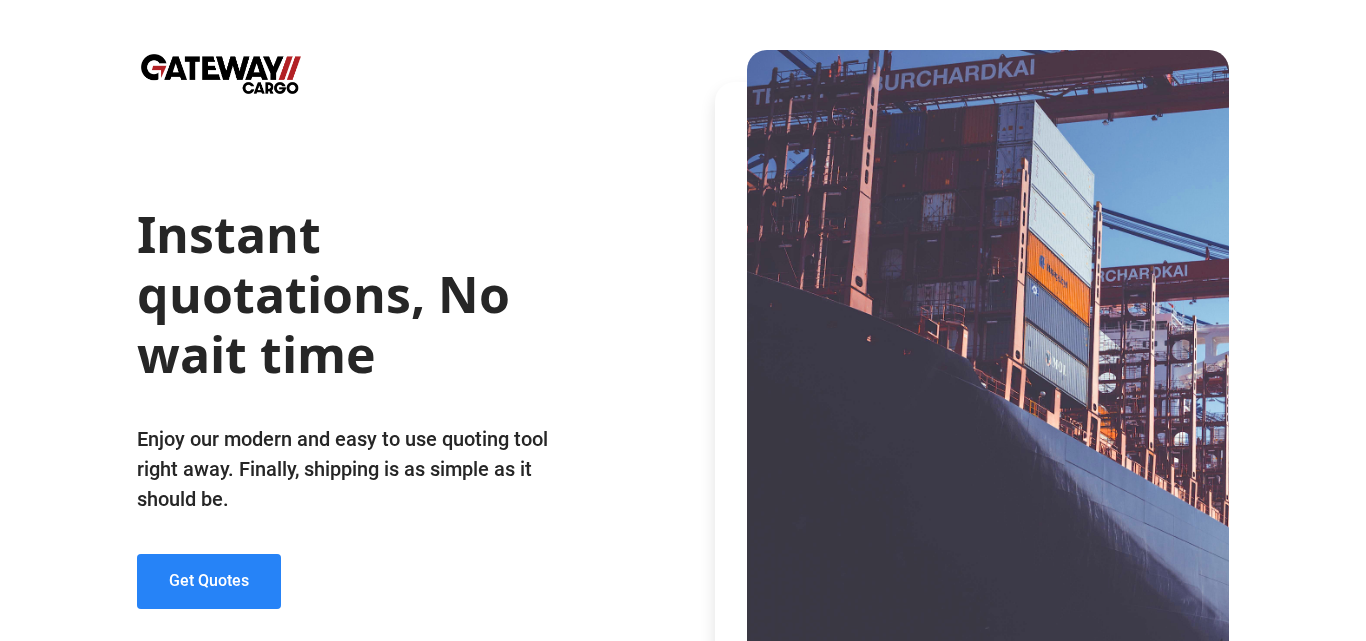 click on "Get Quotes" 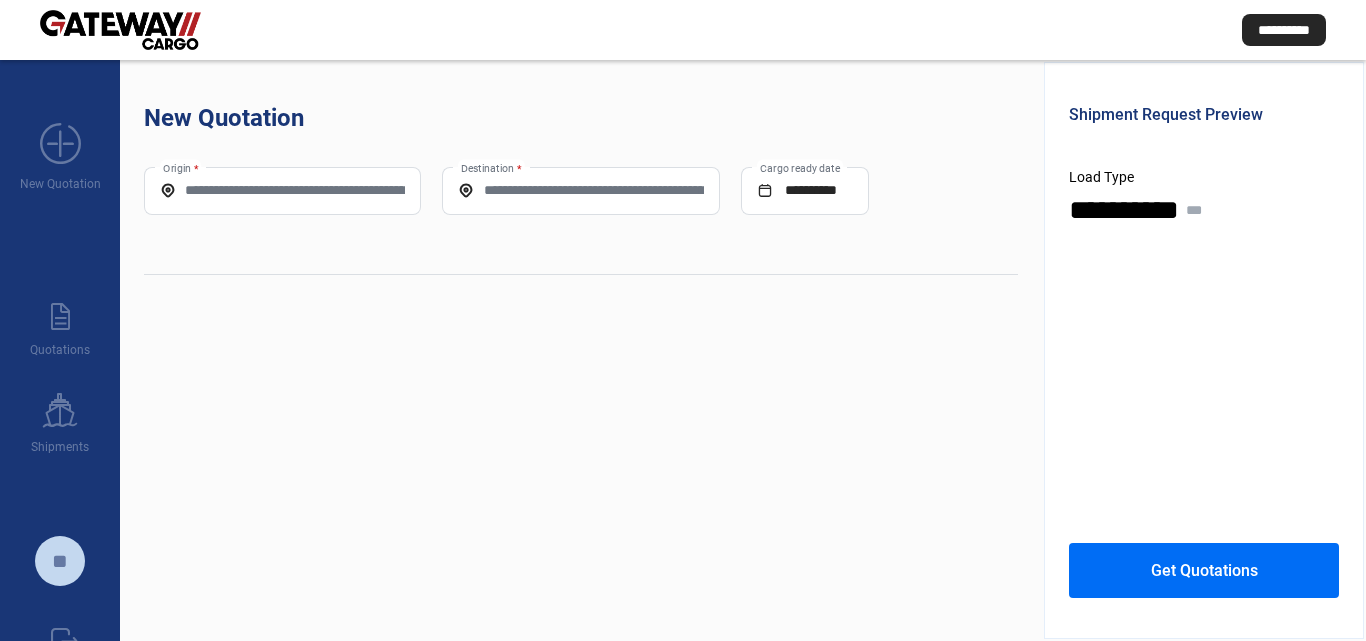click on "Origin *" at bounding box center [282, 190] 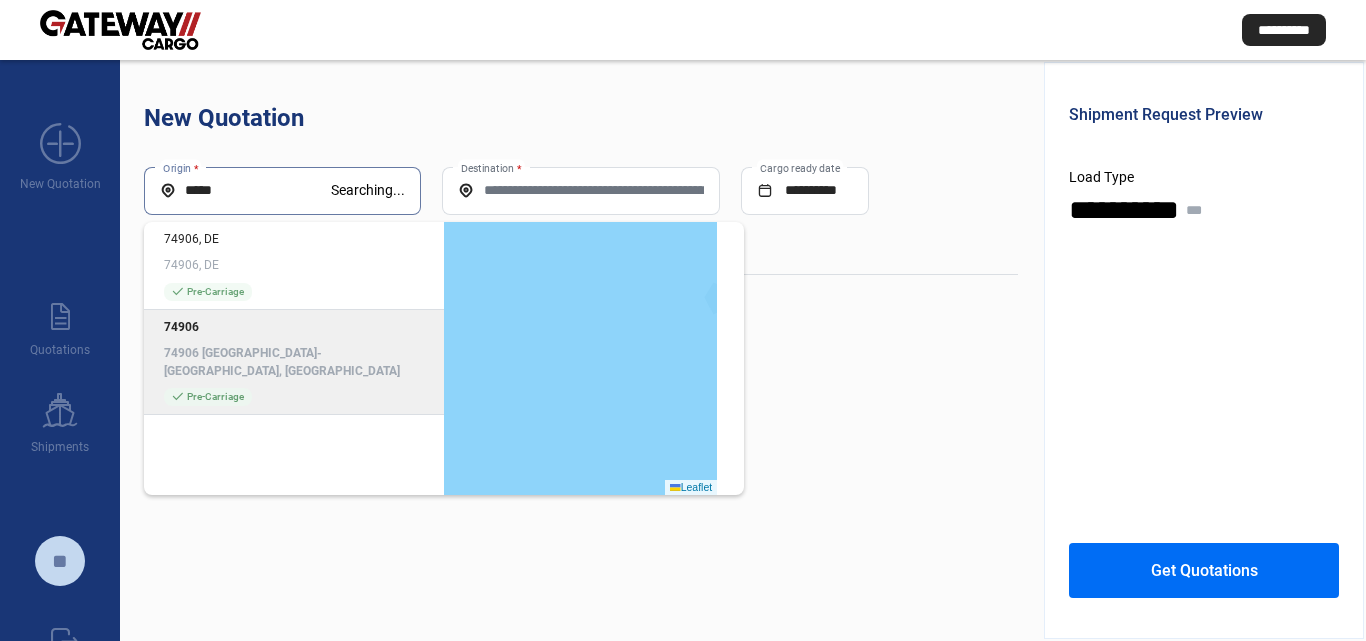 click on "74906 [GEOGRAPHIC_DATA]-[GEOGRAPHIC_DATA], [GEOGRAPHIC_DATA]" 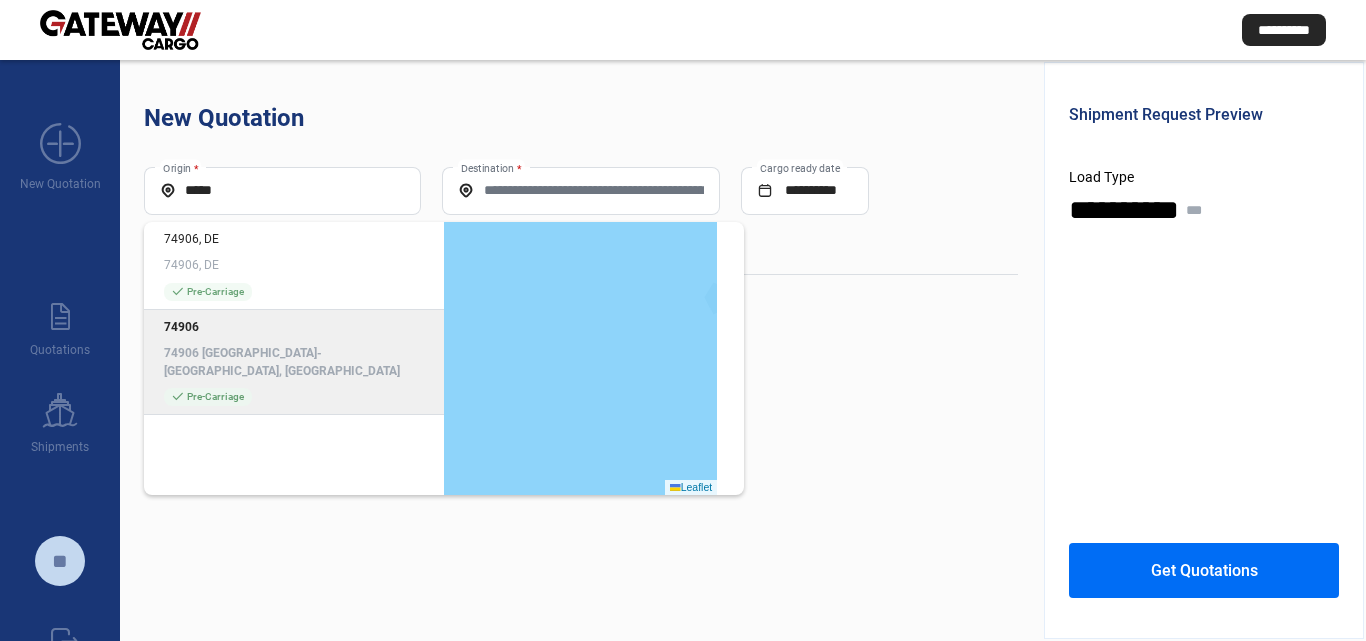 type on "**********" 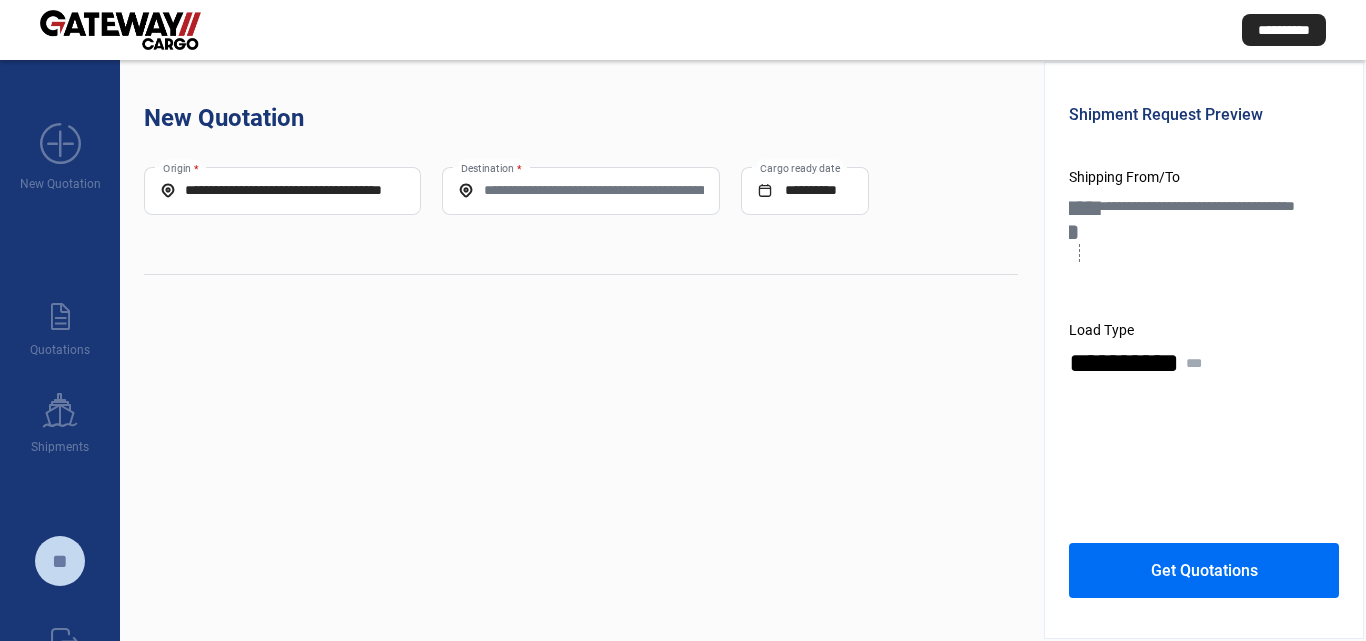 click on "Destination *" at bounding box center (580, 190) 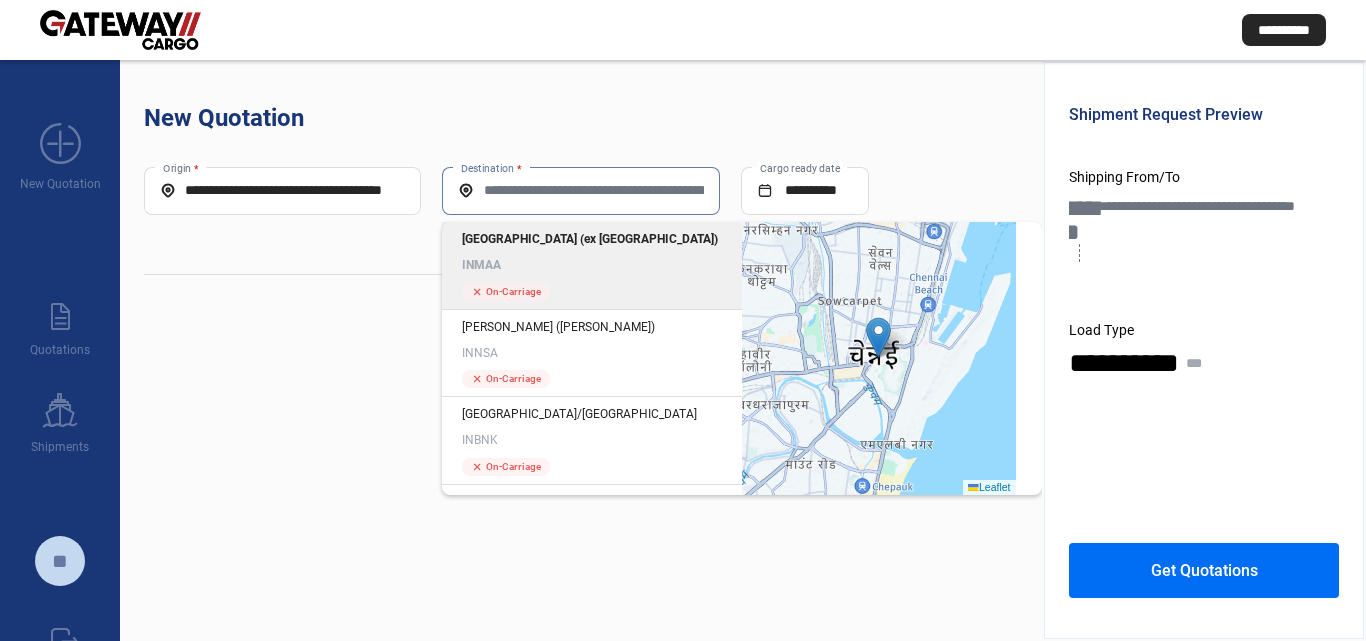 click on "[GEOGRAPHIC_DATA] (ex [GEOGRAPHIC_DATA]) INMAA" 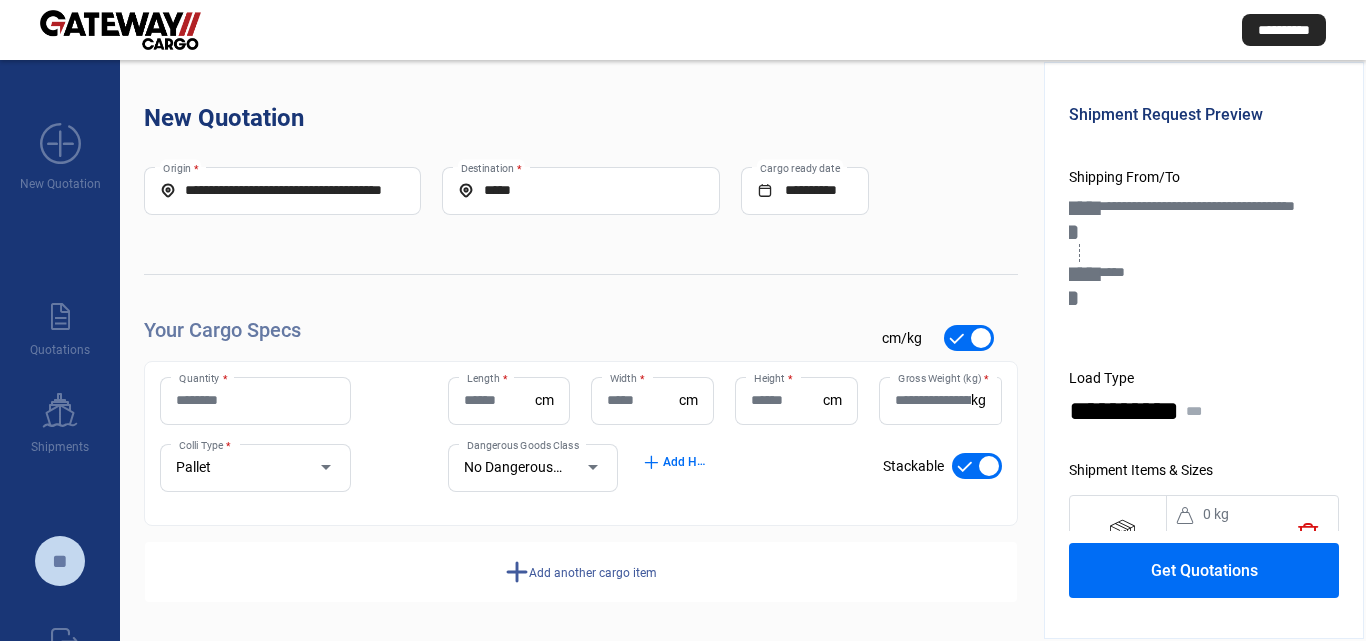 click on "Quantity *" at bounding box center [255, 400] 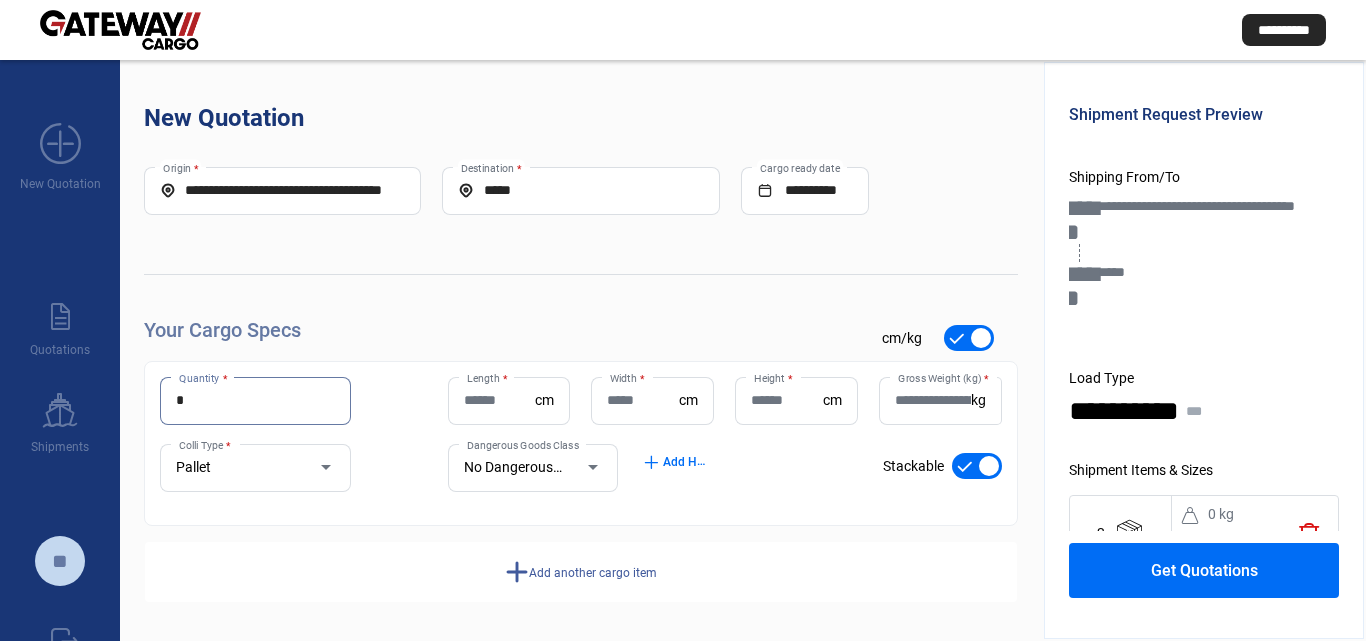 type on "*" 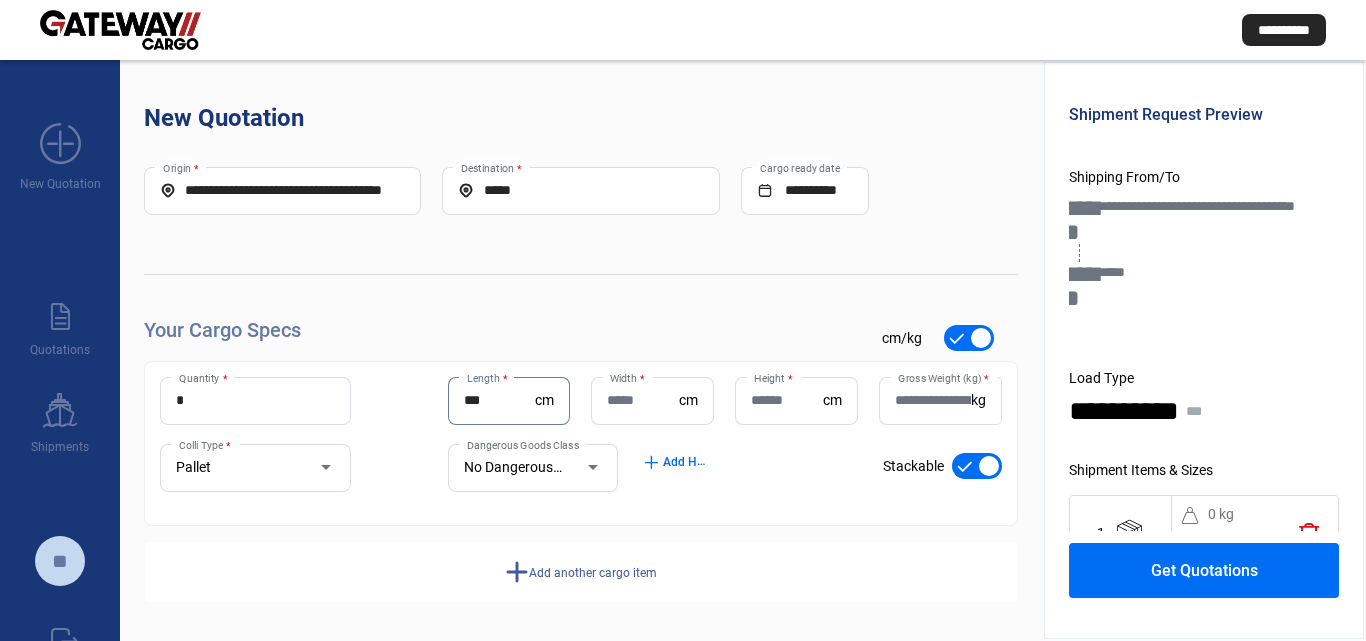 type on "***" 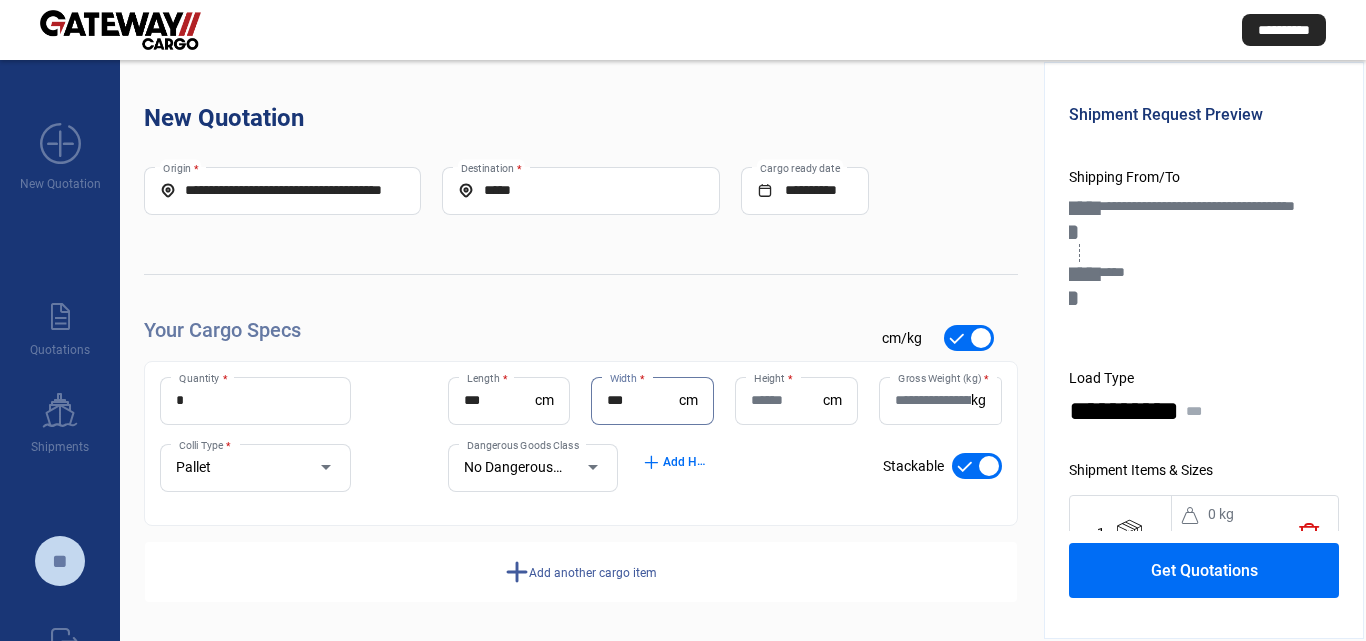 type on "***" 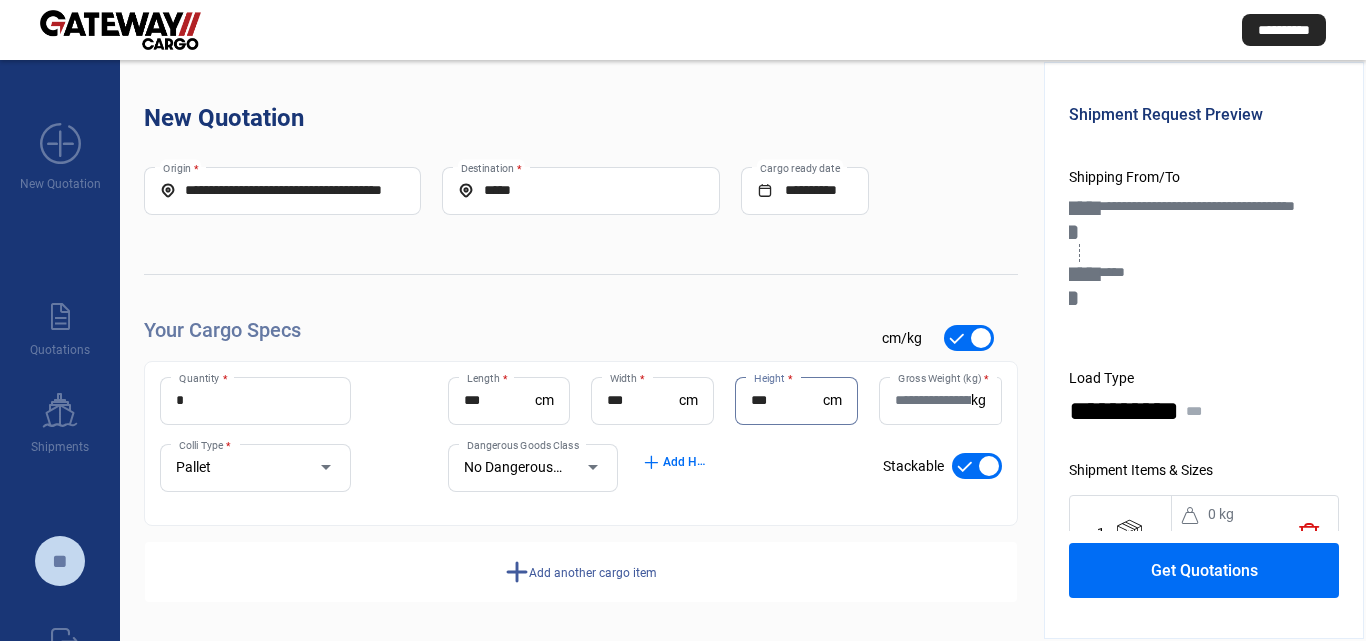 type on "***" 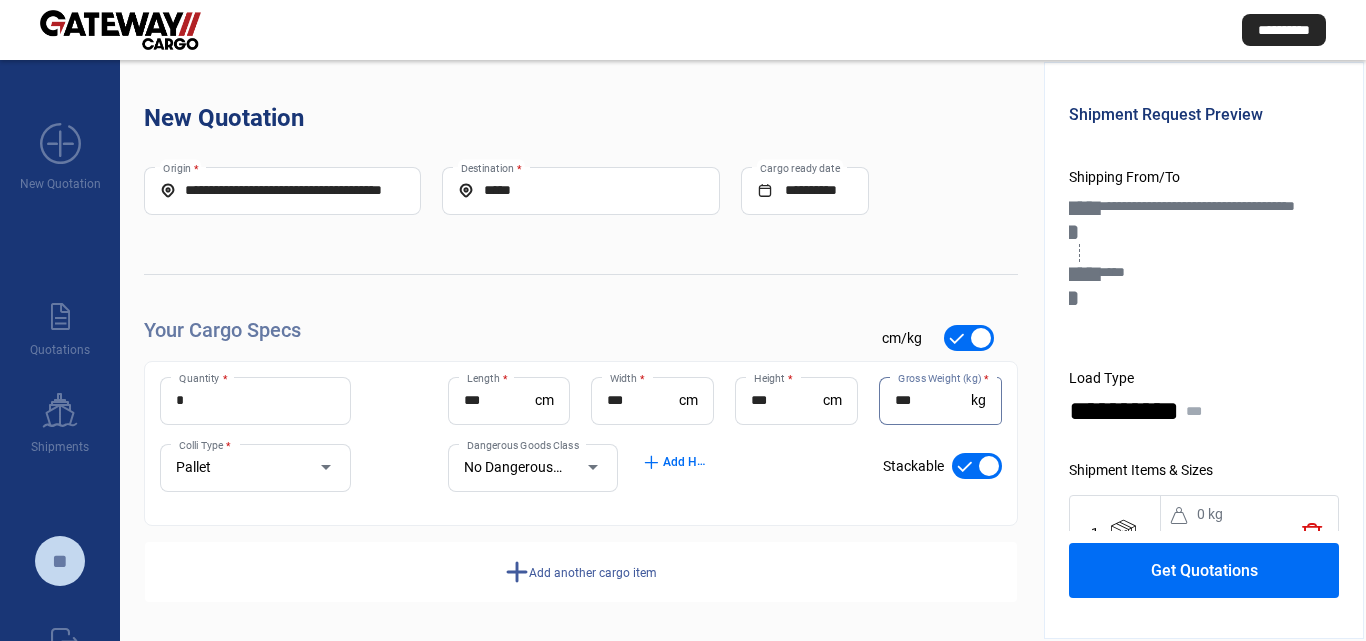 type on "***" 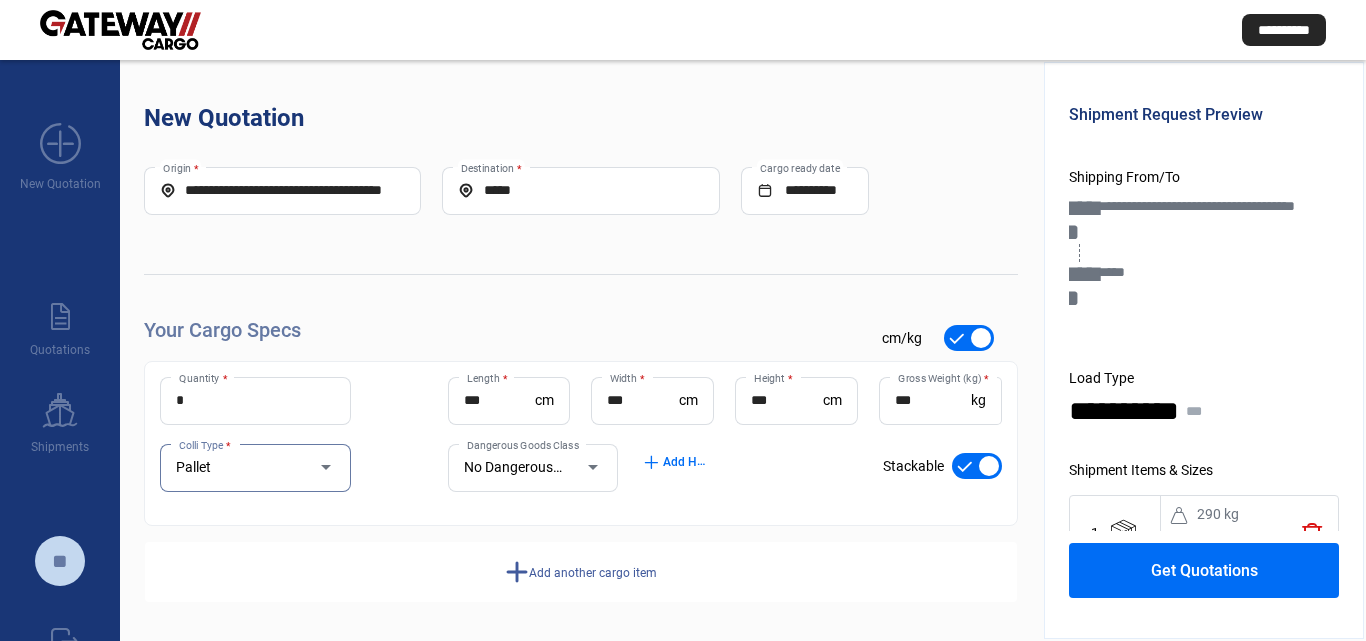 scroll, scrollTop: 2, scrollLeft: 0, axis: vertical 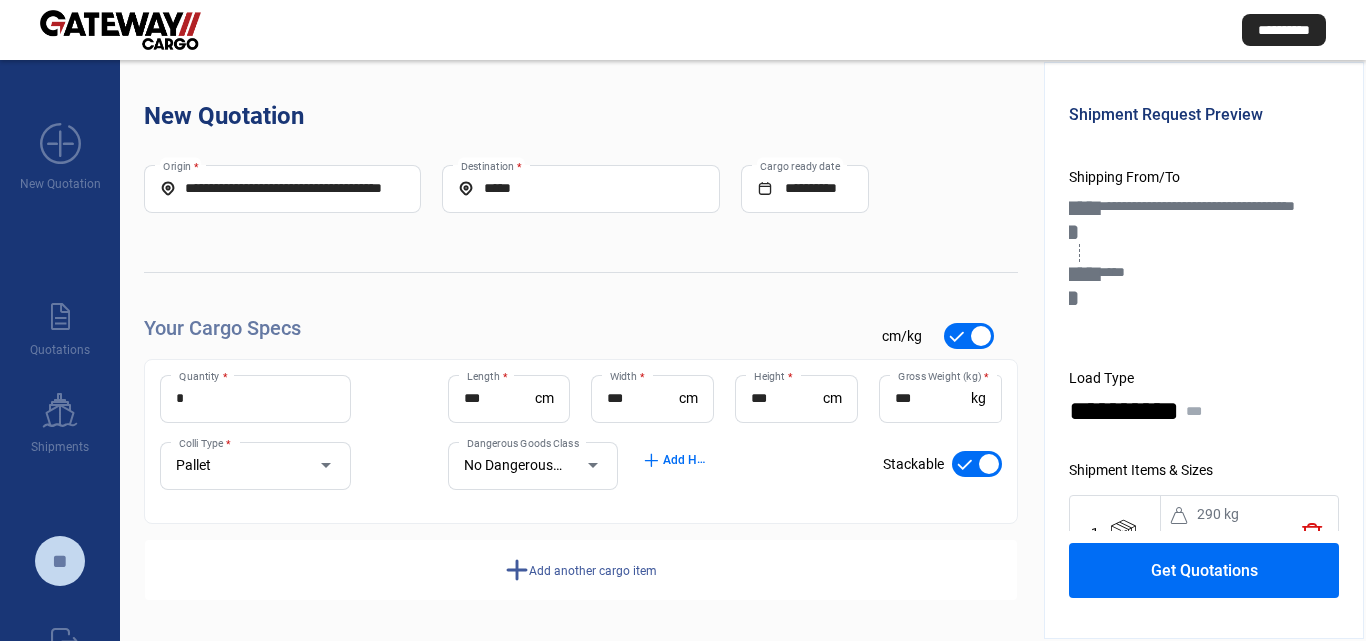 click on "add  Add another cargo item" 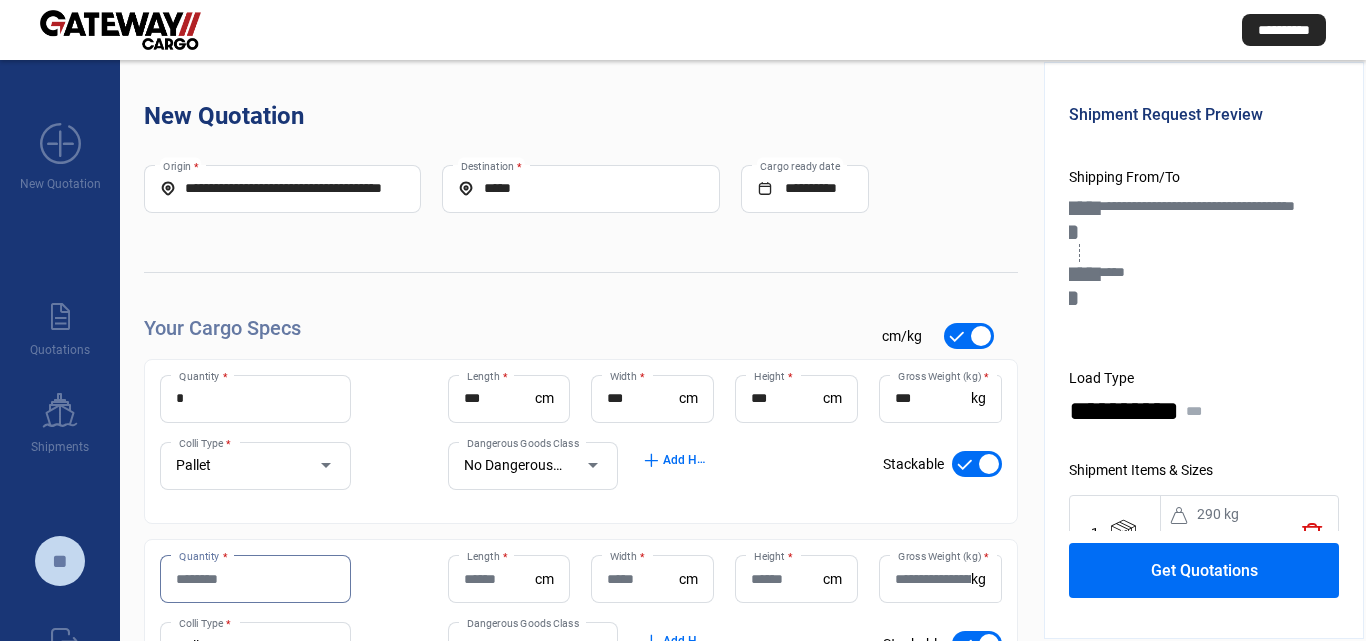 click on "Quantity *" at bounding box center [255, 579] 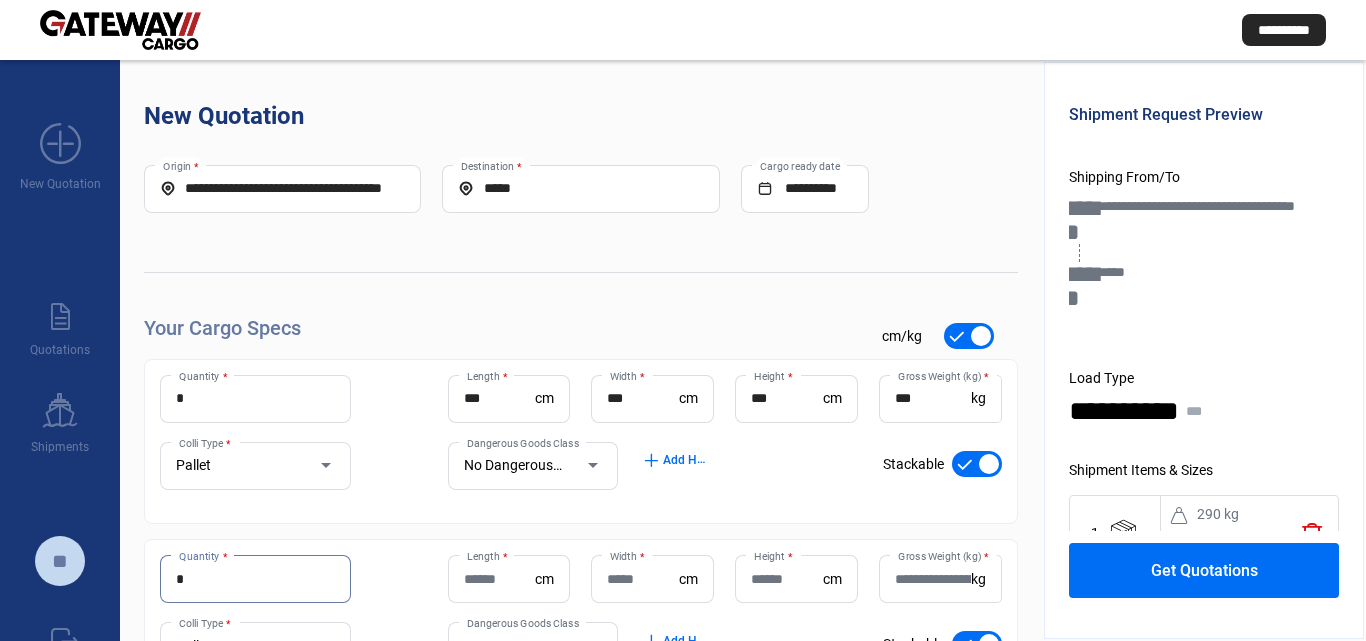 type on "*" 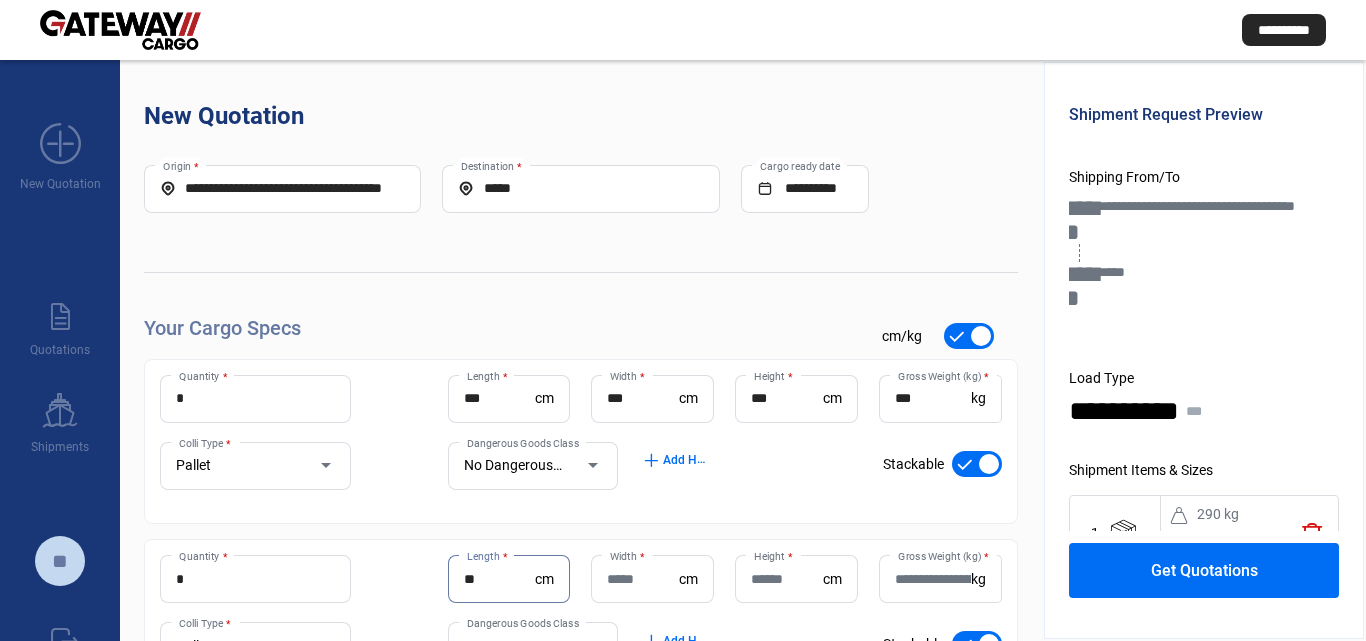 type on "**" 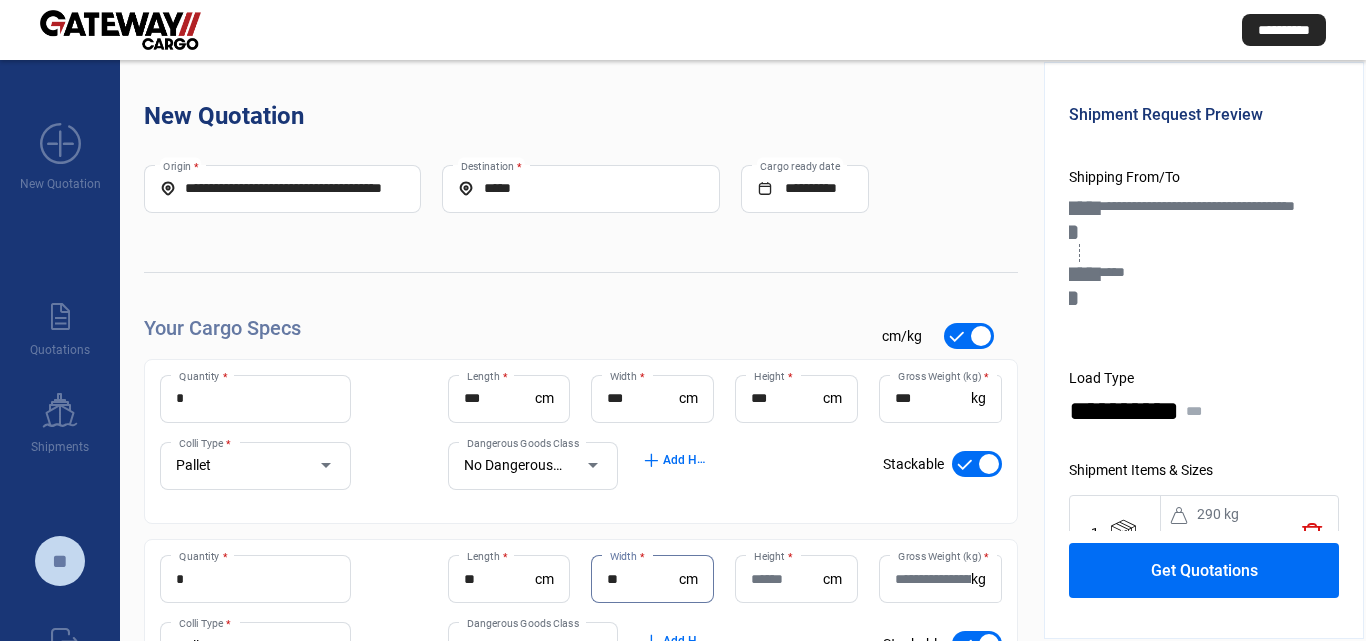 type on "**" 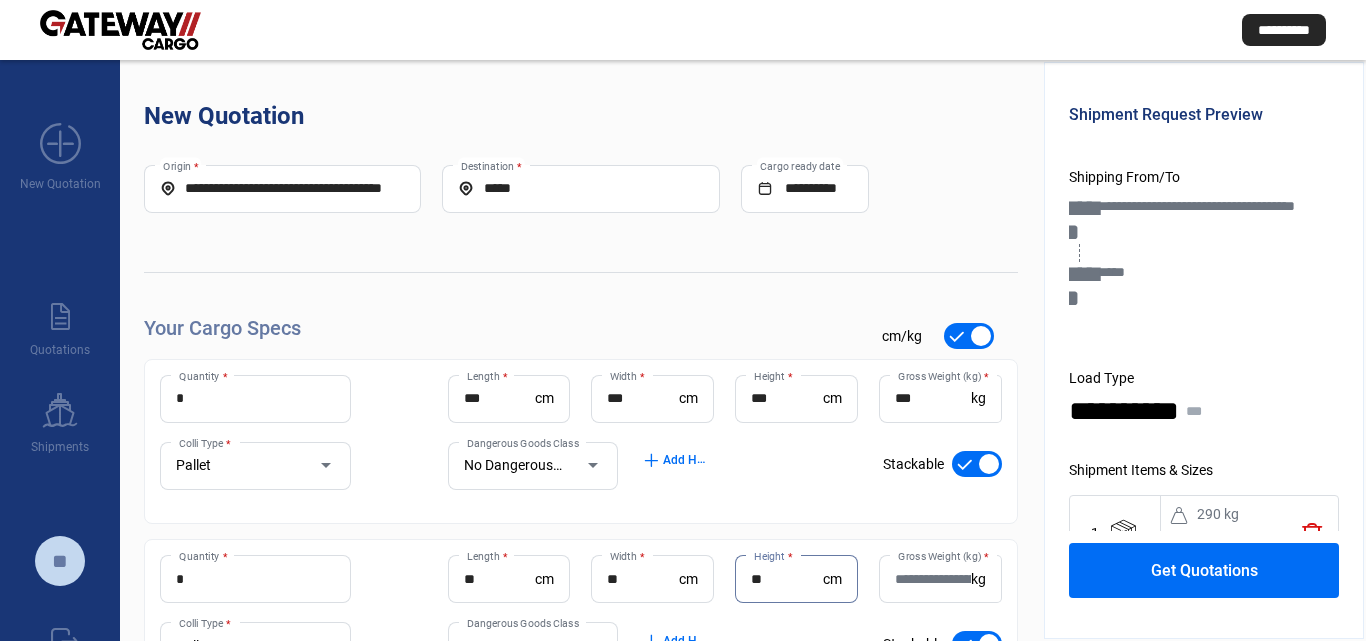 type on "**" 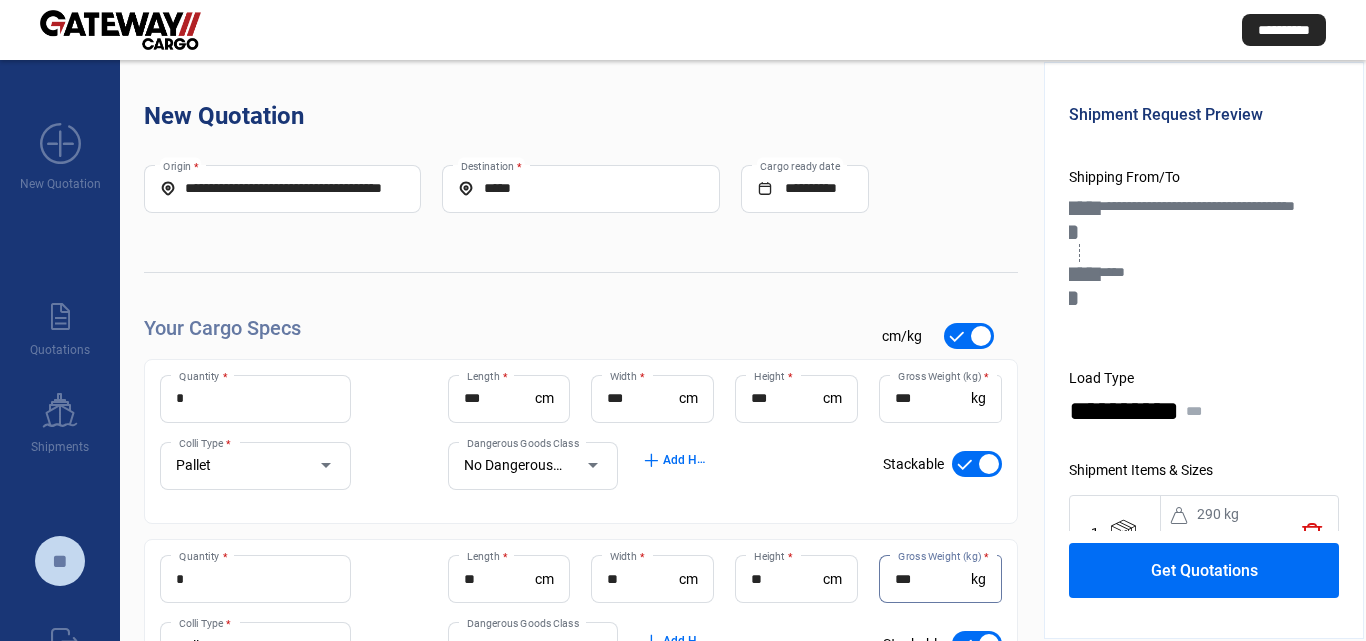 type on "***" 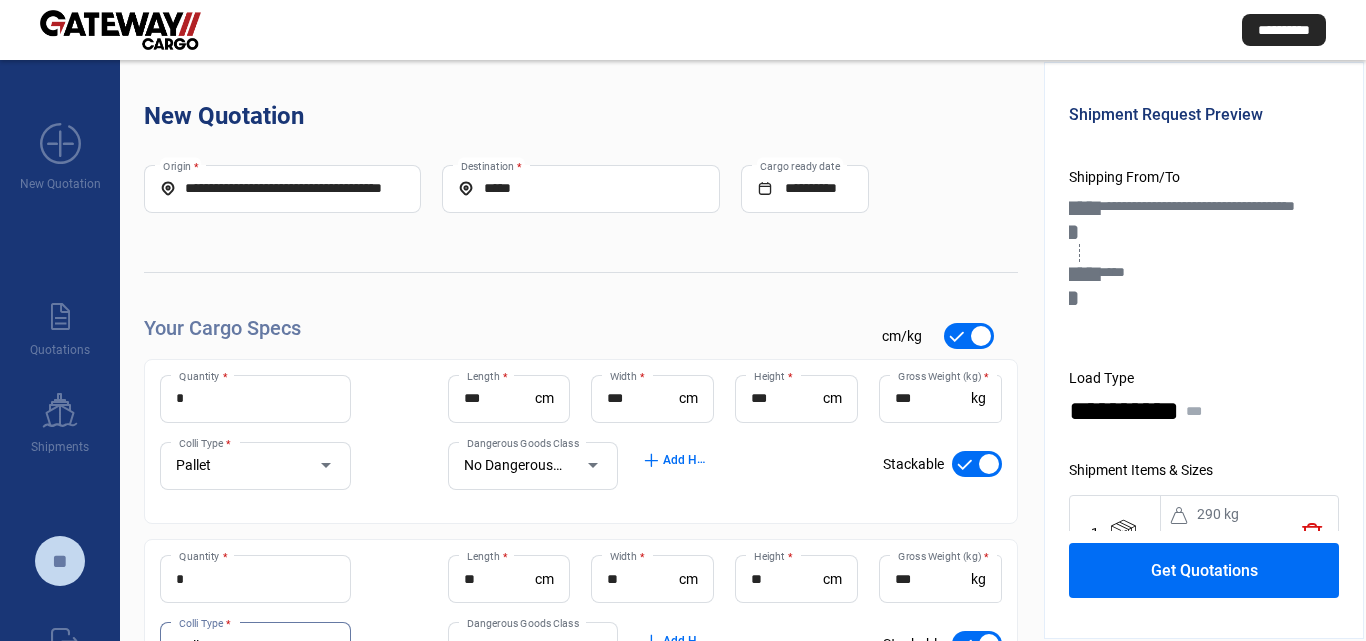 scroll, scrollTop: 19, scrollLeft: 0, axis: vertical 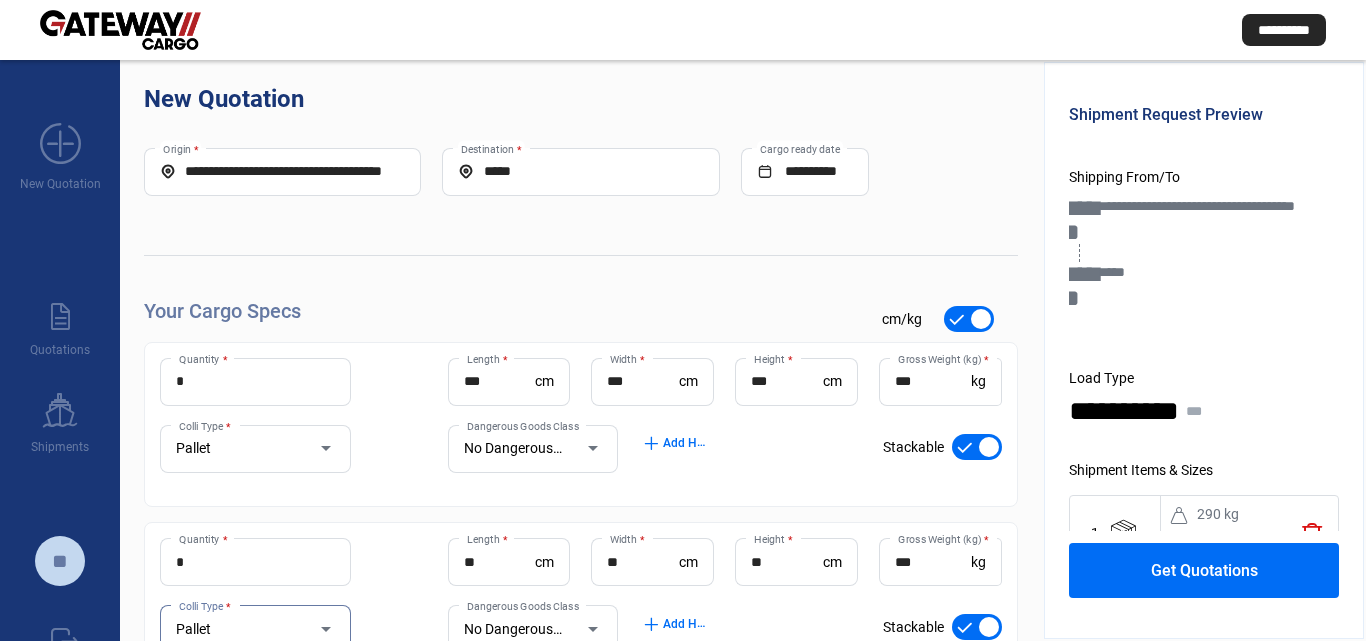 click on "Get Quotations" 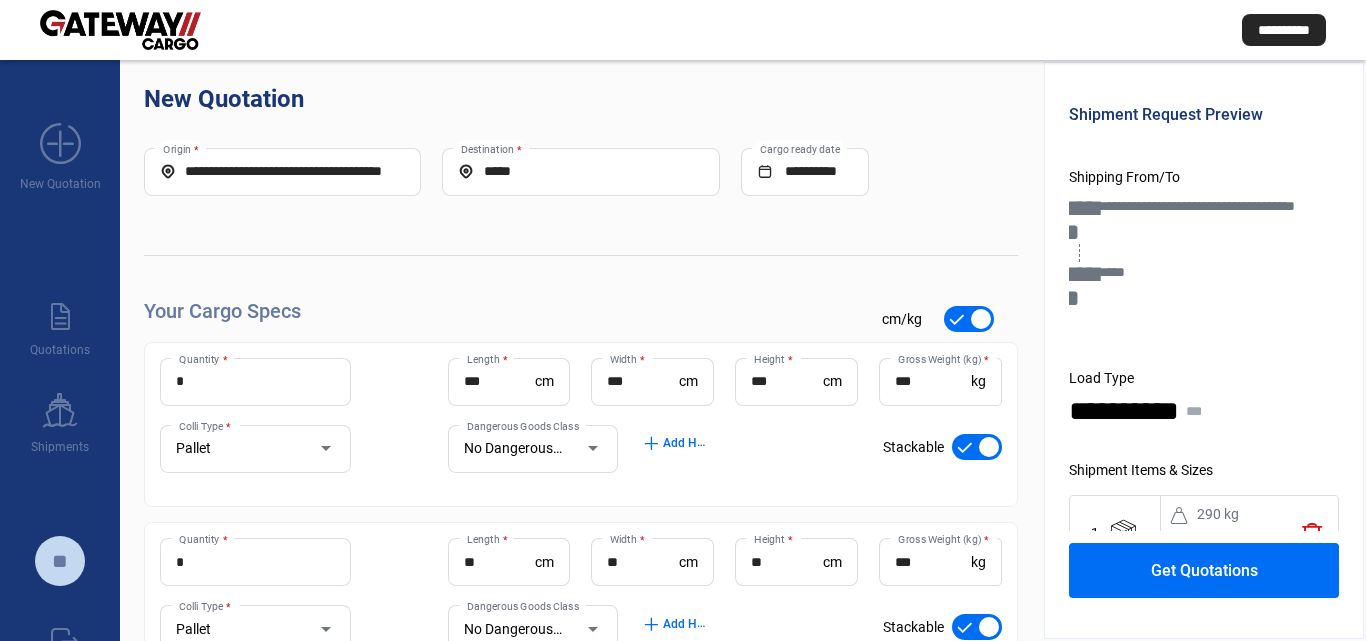 type 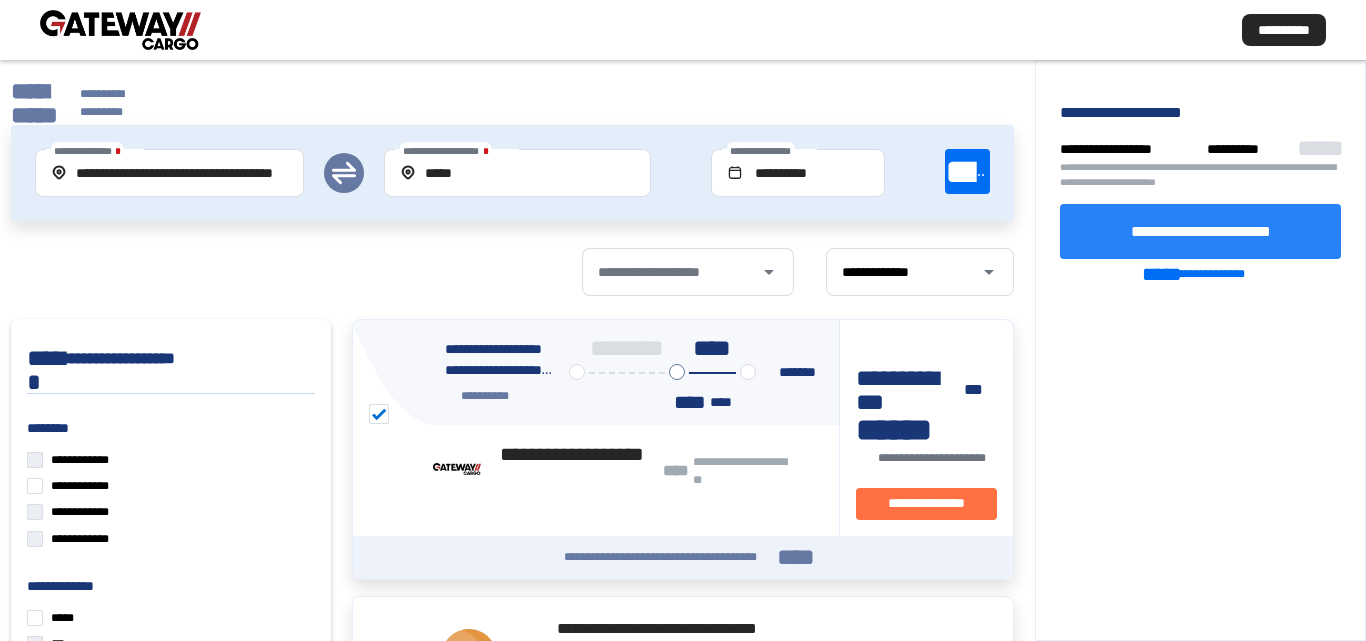 click on "**********" 